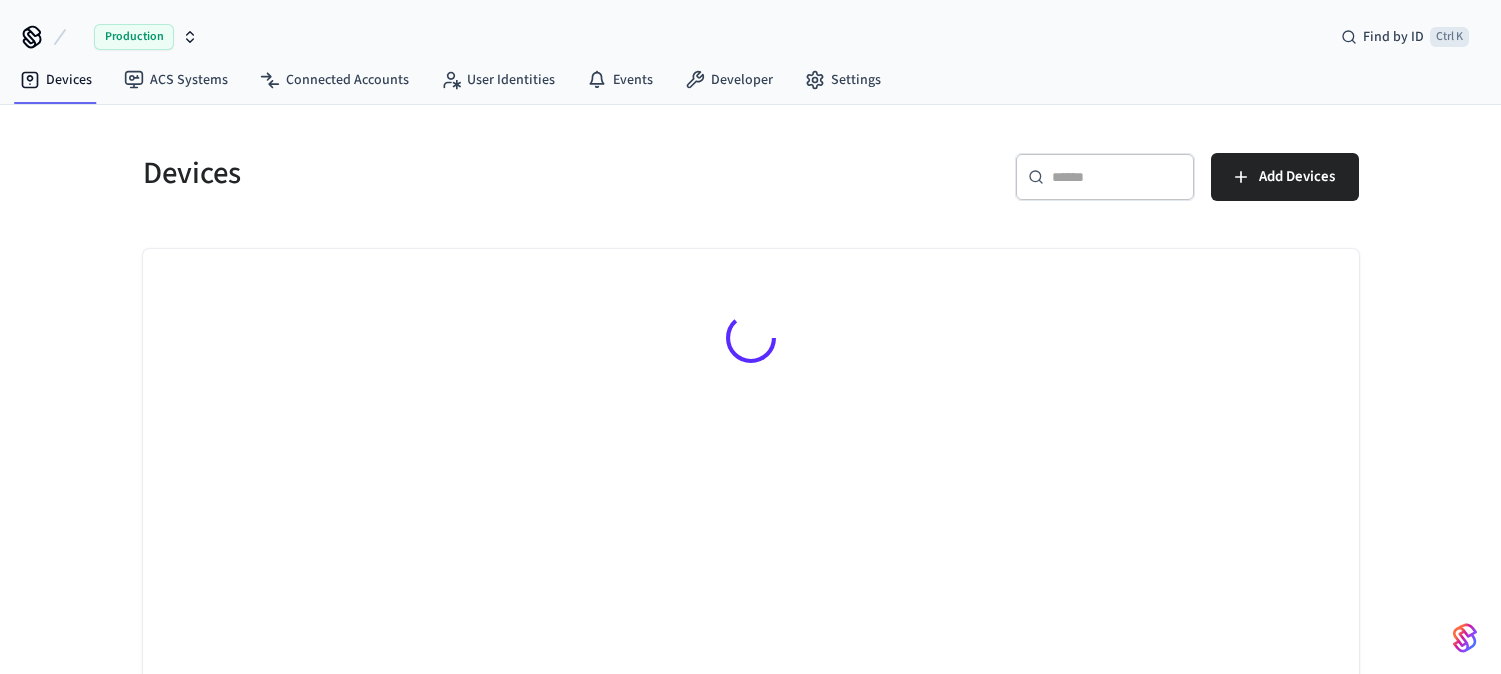 scroll, scrollTop: 0, scrollLeft: 0, axis: both 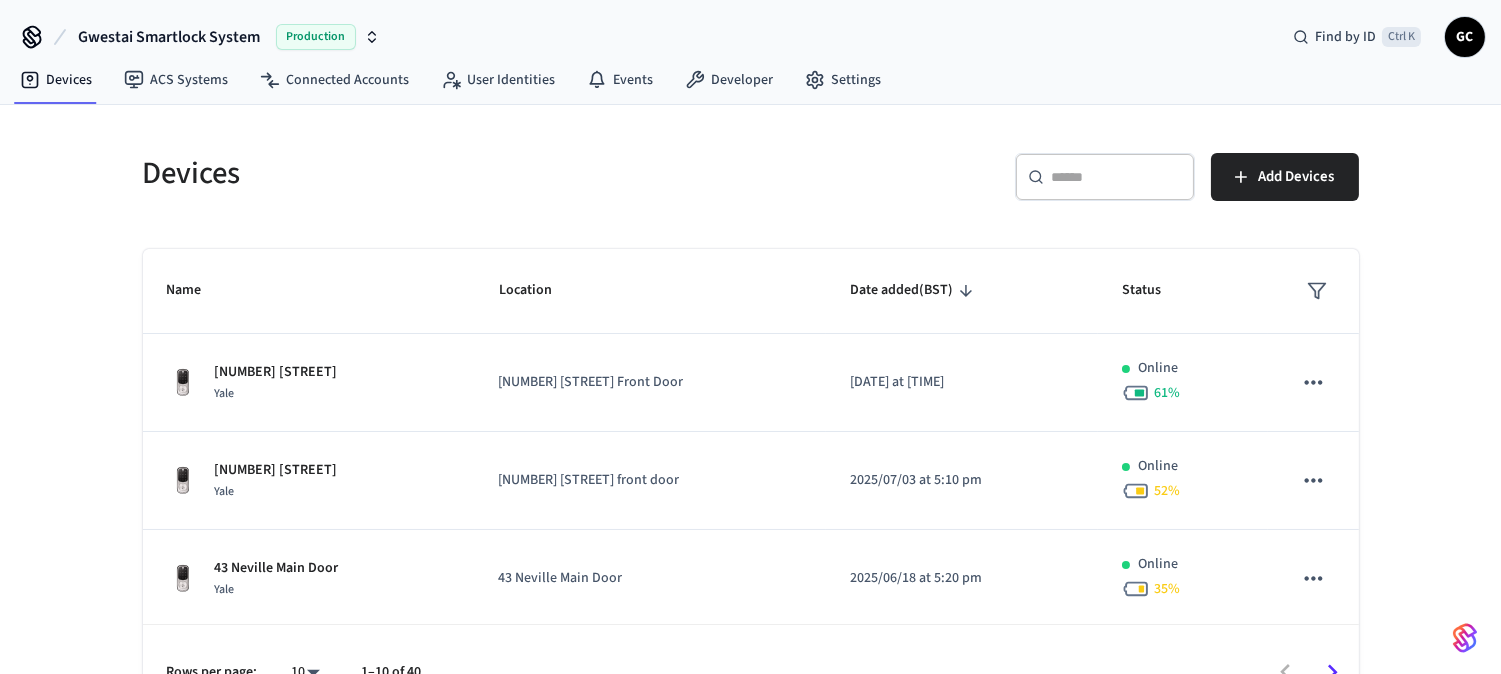 click on "​ ​" at bounding box center (1105, 177) 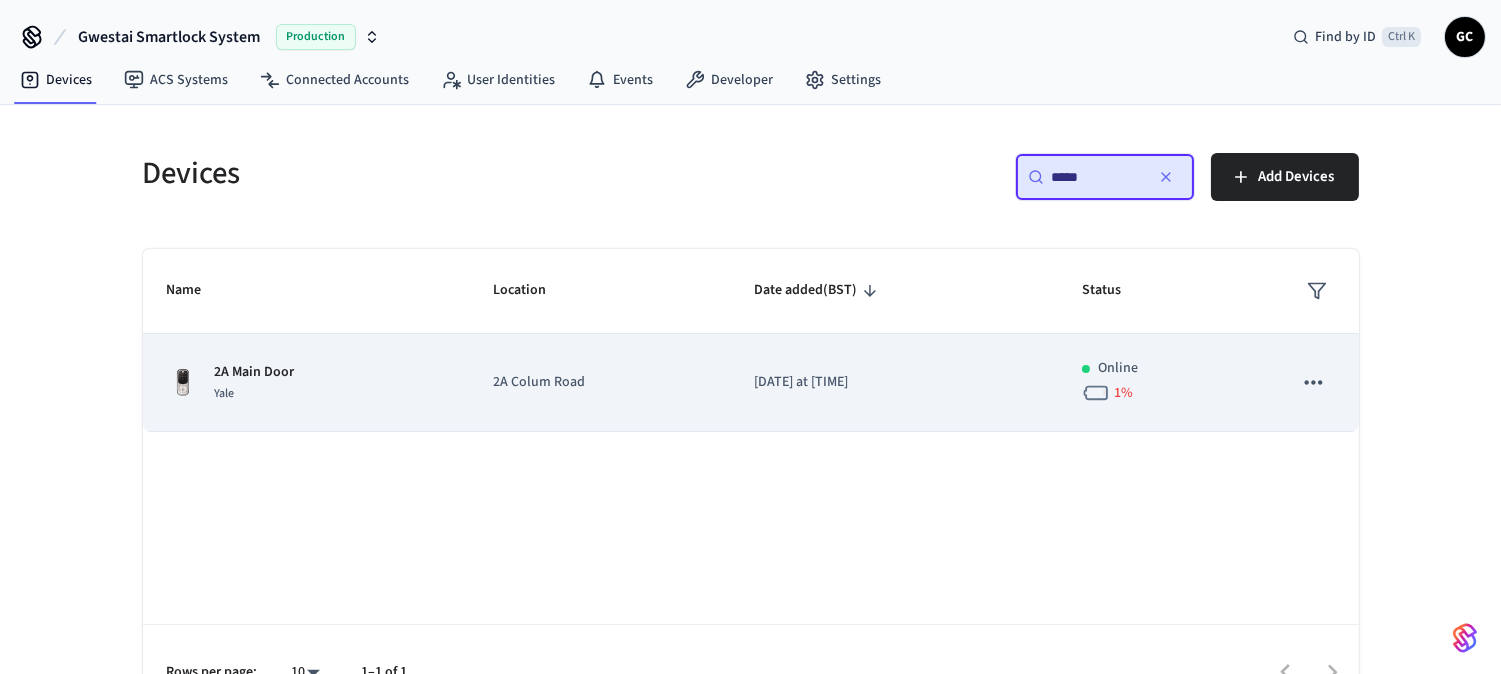 type on "*****" 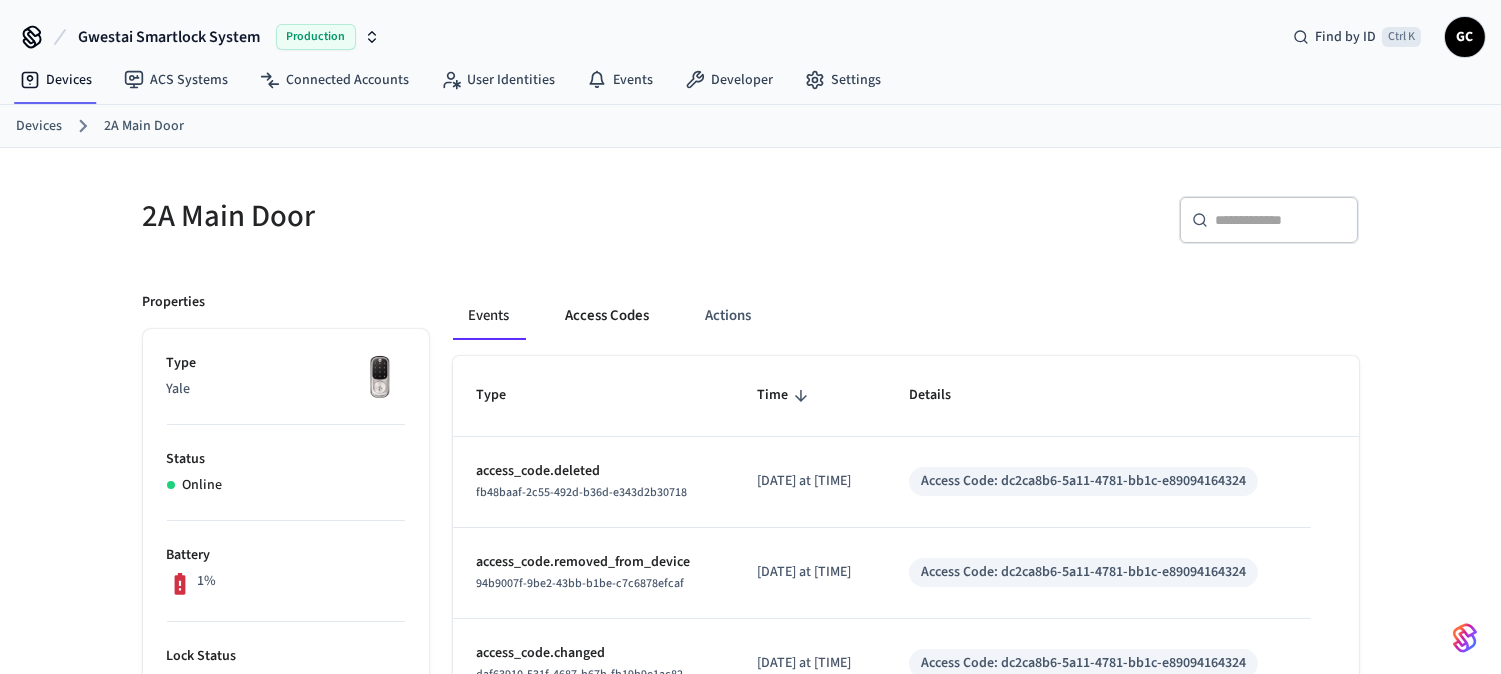 click on "Access Codes" at bounding box center (608, 316) 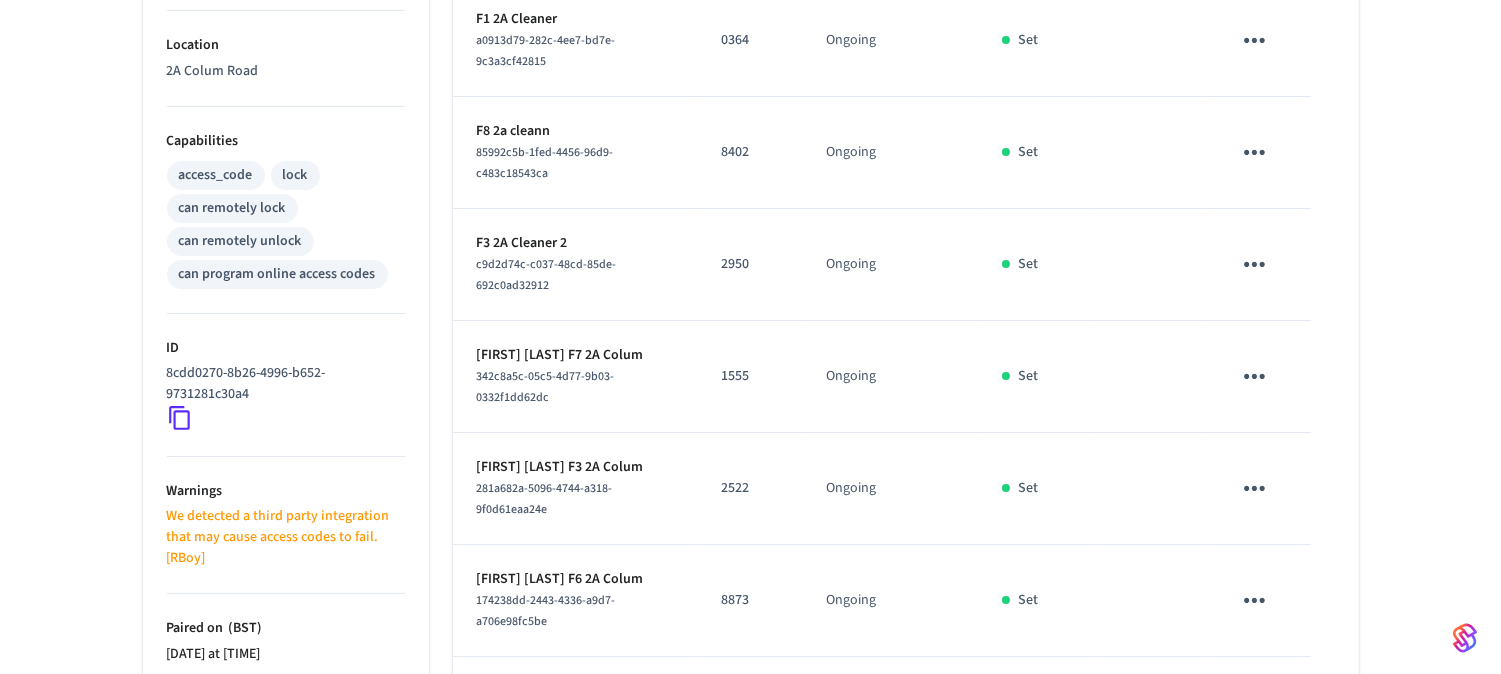 scroll, scrollTop: 662, scrollLeft: 0, axis: vertical 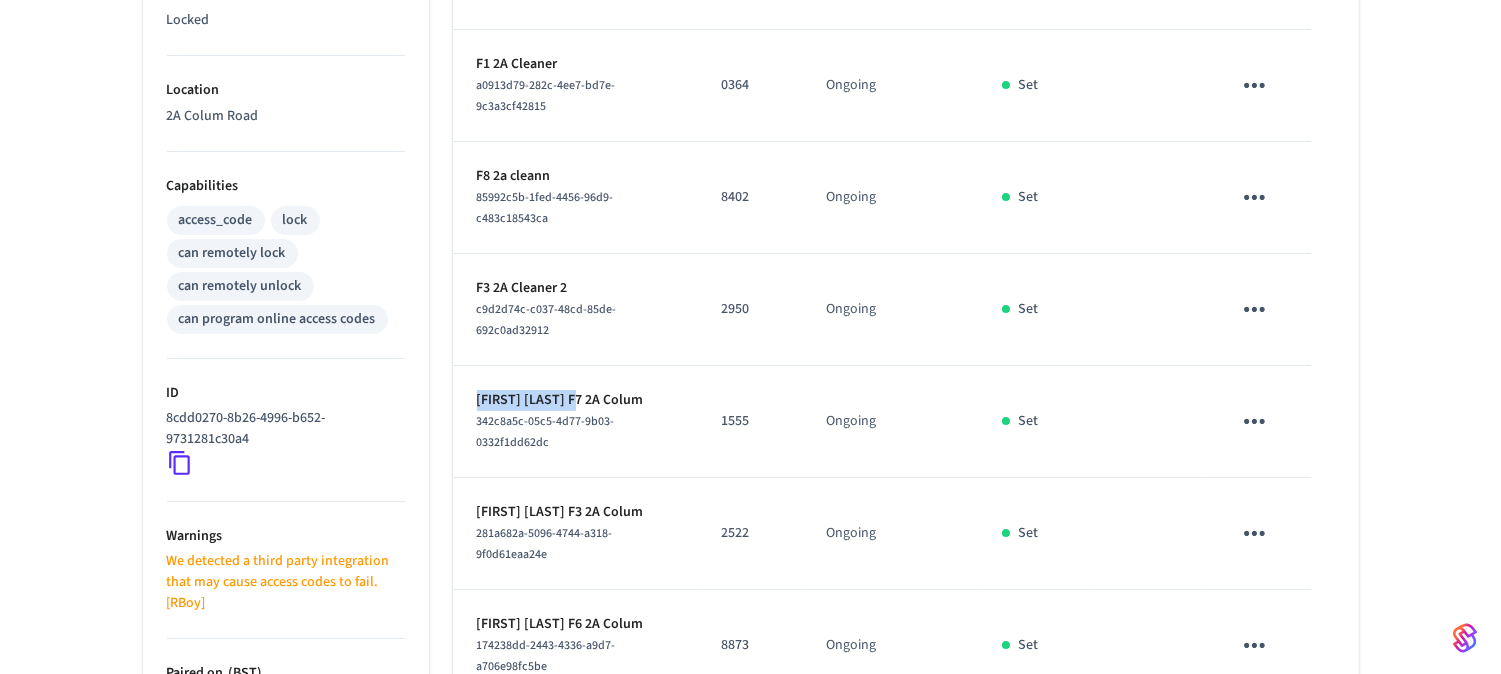 drag, startPoint x: 583, startPoint y: 394, endPoint x: 476, endPoint y: 397, distance: 107.042046 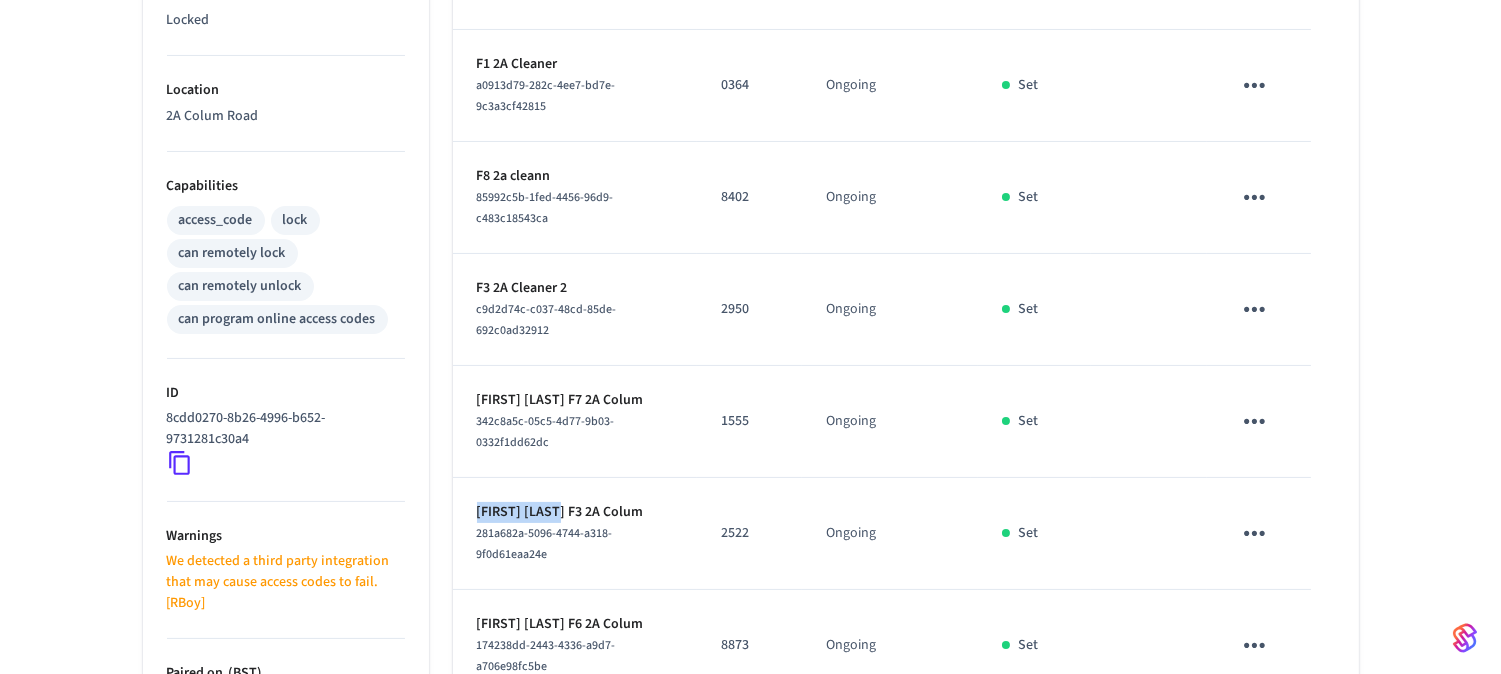drag, startPoint x: 550, startPoint y: 515, endPoint x: 478, endPoint y: 517, distance: 72.02777 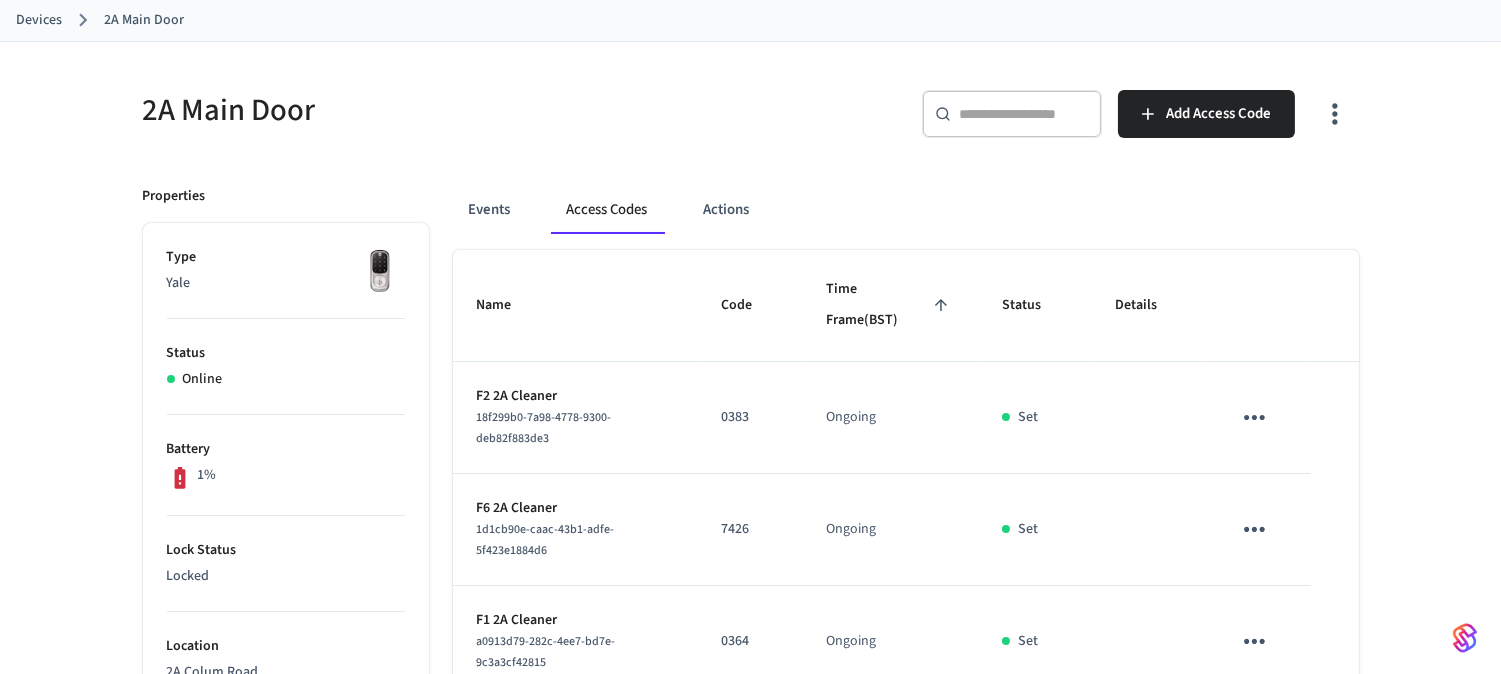 scroll, scrollTop: 0, scrollLeft: 0, axis: both 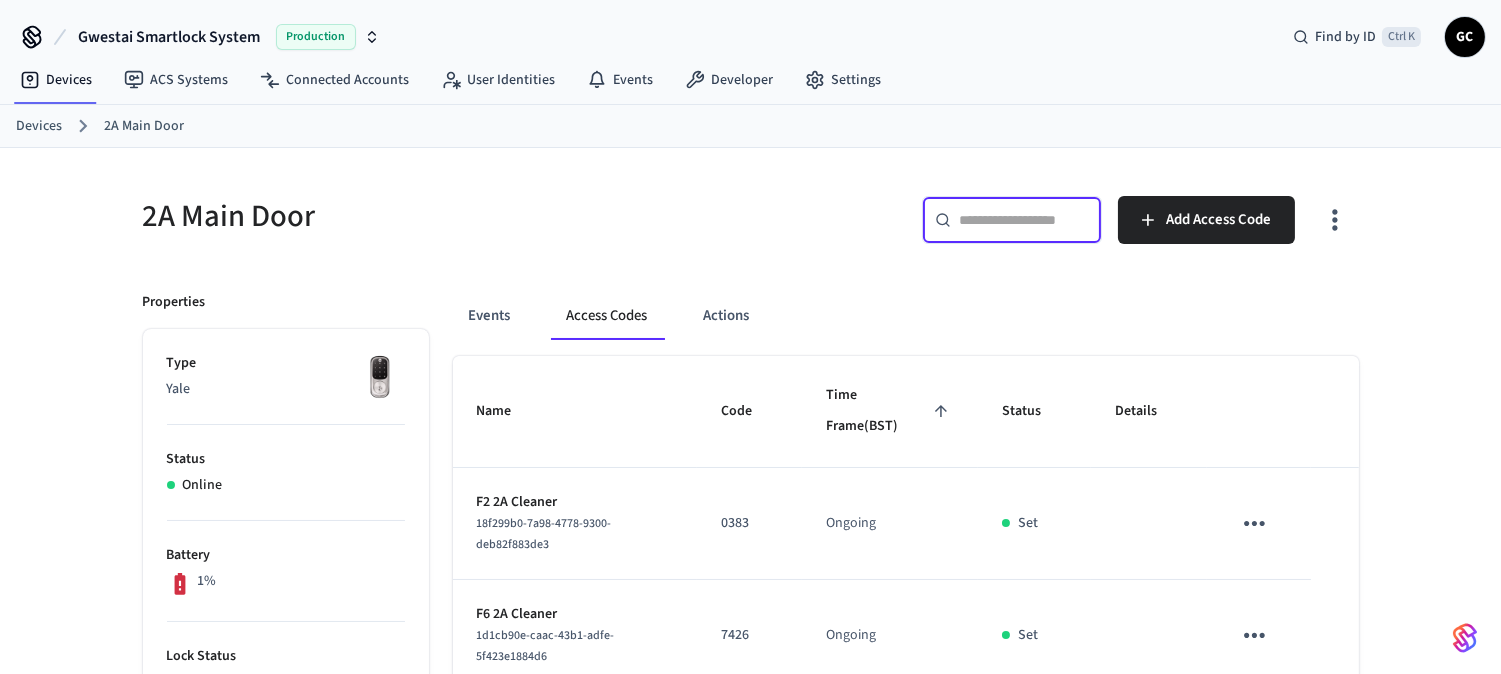 click at bounding box center [1024, 220] 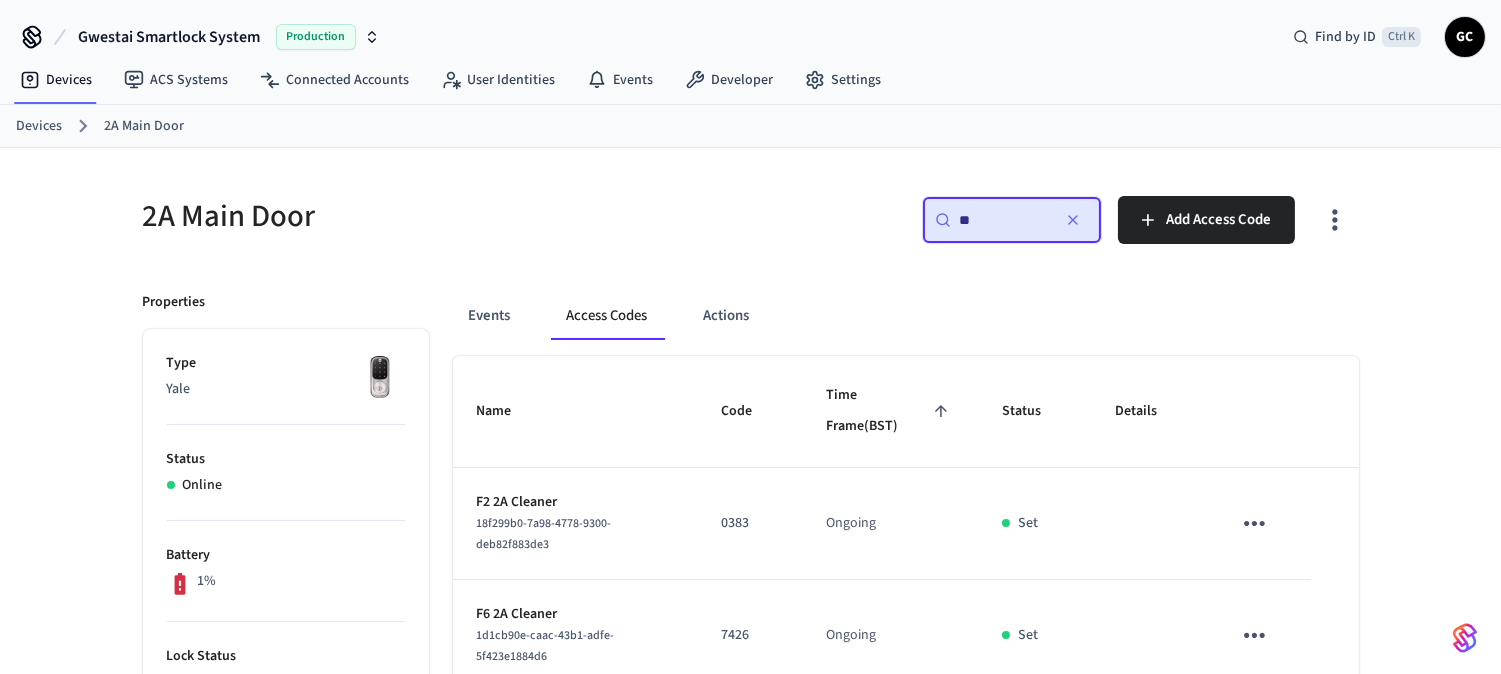 type on "*" 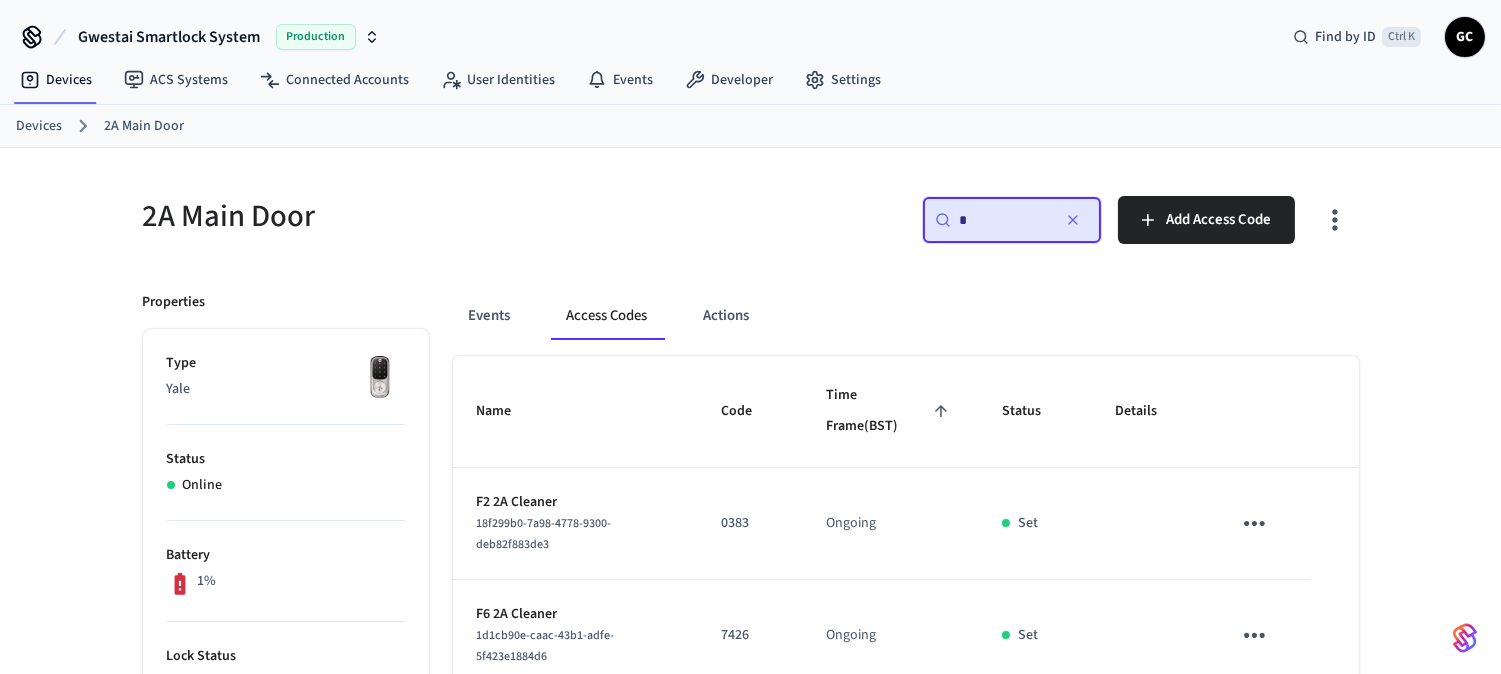 type 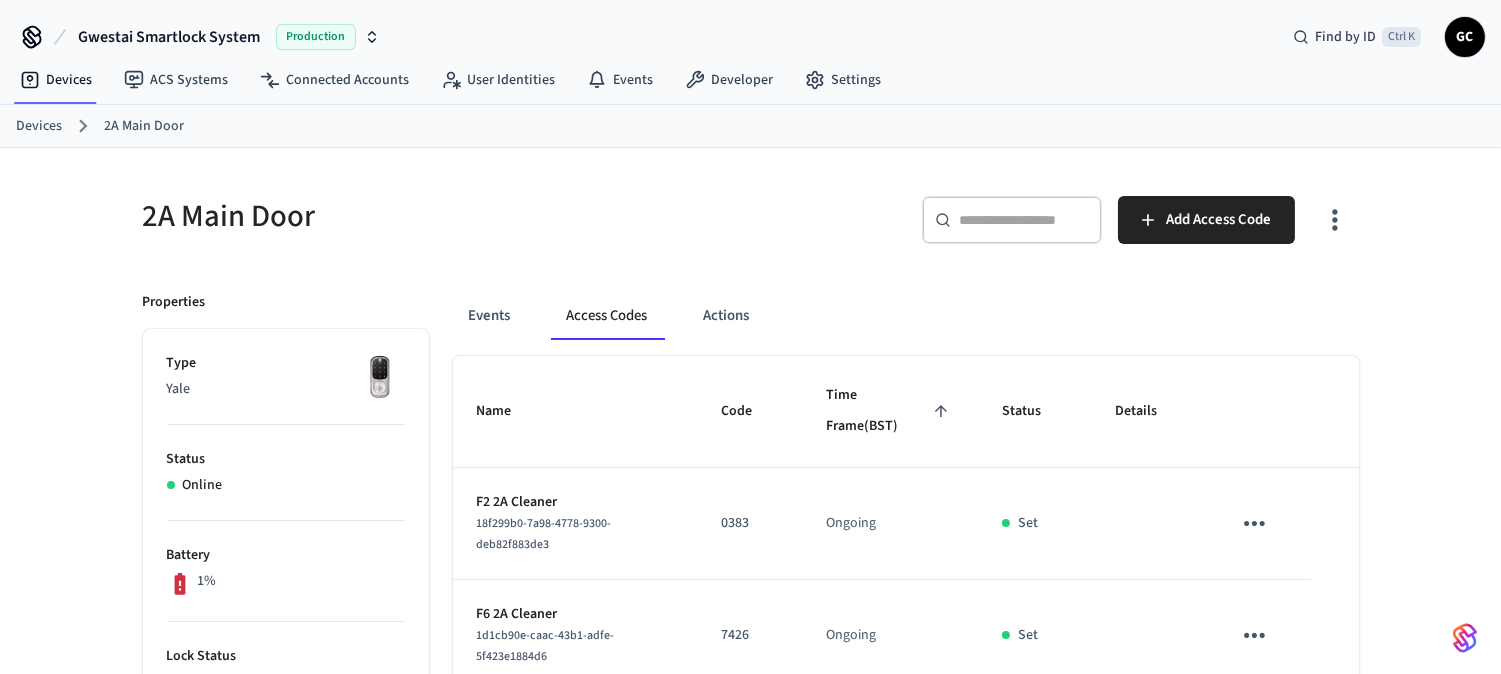 click on "Devices" at bounding box center [39, 126] 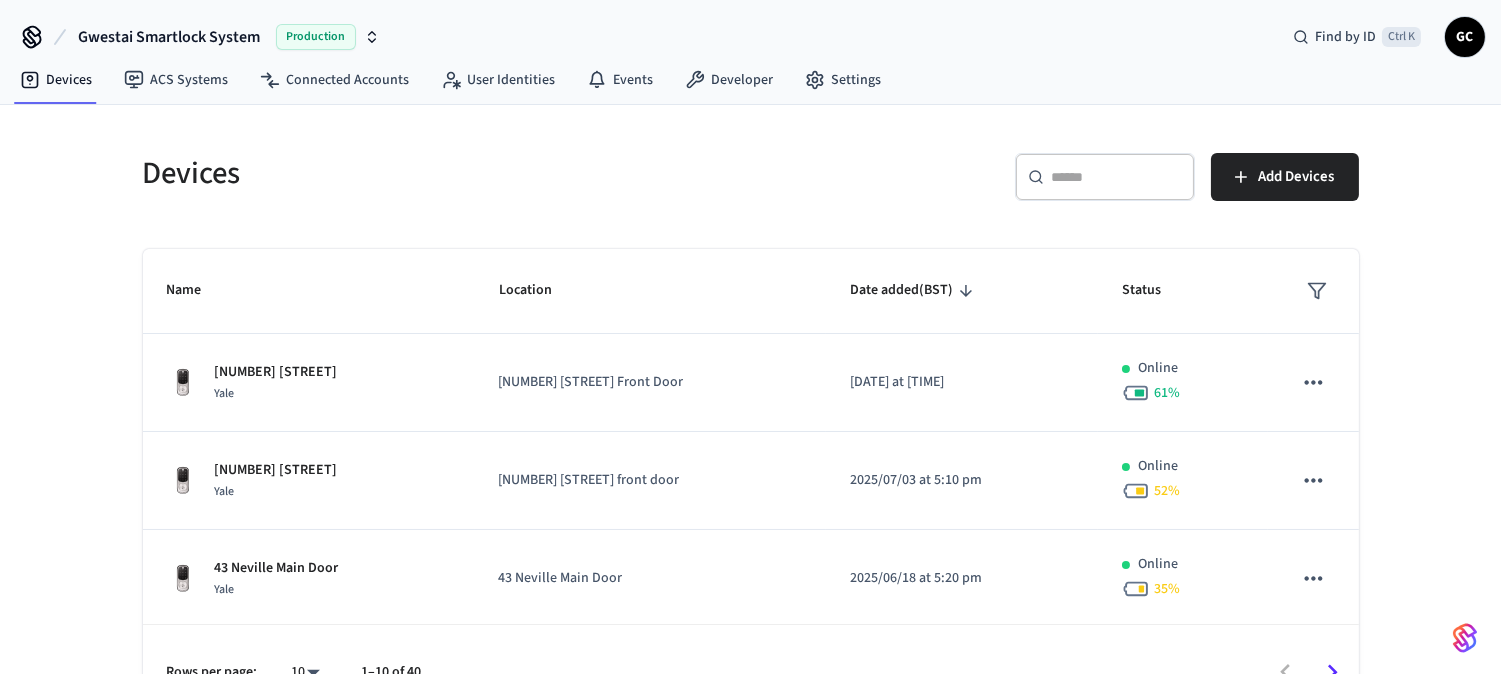 click on "​ ​ Add Devices" at bounding box center [1049, 173] 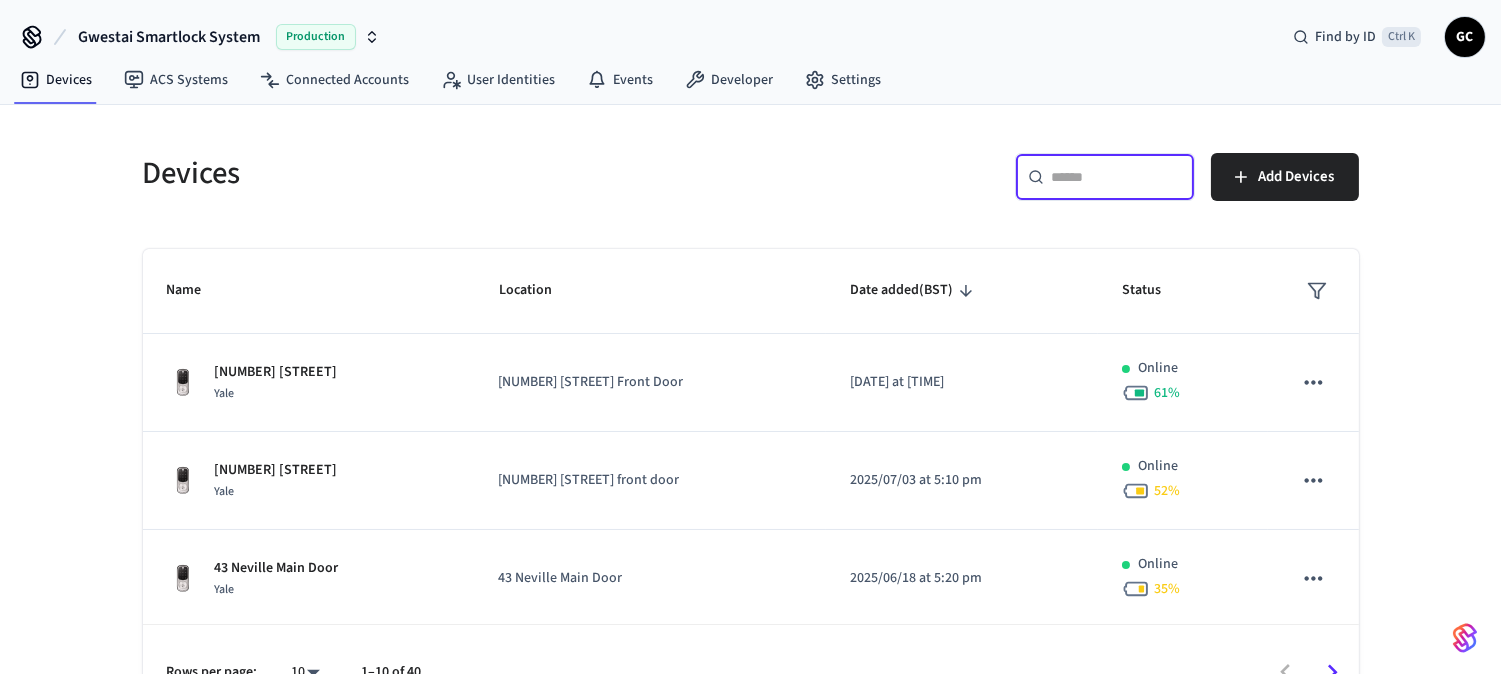 click at bounding box center (1117, 177) 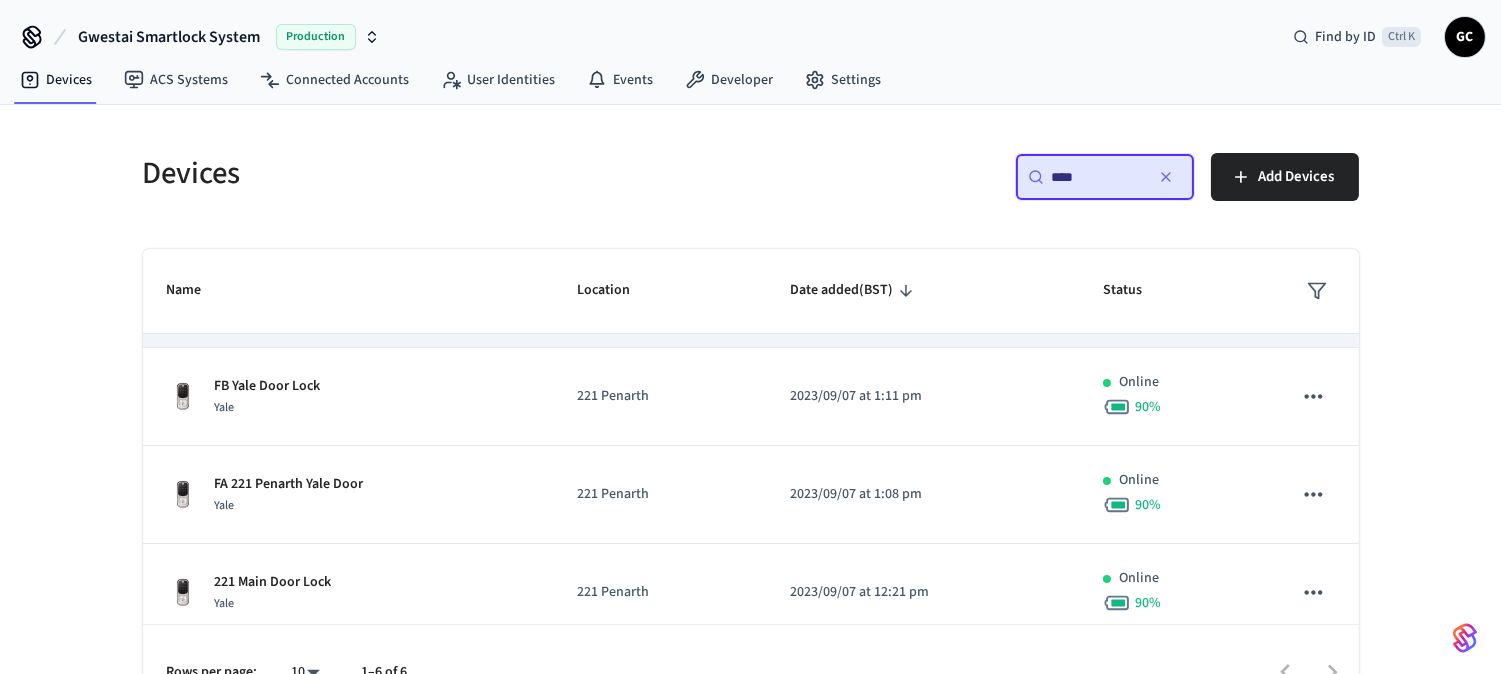 scroll, scrollTop: 297, scrollLeft: 0, axis: vertical 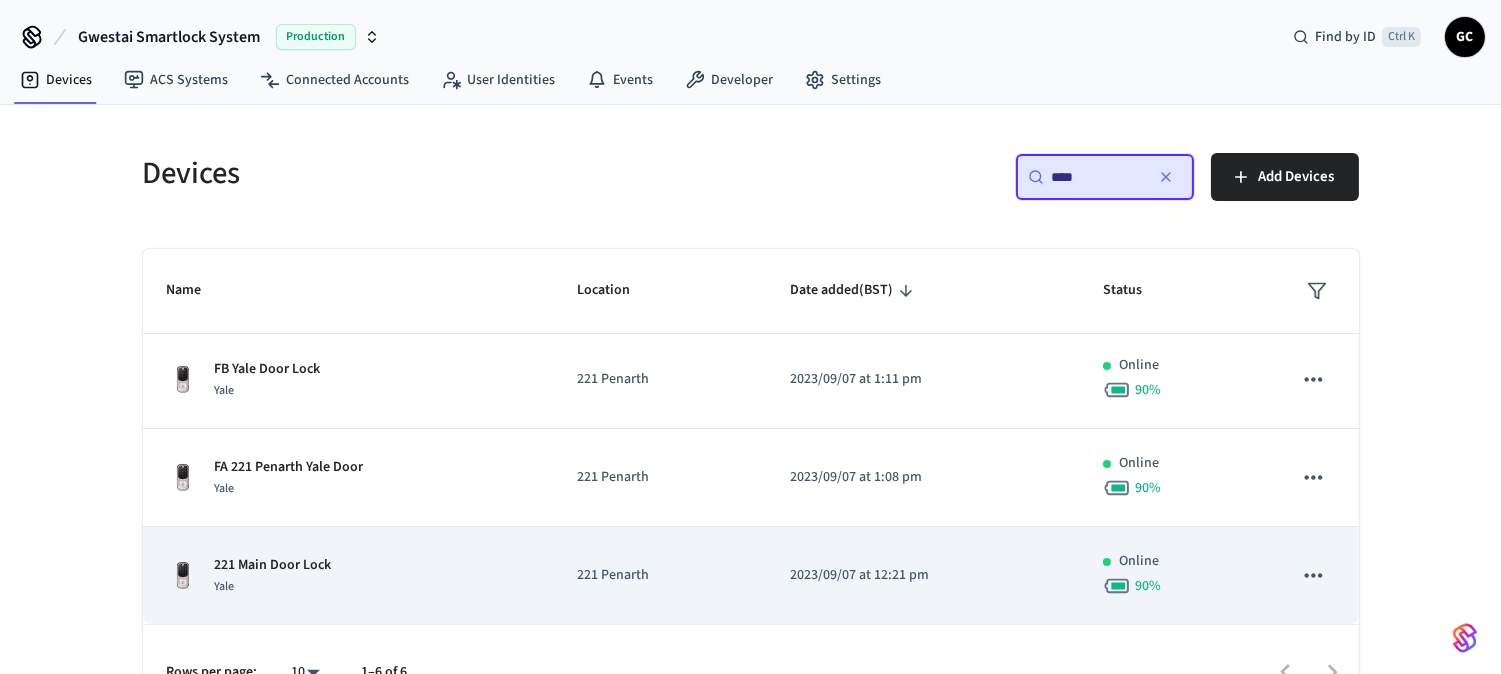 type on "***" 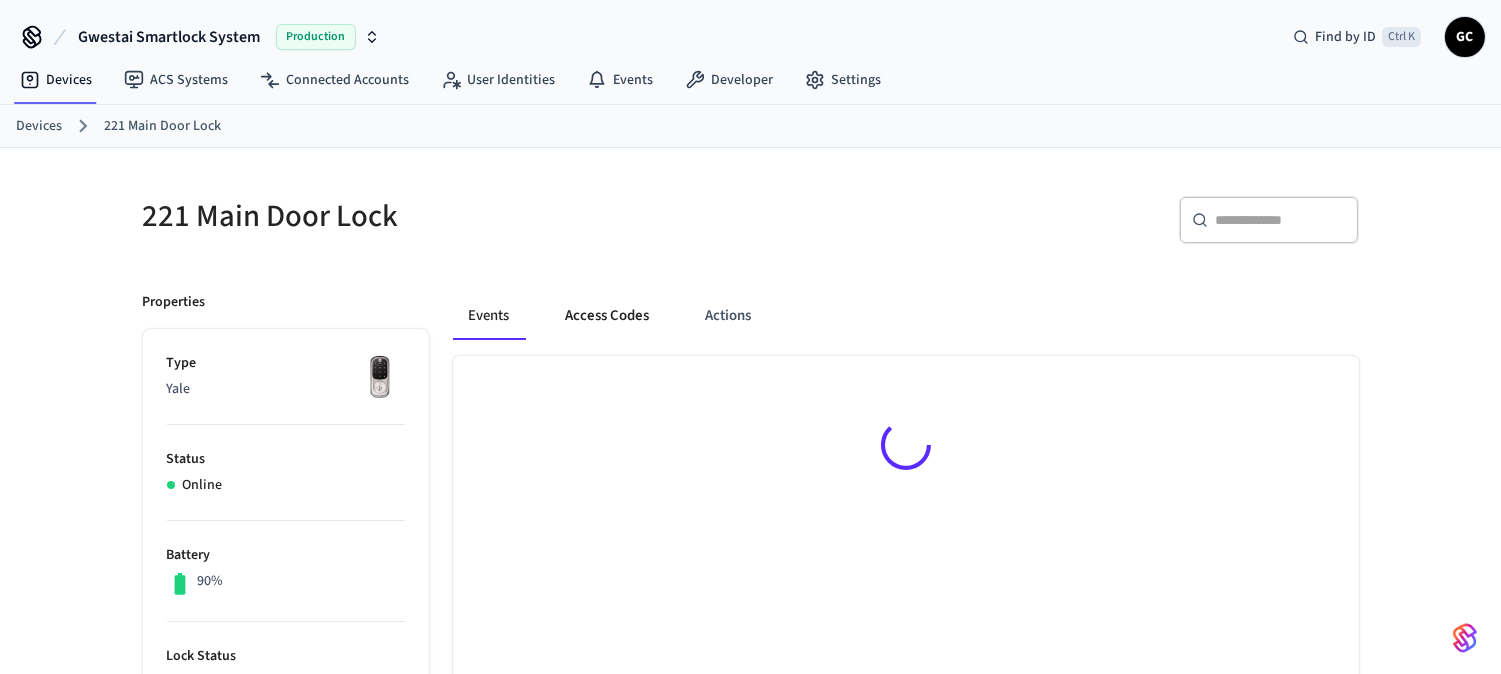 click on "Access Codes" at bounding box center [608, 316] 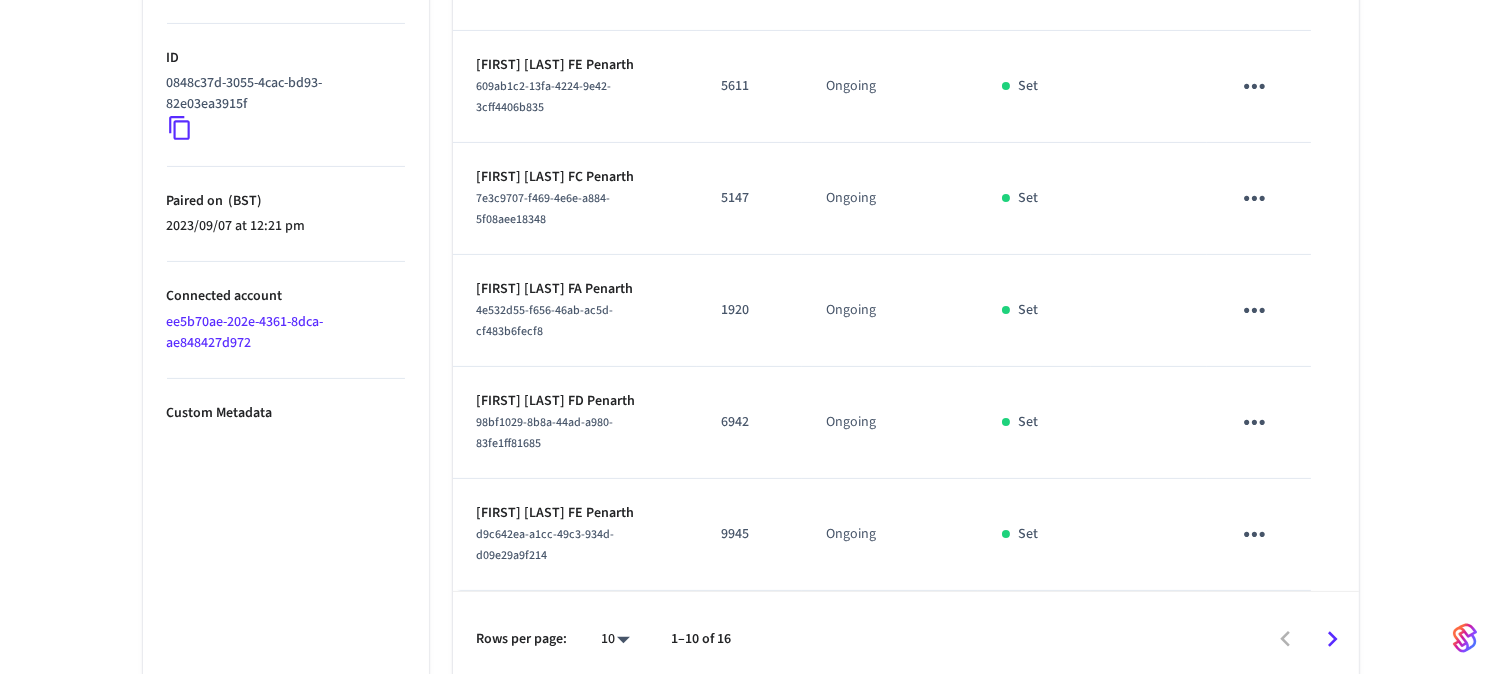 scroll, scrollTop: 1011, scrollLeft: 0, axis: vertical 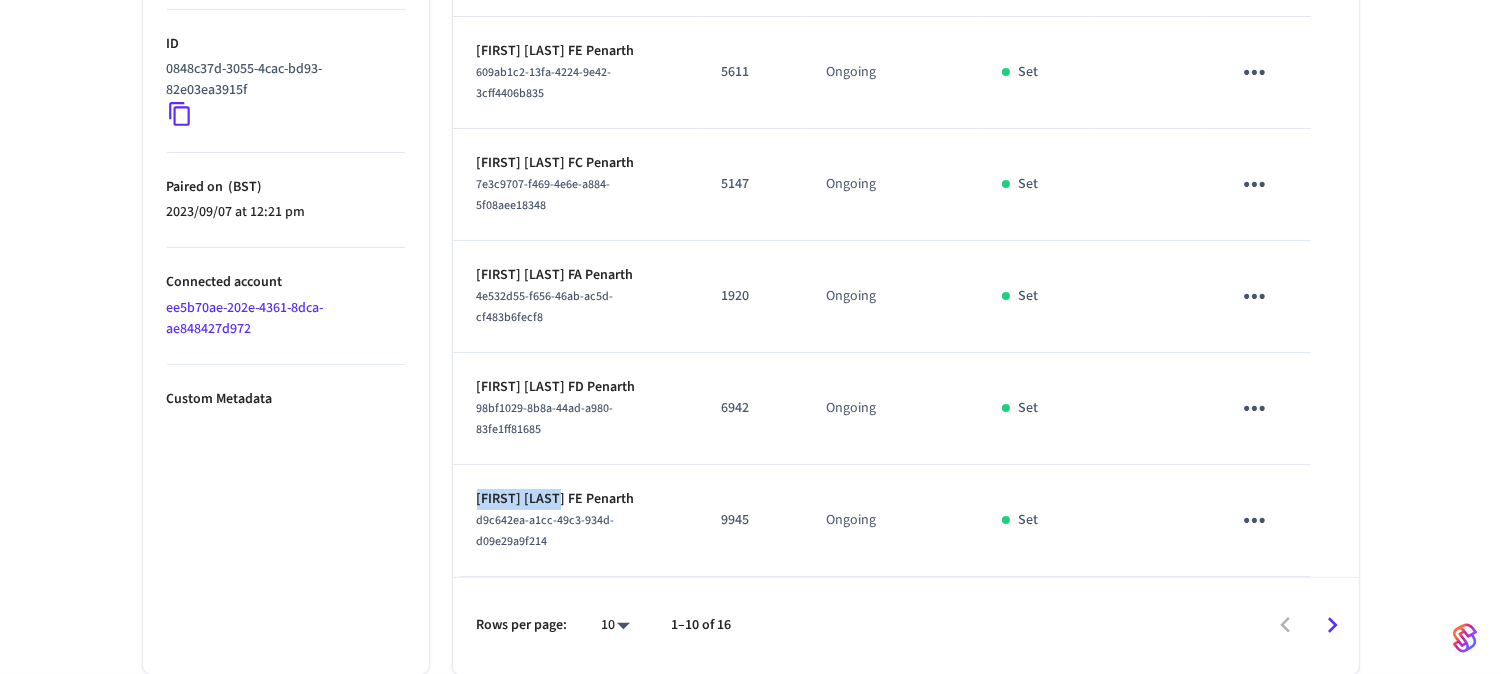 drag, startPoint x: 561, startPoint y: 500, endPoint x: 458, endPoint y: 500, distance: 103 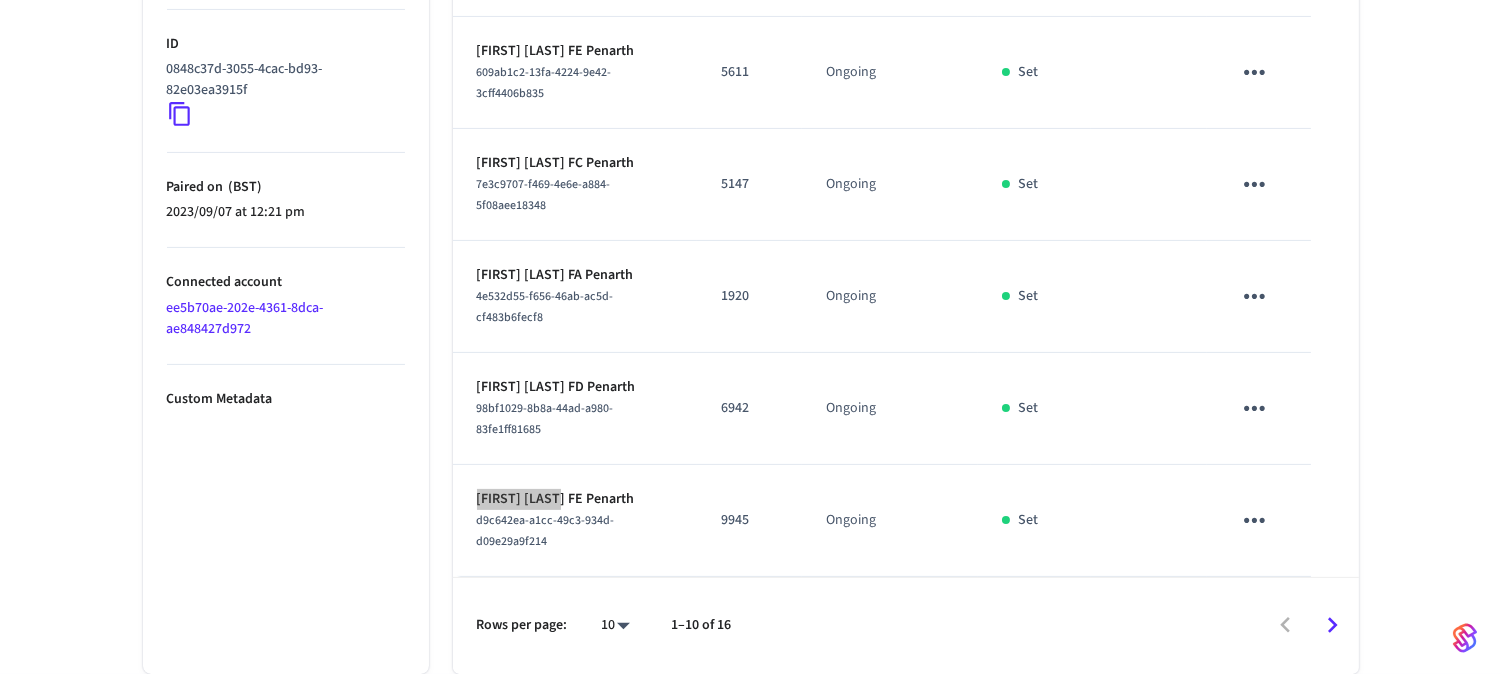 scroll, scrollTop: 900, scrollLeft: 0, axis: vertical 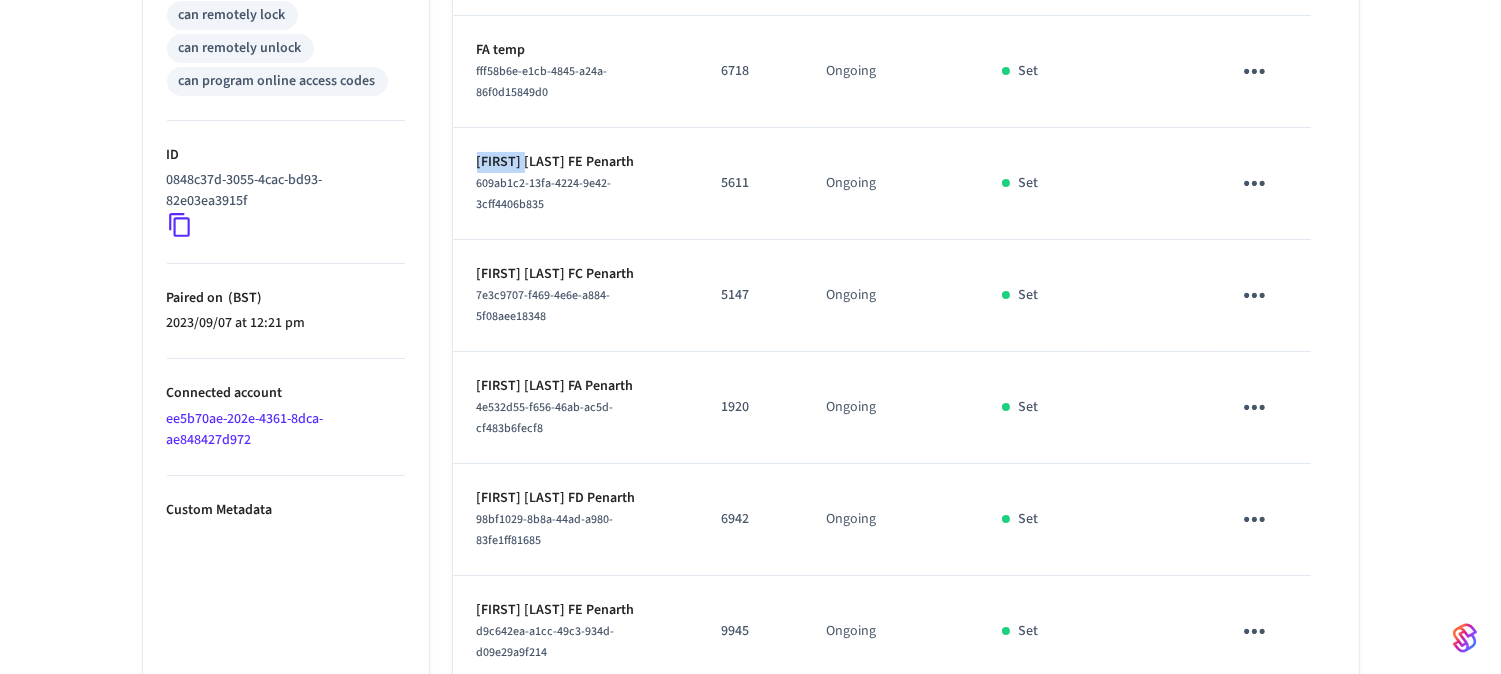 drag, startPoint x: 523, startPoint y: 165, endPoint x: 468, endPoint y: 162, distance: 55.081757 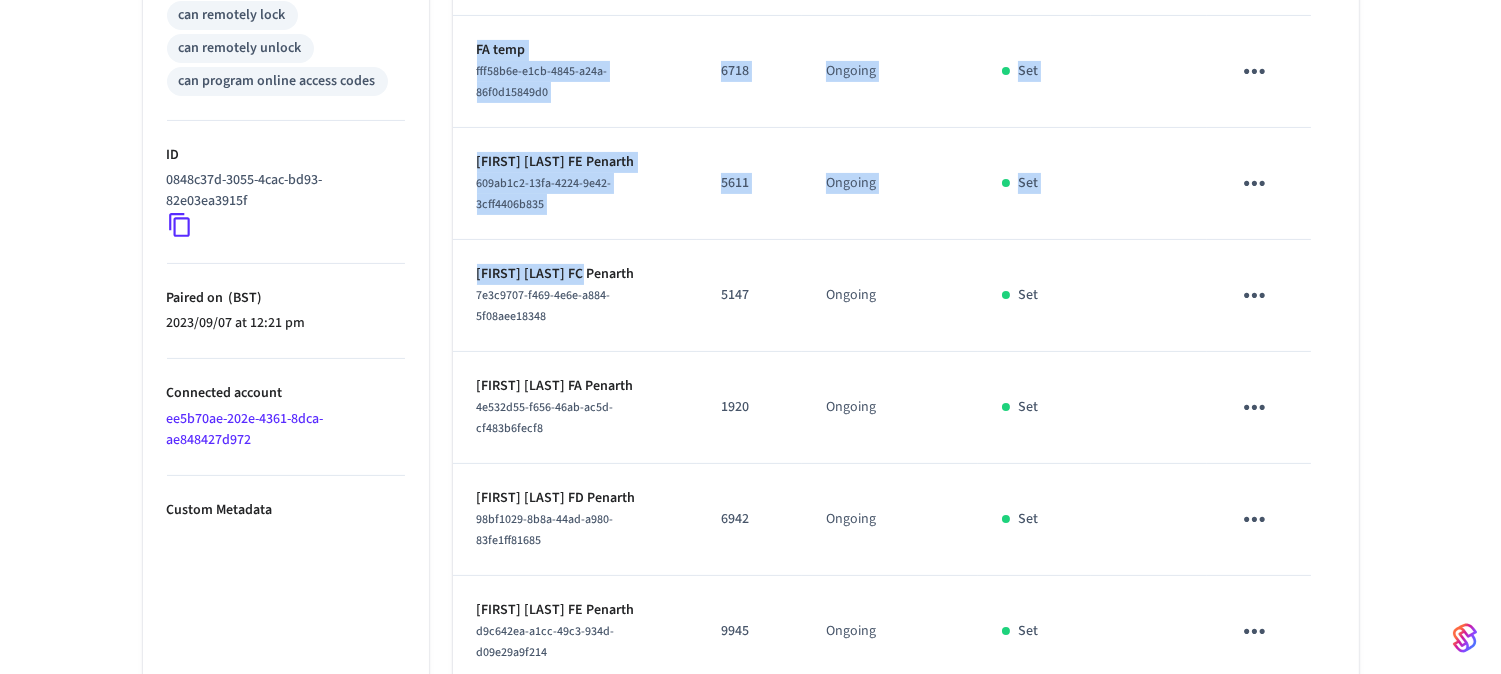drag, startPoint x: 581, startPoint y: 277, endPoint x: 451, endPoint y: 276, distance: 130.00385 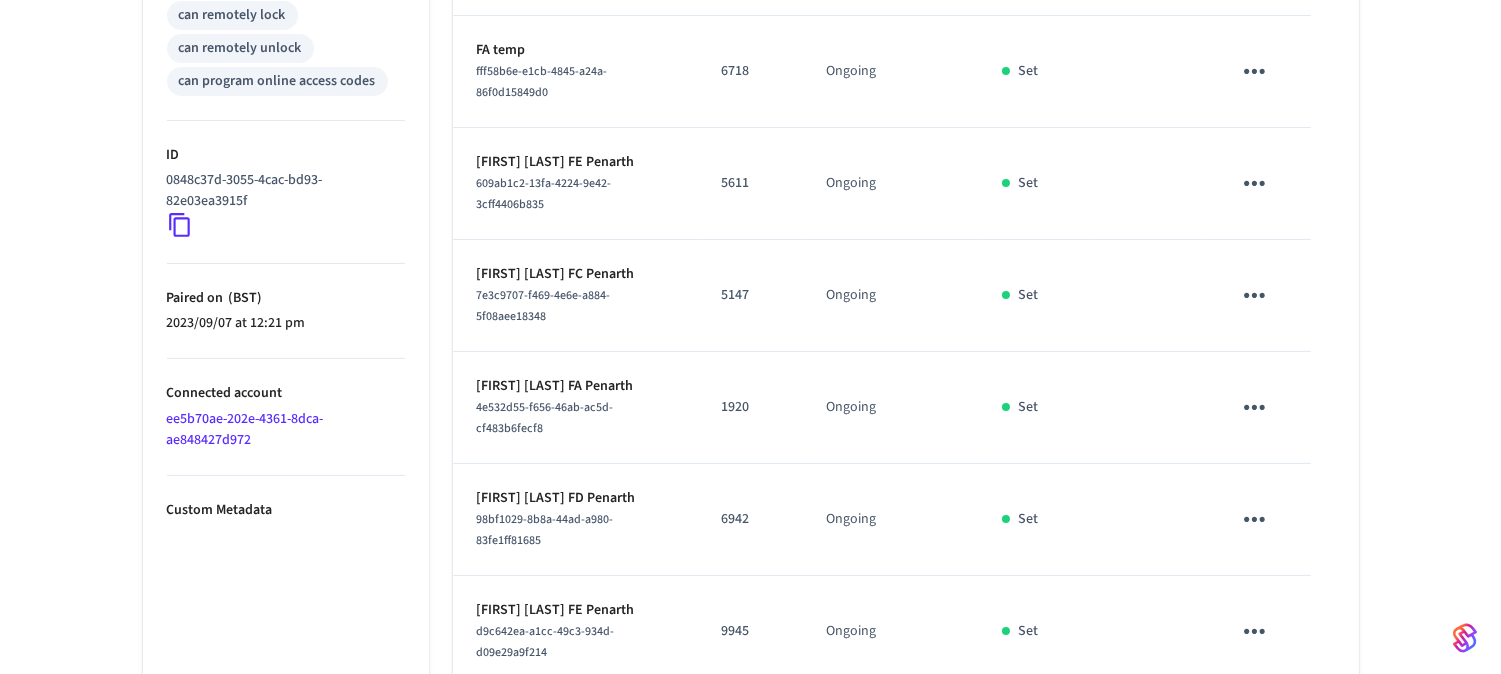 click on "Type Yale Status Online Battery 90% Lock Status Locked Location 221 Penarth Capabilities access_code lock can remotely lock can remotely unlock can program online access codes ID 0848c37d-3055-4cac-bd93-82e03ea3915f Paired on ( BST ) 2023/09/07 at 12:21 pm Connected account ee5b70ae-202e-4361-8dca-ae848427d972 Custom Metadata" at bounding box center [286, 107] 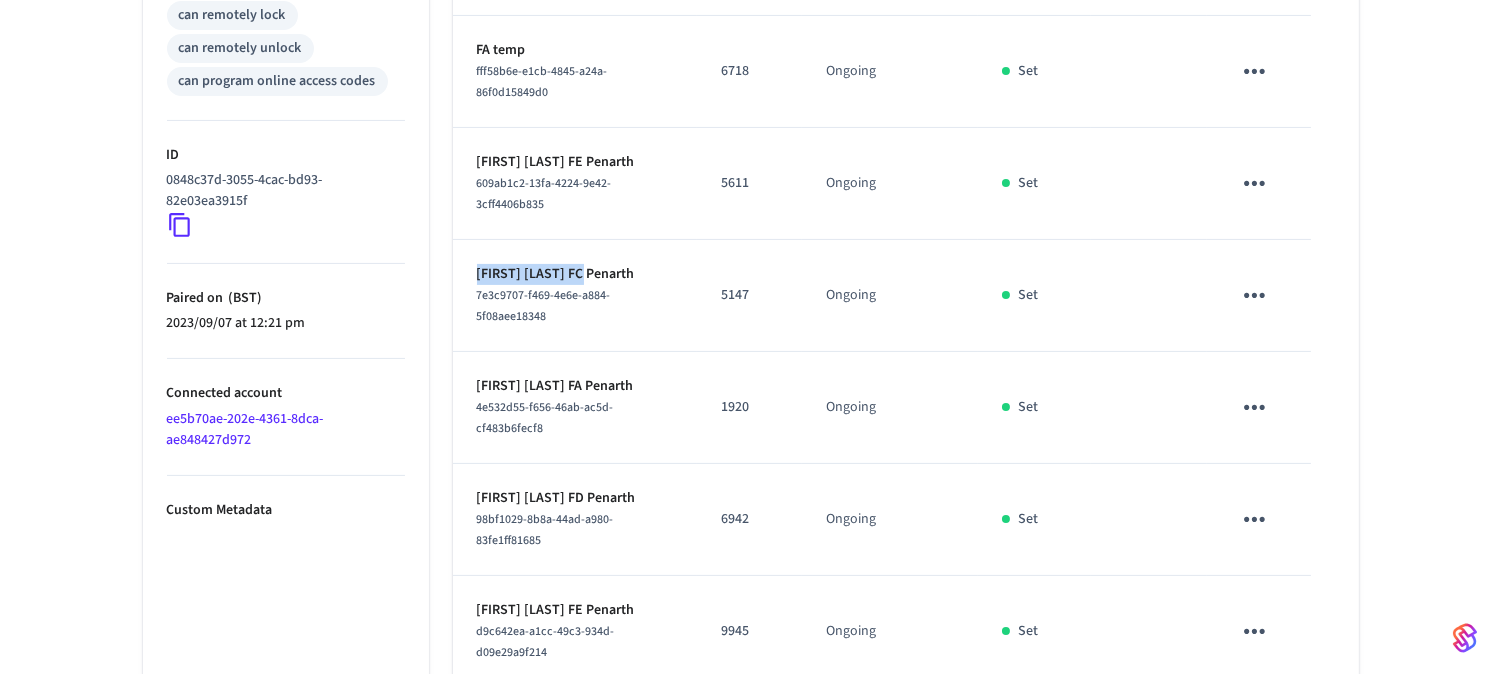 drag, startPoint x: 470, startPoint y: 273, endPoint x: 578, endPoint y: 275, distance: 108.01852 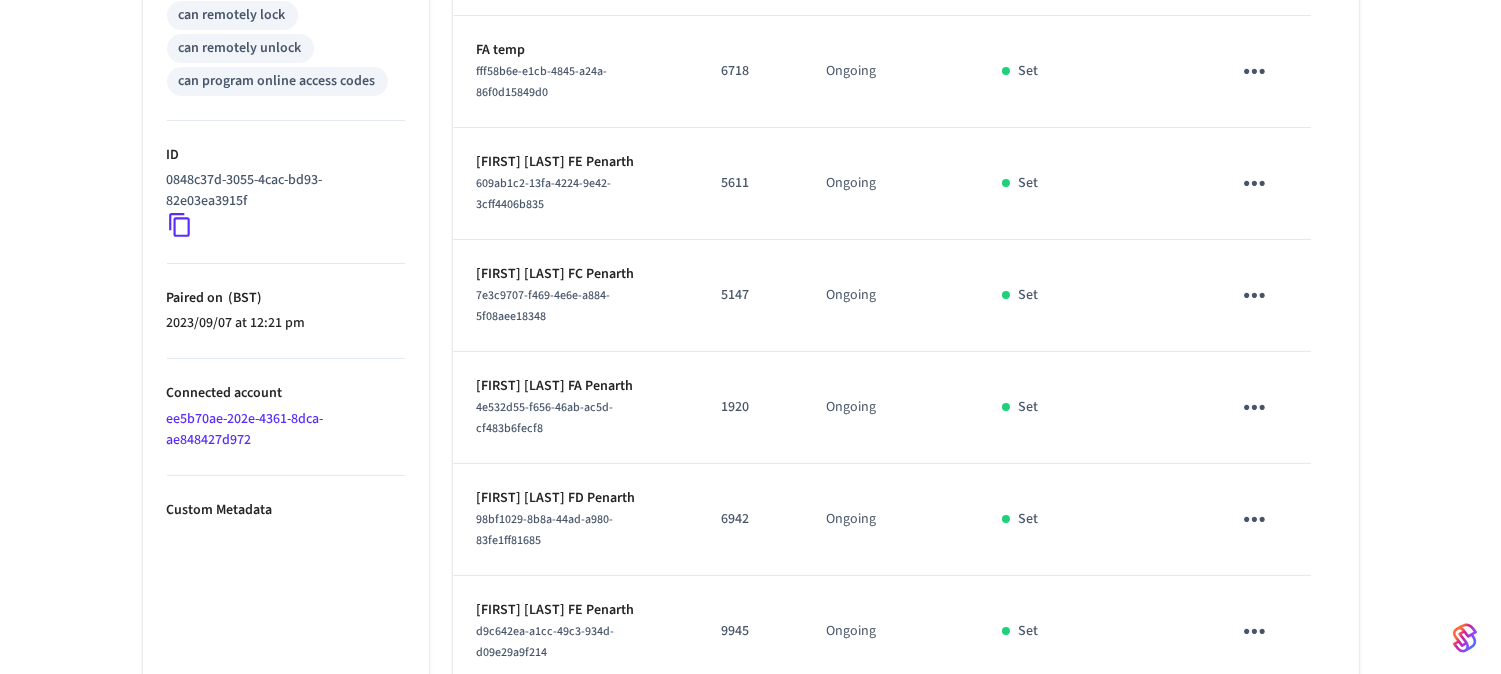 click on "Type Yale Status Online Battery 90% Lock Status Locked Location 221 Penarth Capabilities access_code lock can remotely lock can remotely unlock can program online access codes ID 0848c37d-3055-4cac-bd93-82e03ea3915f Paired on ( BST ) 2023/09/07 at 12:21 pm Connected account ee5b70ae-202e-4361-8dca-ae848427d972 Custom Metadata" at bounding box center (286, 107) 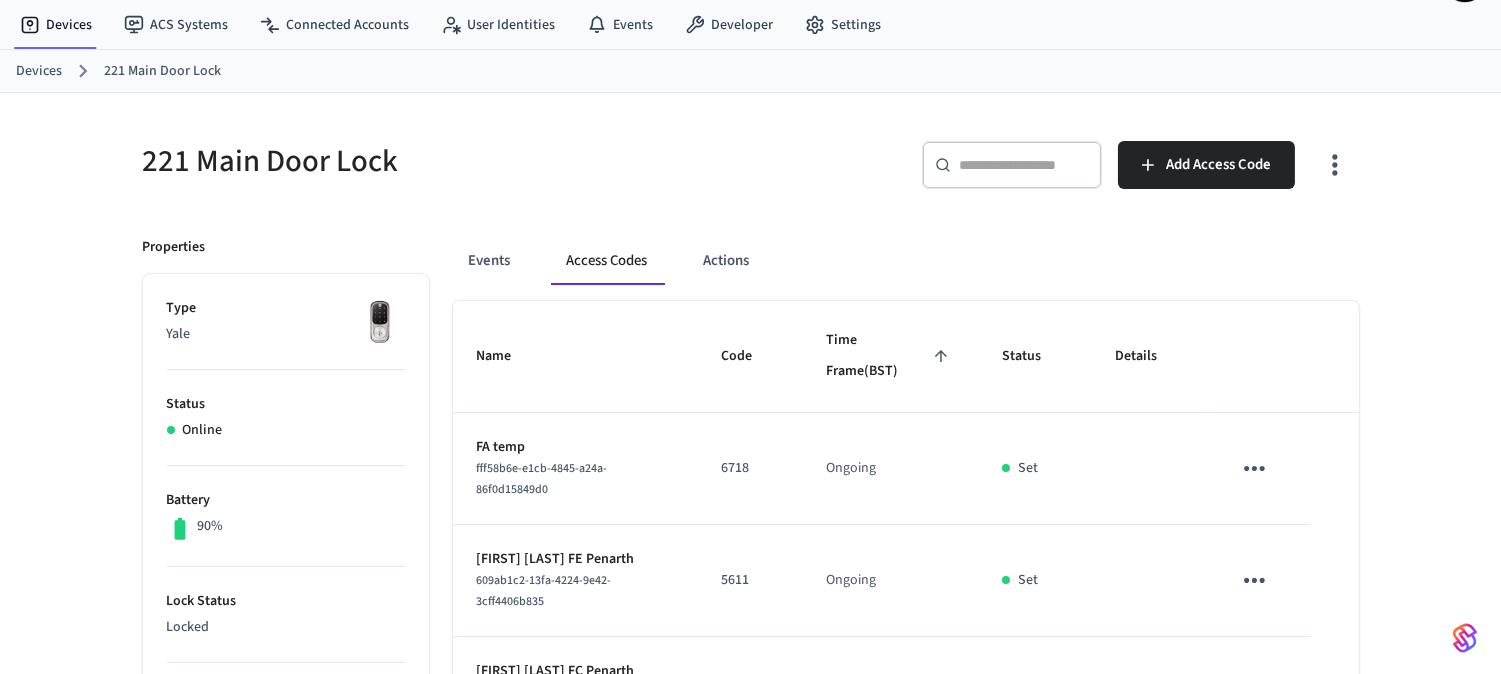 scroll, scrollTop: 0, scrollLeft: 0, axis: both 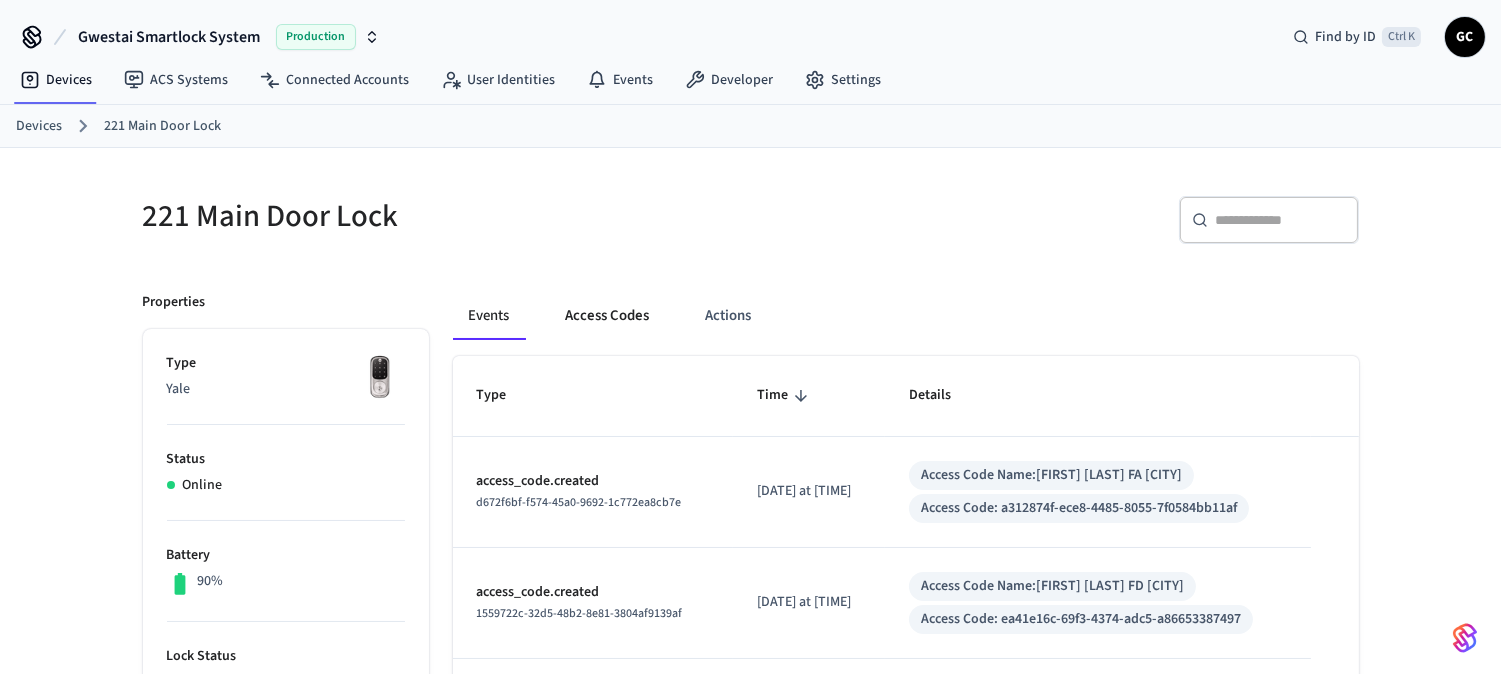 click on "Access Codes" at bounding box center [608, 316] 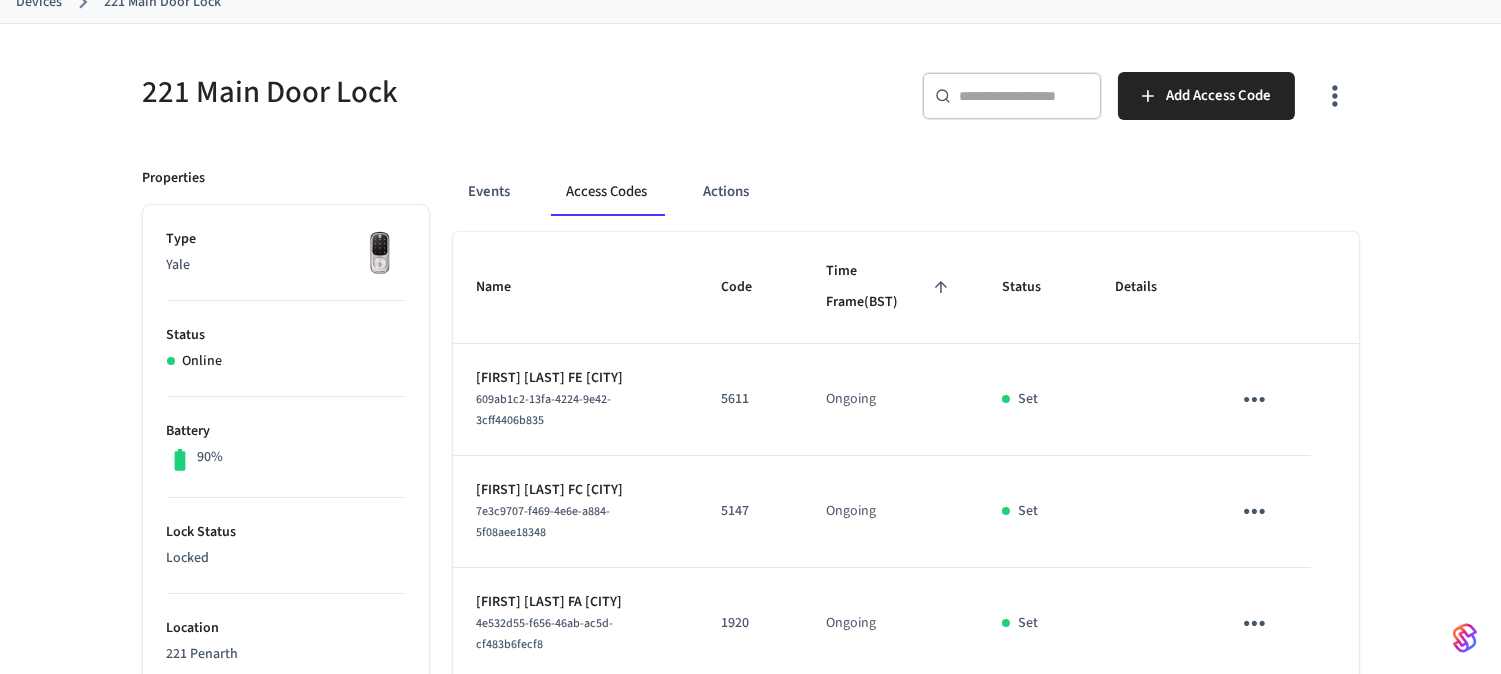 scroll, scrollTop: 0, scrollLeft: 0, axis: both 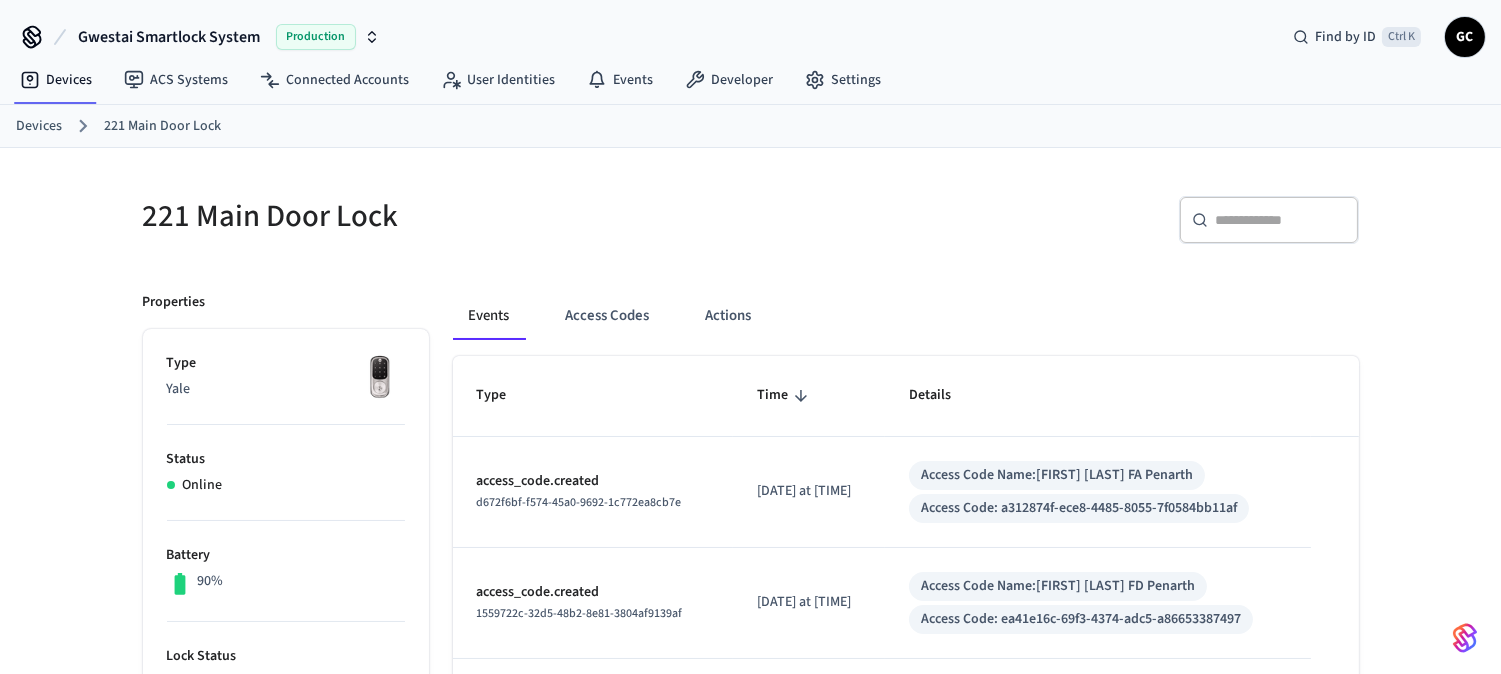 drag, startPoint x: 605, startPoint y: 301, endPoint x: 682, endPoint y: 305, distance: 77.10383 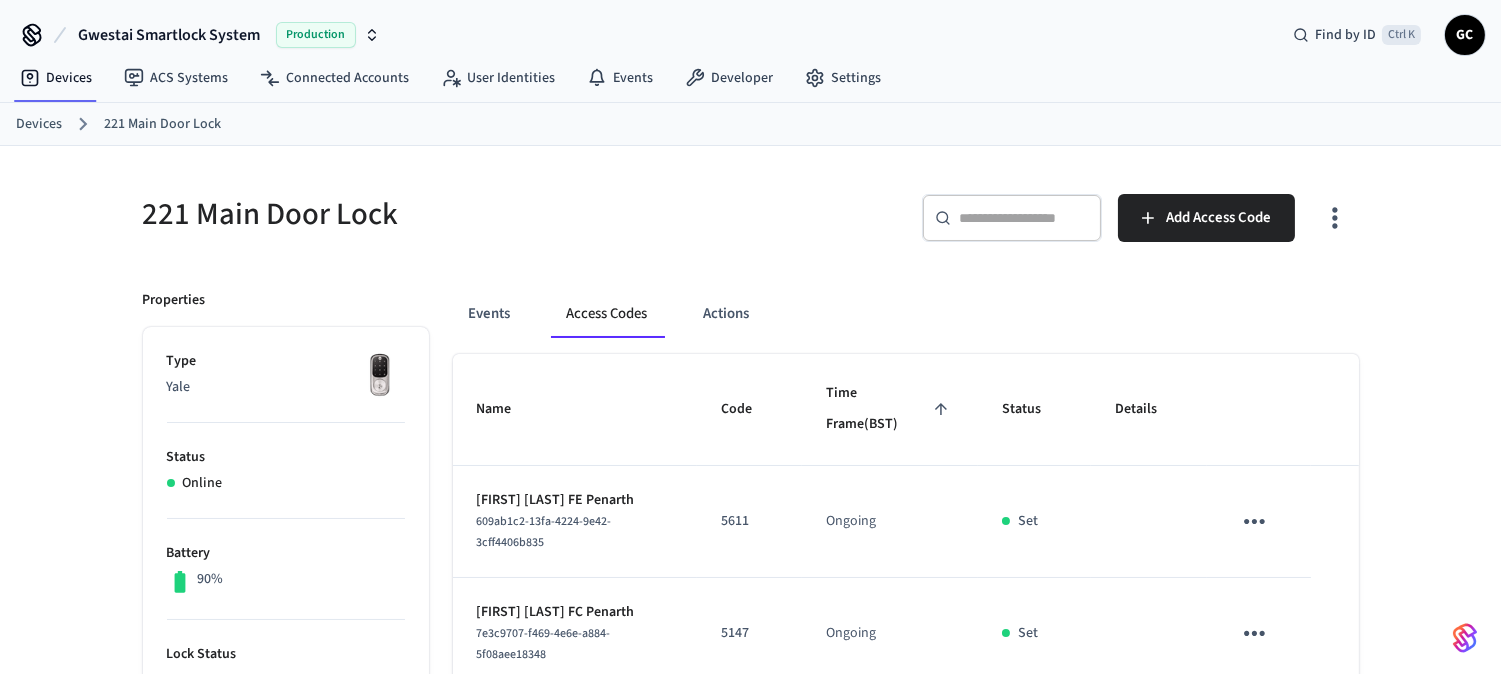 scroll, scrollTop: 0, scrollLeft: 0, axis: both 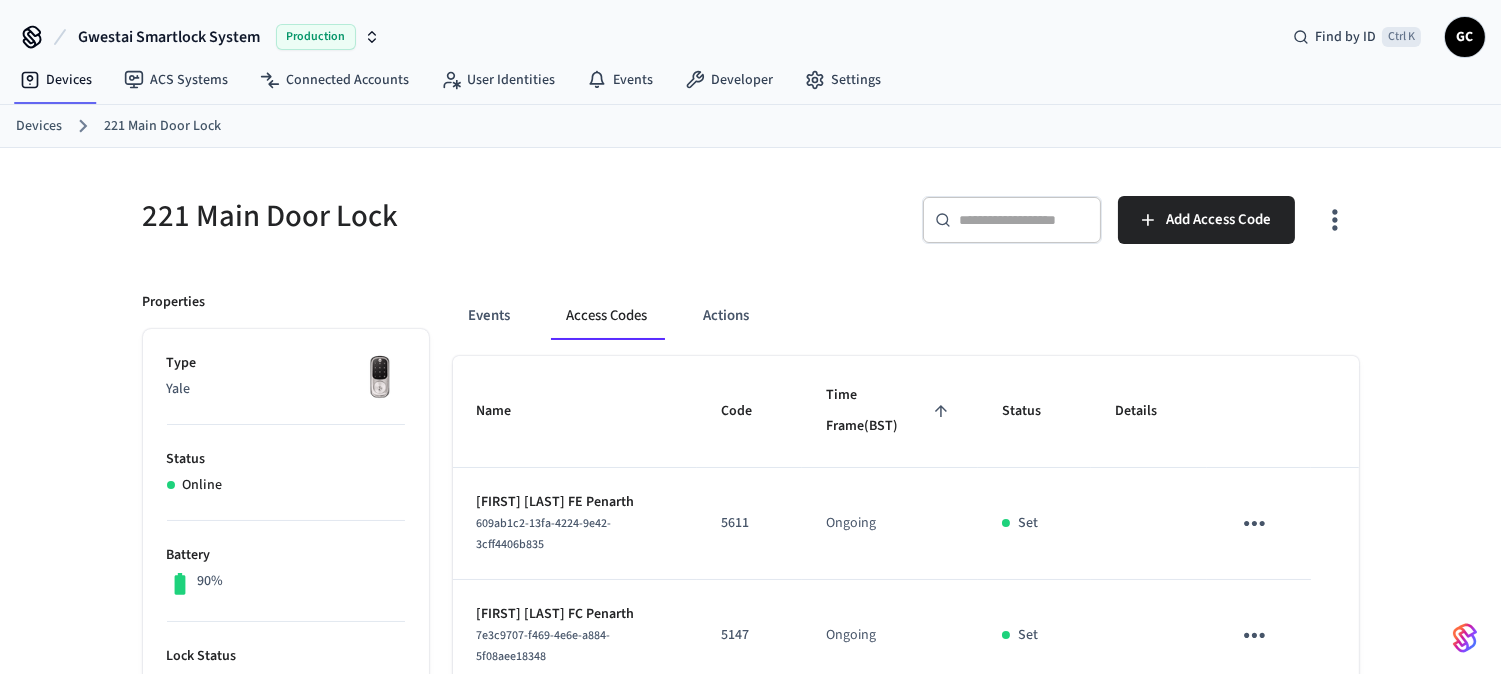click on "Devices" at bounding box center (39, 126) 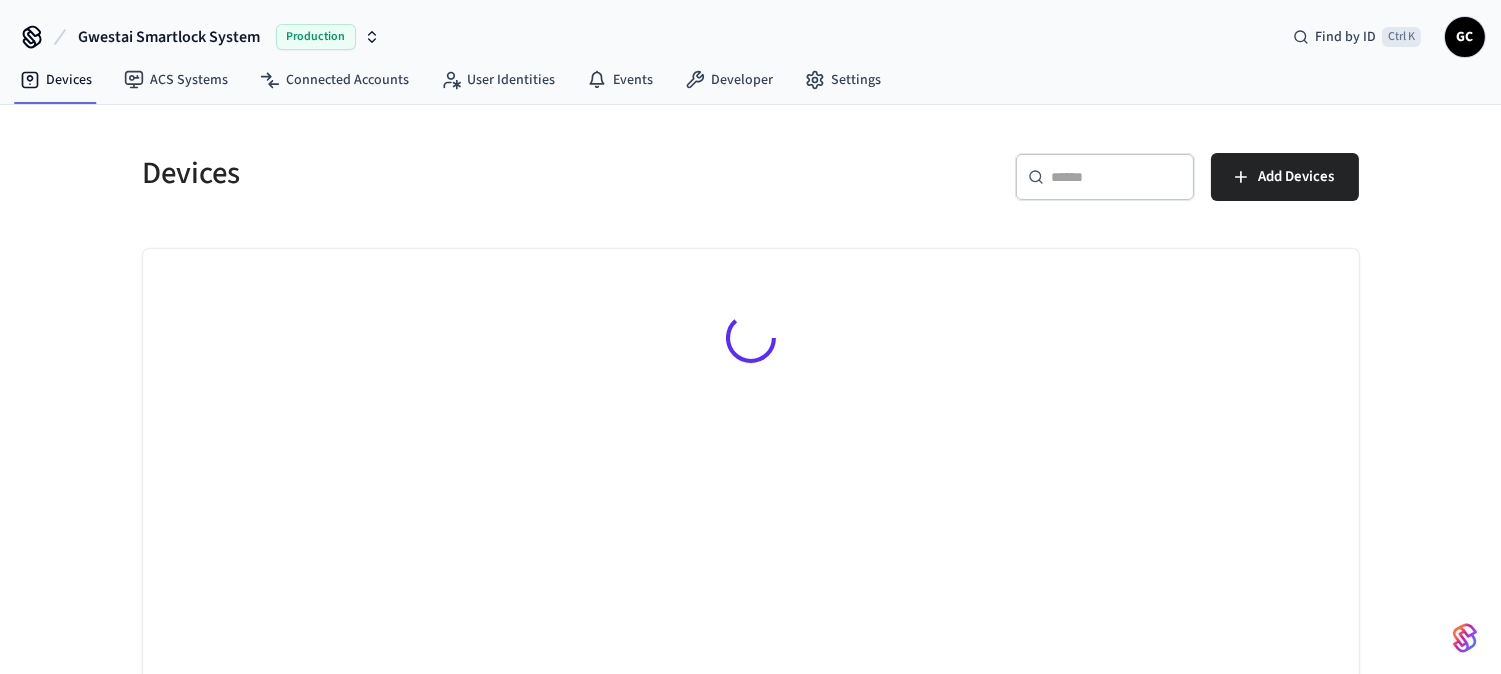 click at bounding box center [1117, 177] 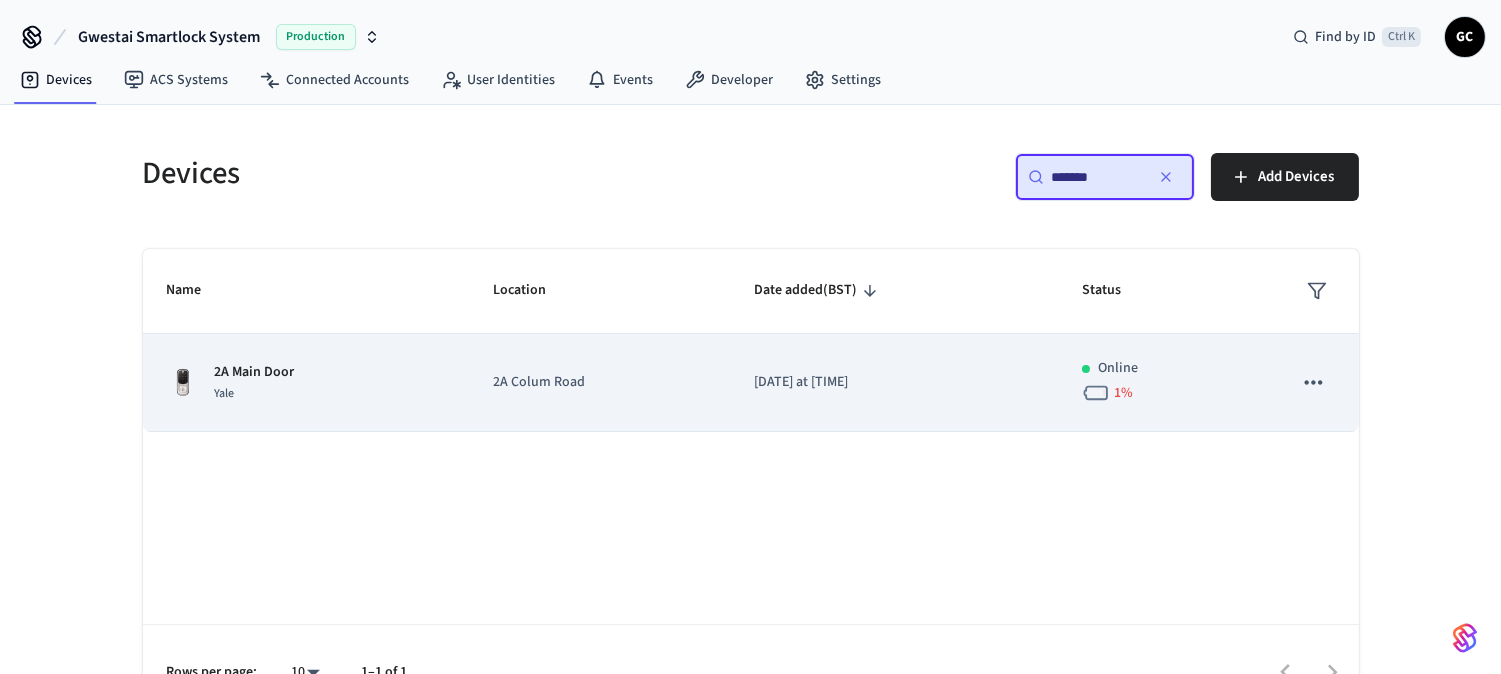 type on "*******" 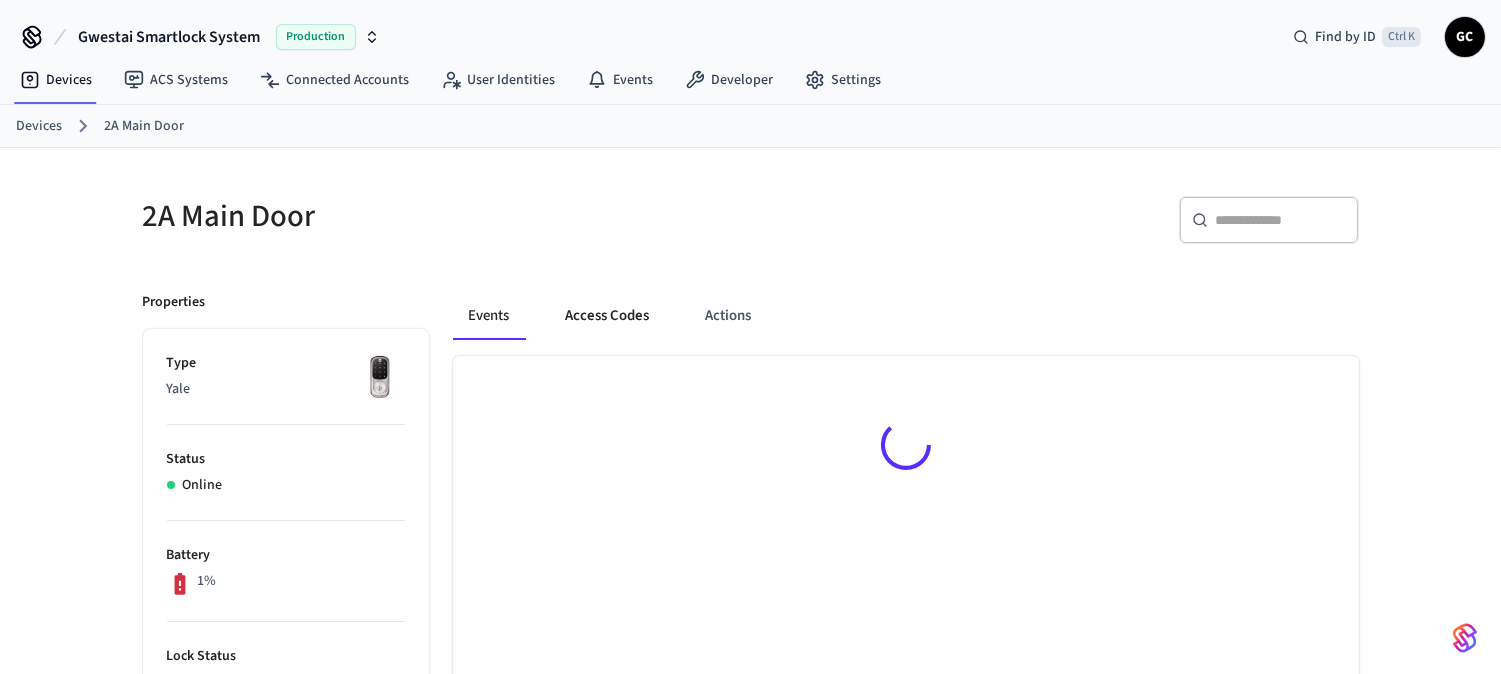 click on "Access Codes" at bounding box center (608, 316) 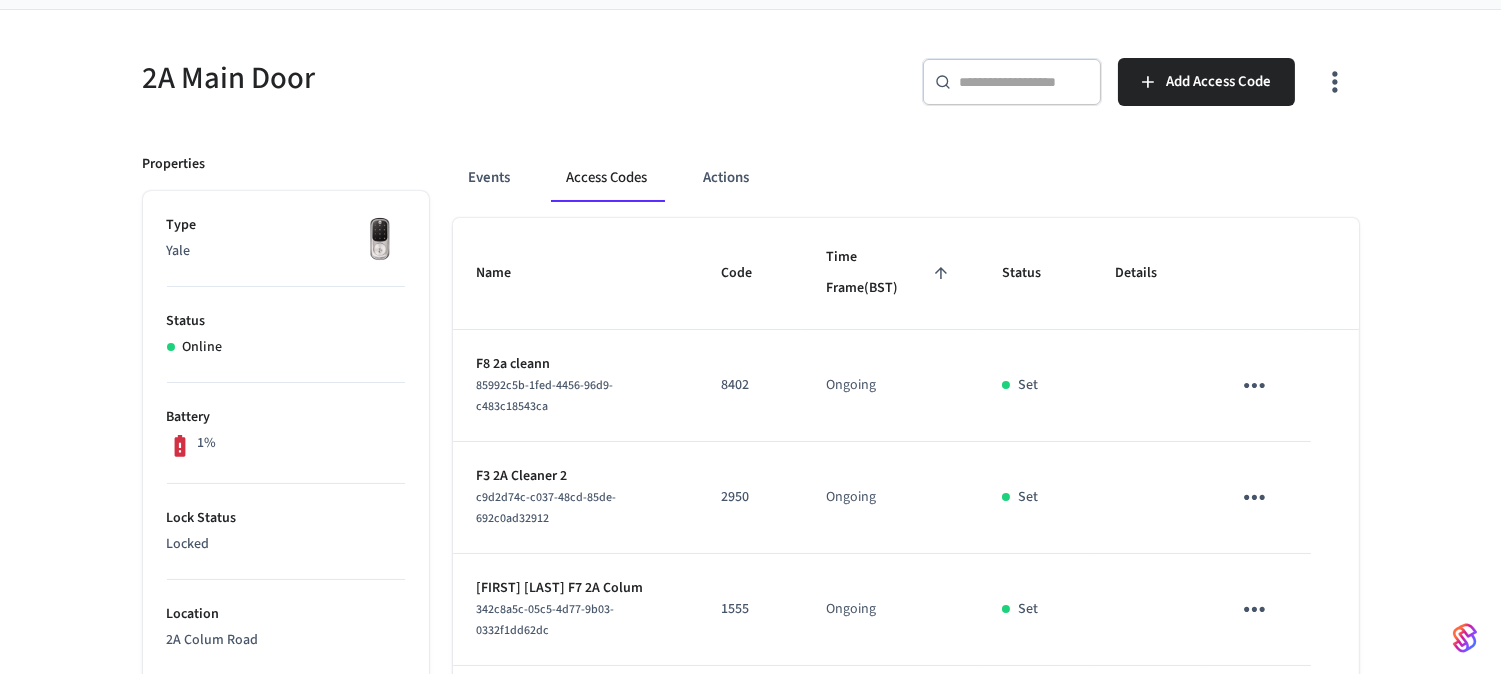 scroll, scrollTop: 0, scrollLeft: 0, axis: both 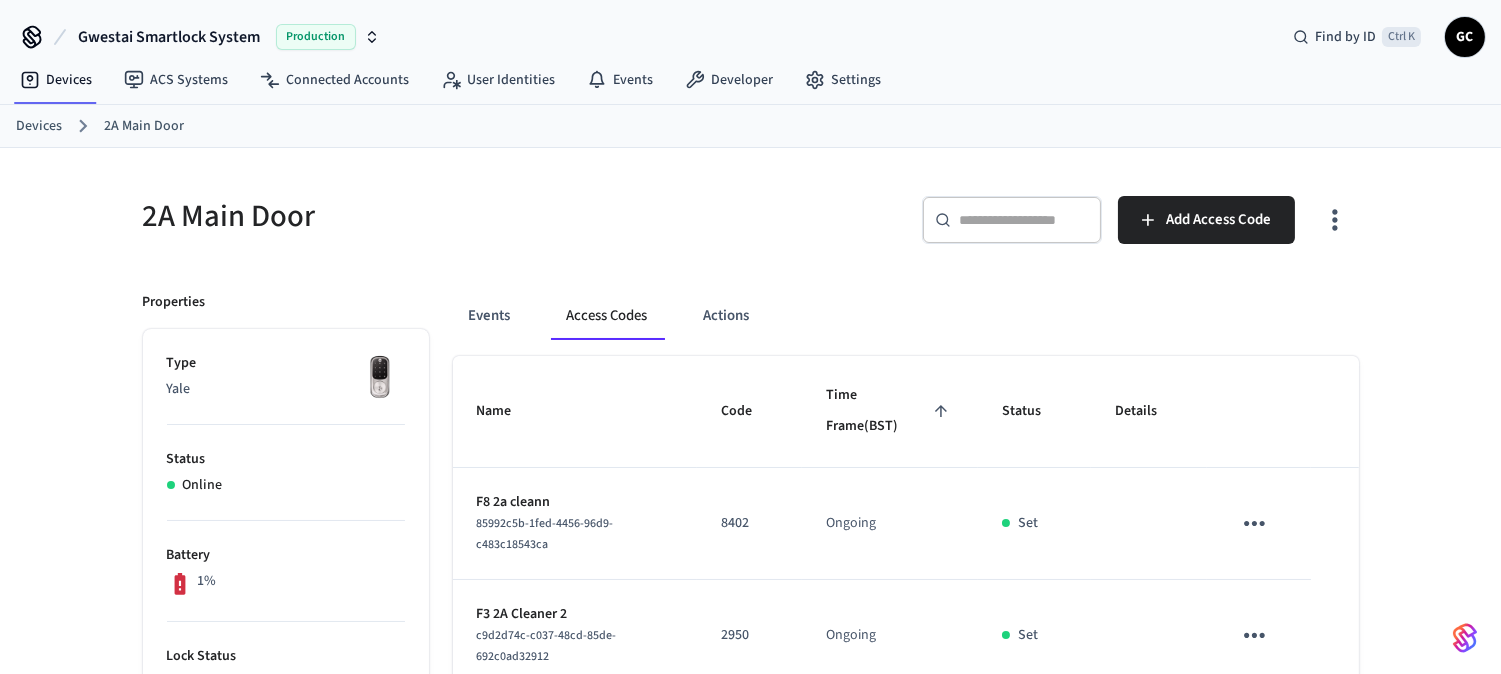 click on "Devices" at bounding box center (39, 126) 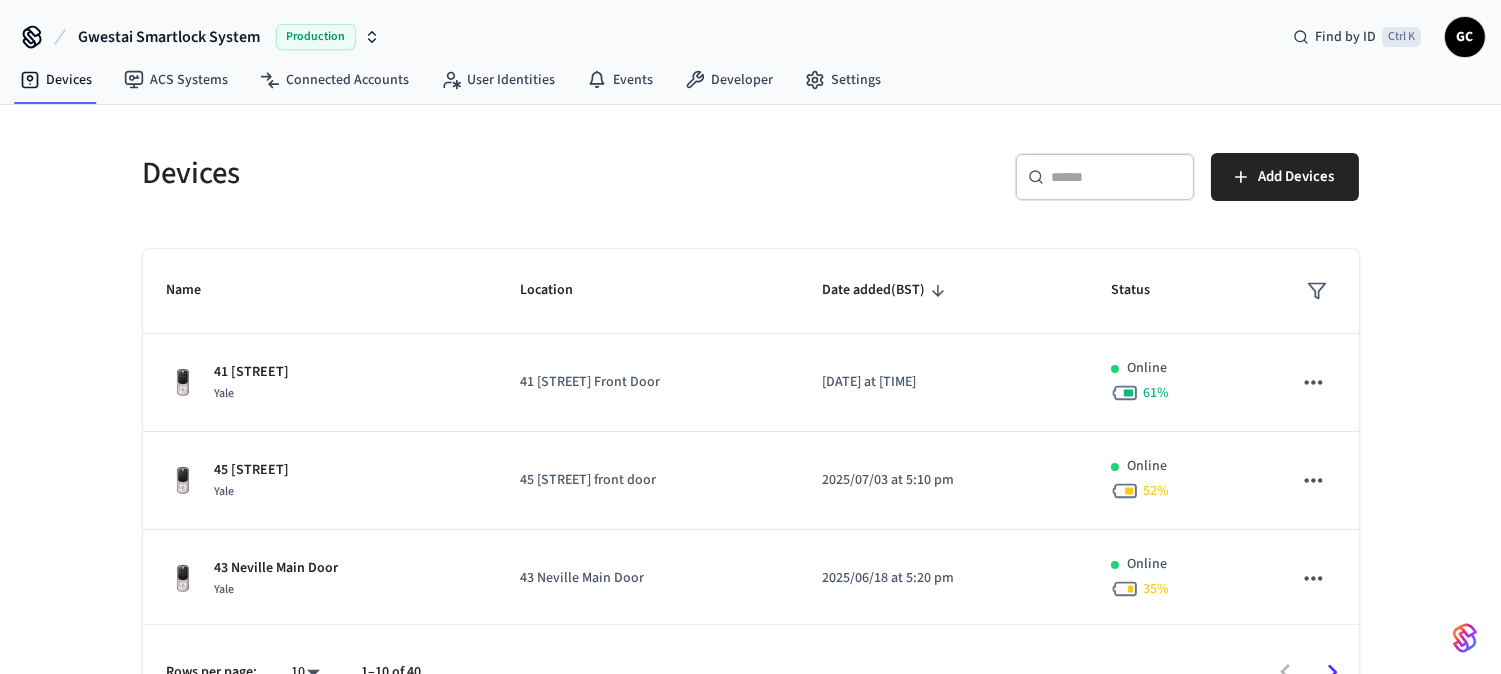 click on "​ ​" at bounding box center [1105, 177] 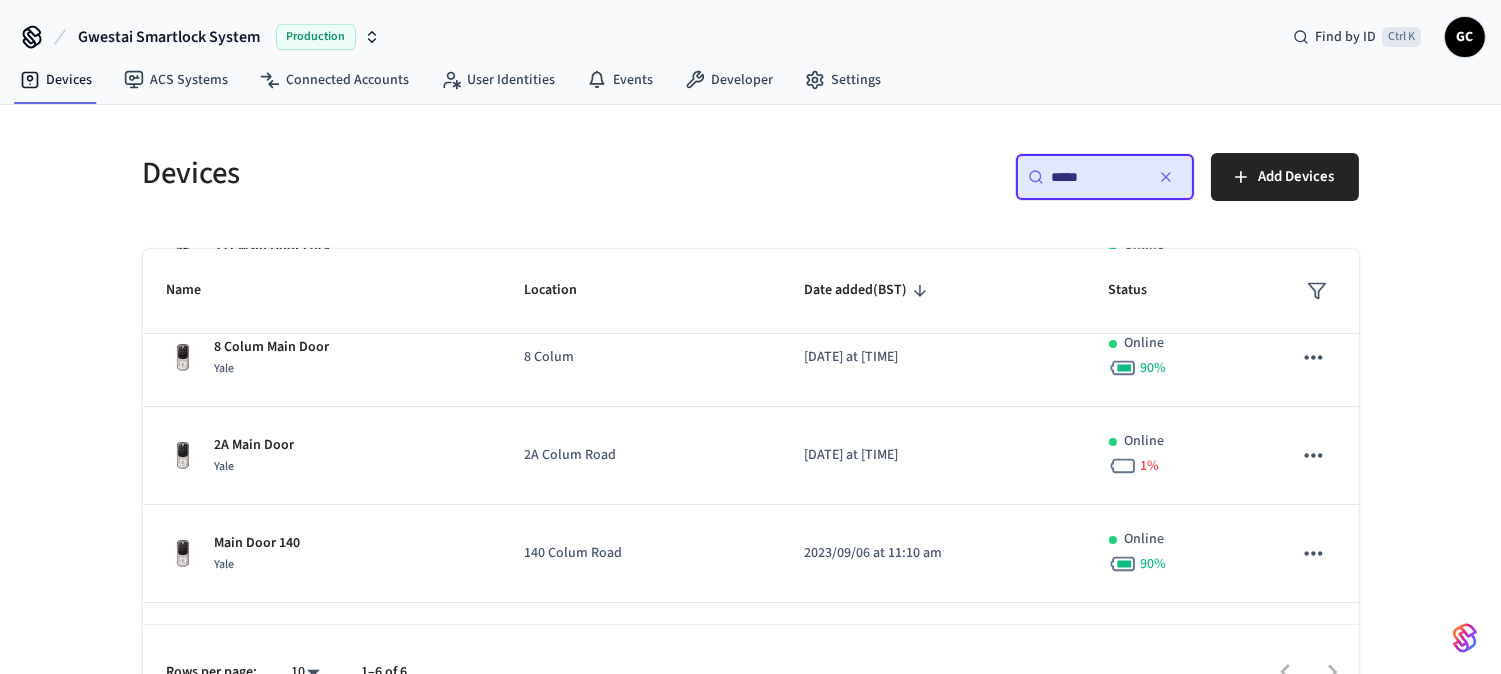 scroll, scrollTop: 222, scrollLeft: 0, axis: vertical 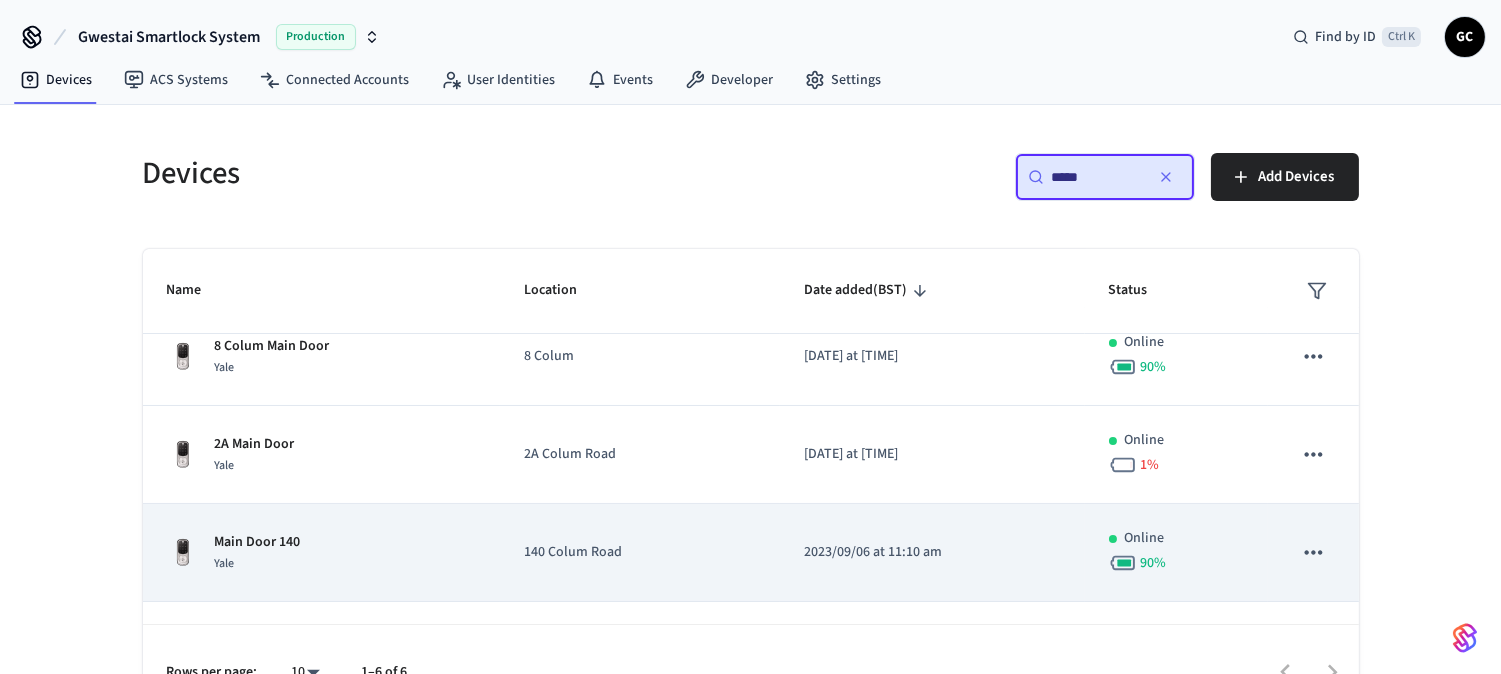 type on "****" 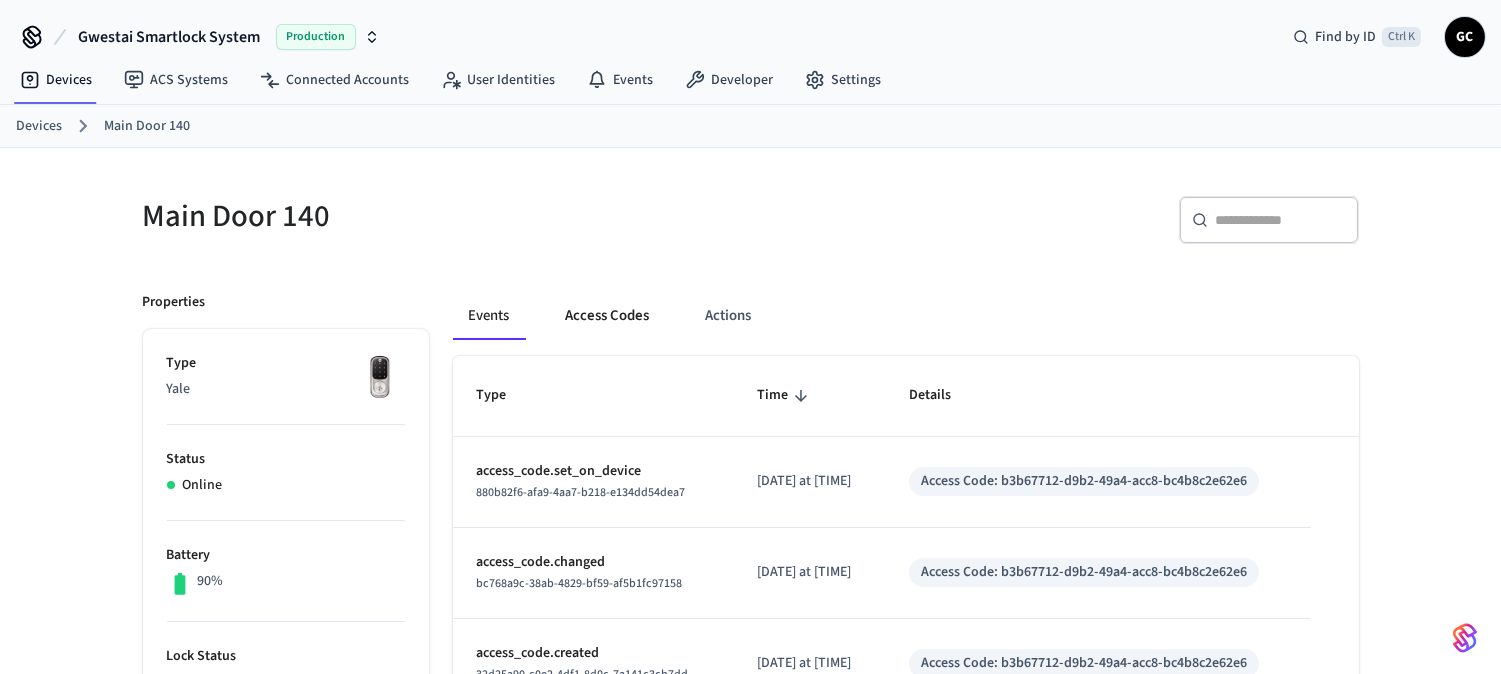 click on "Access Codes" at bounding box center [608, 316] 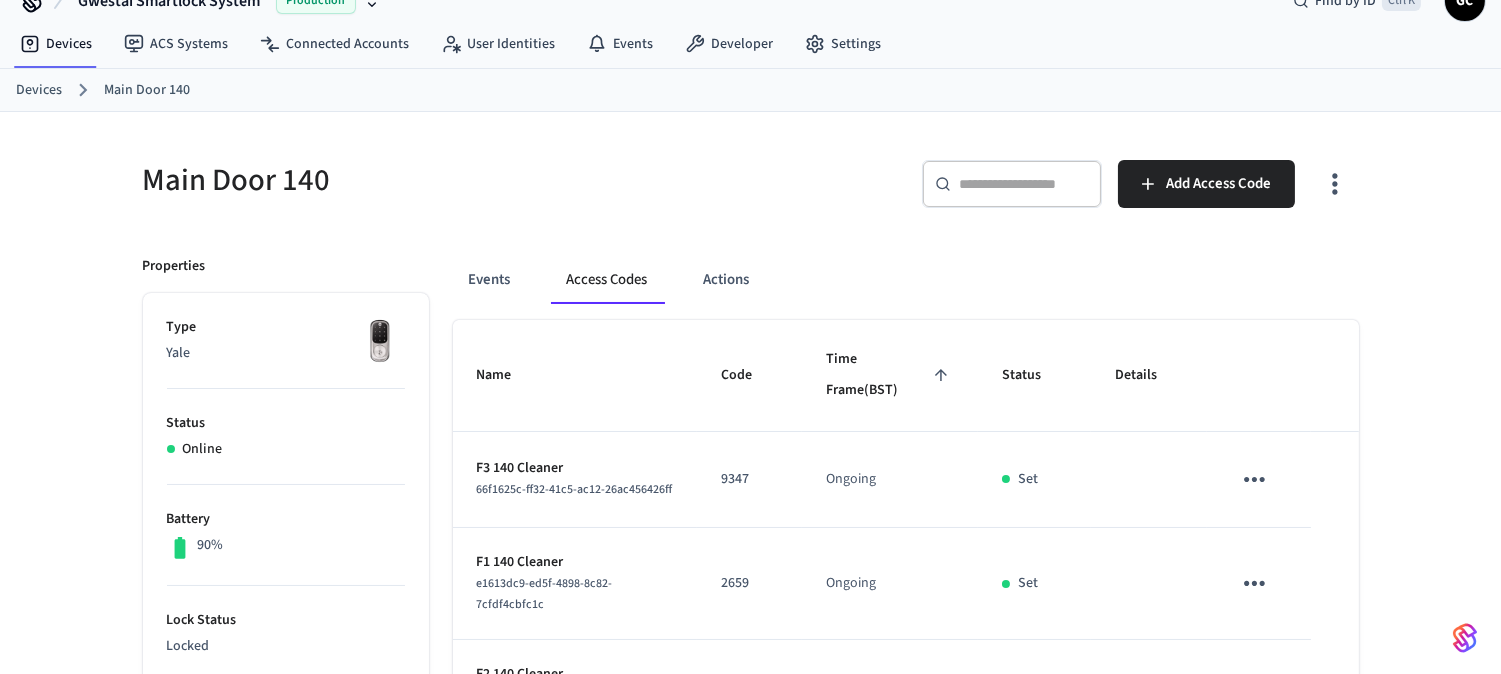 scroll, scrollTop: 0, scrollLeft: 0, axis: both 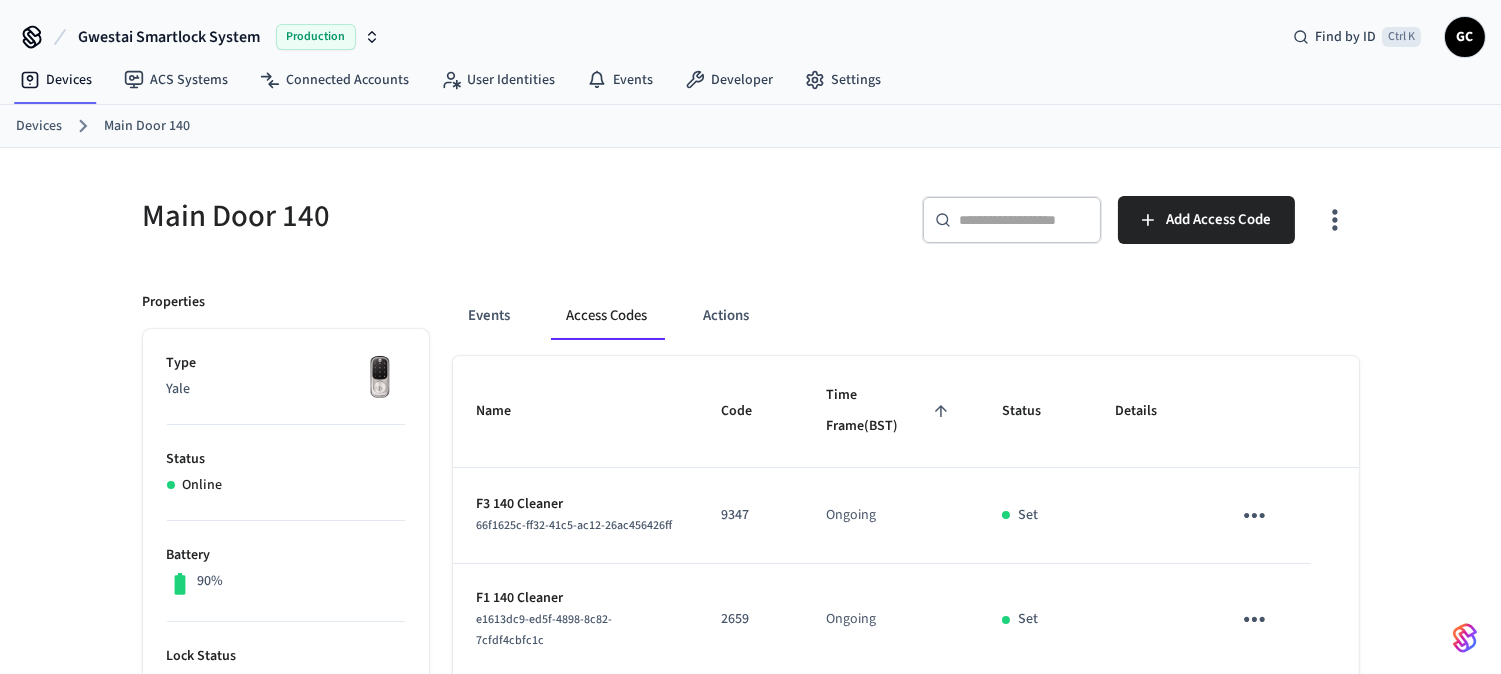click on "Devices" at bounding box center (39, 126) 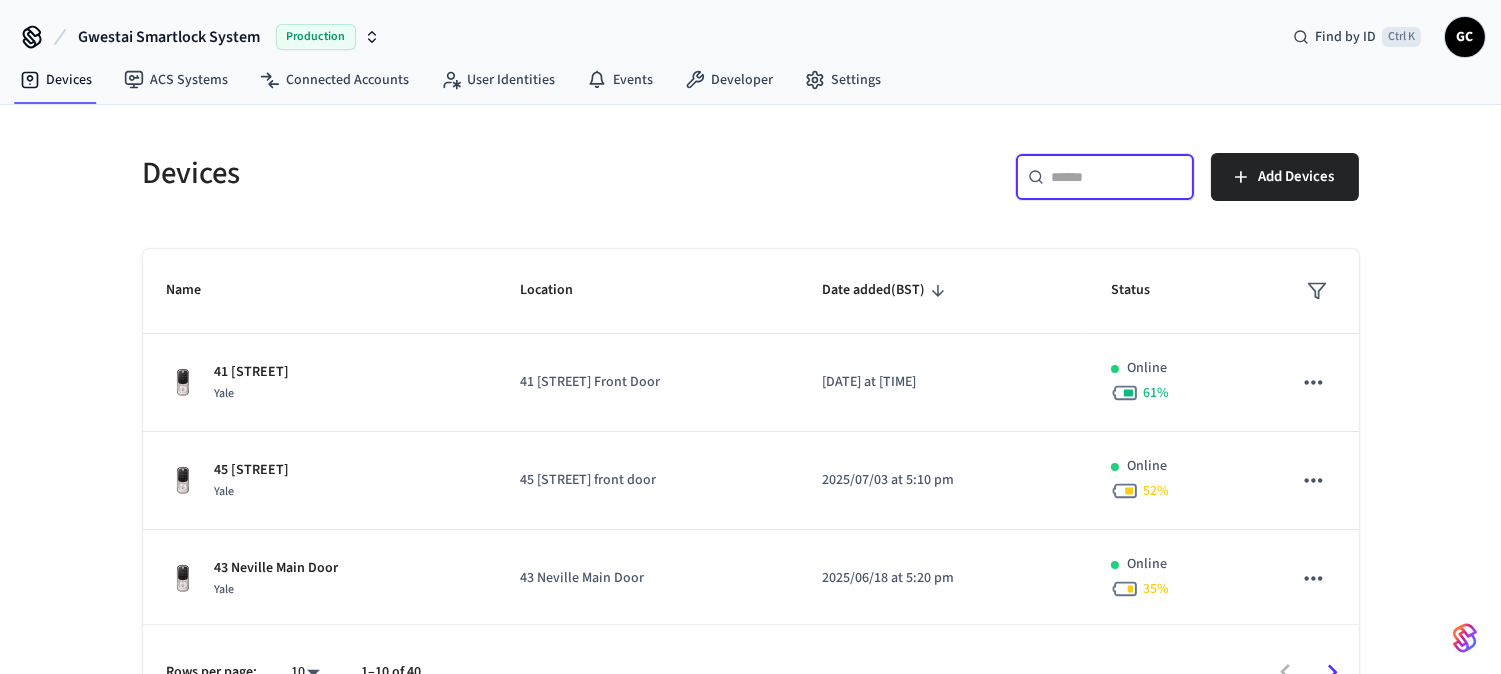 click at bounding box center [1117, 177] 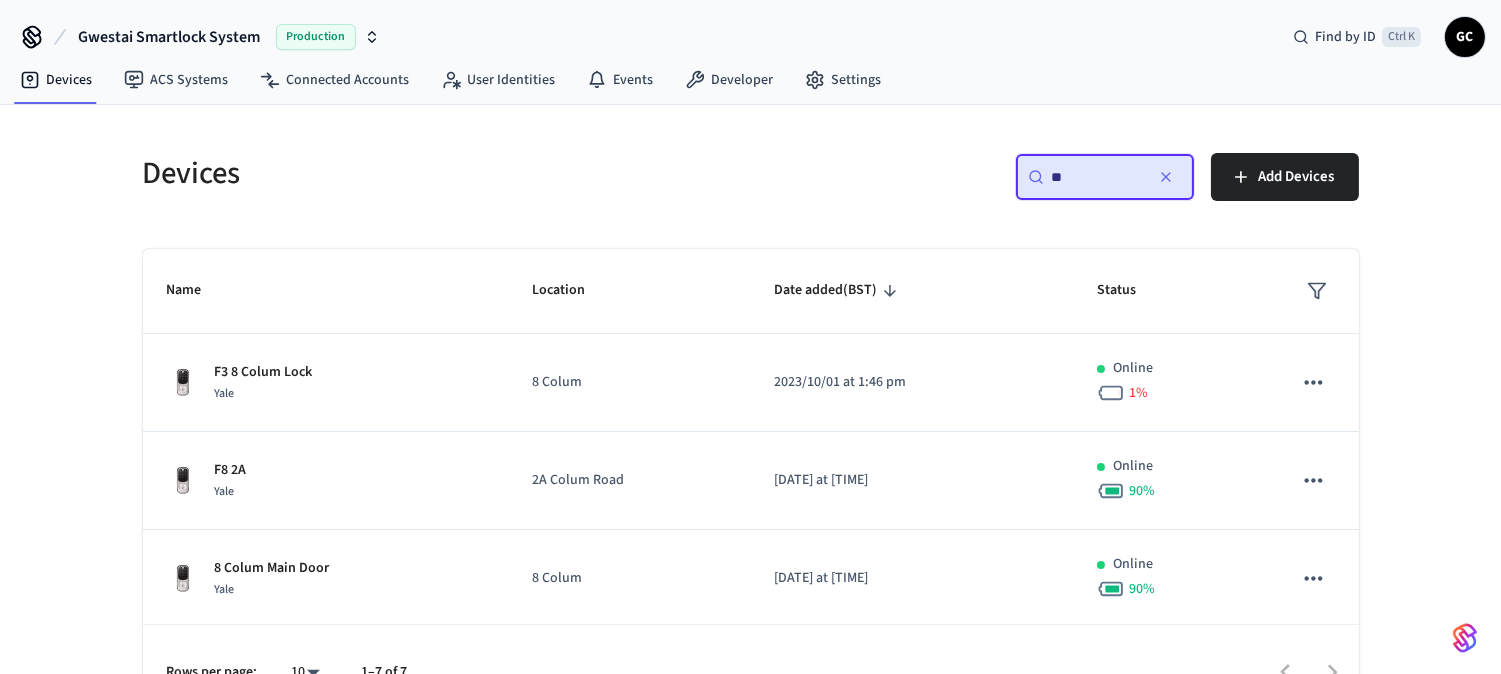 type on "*" 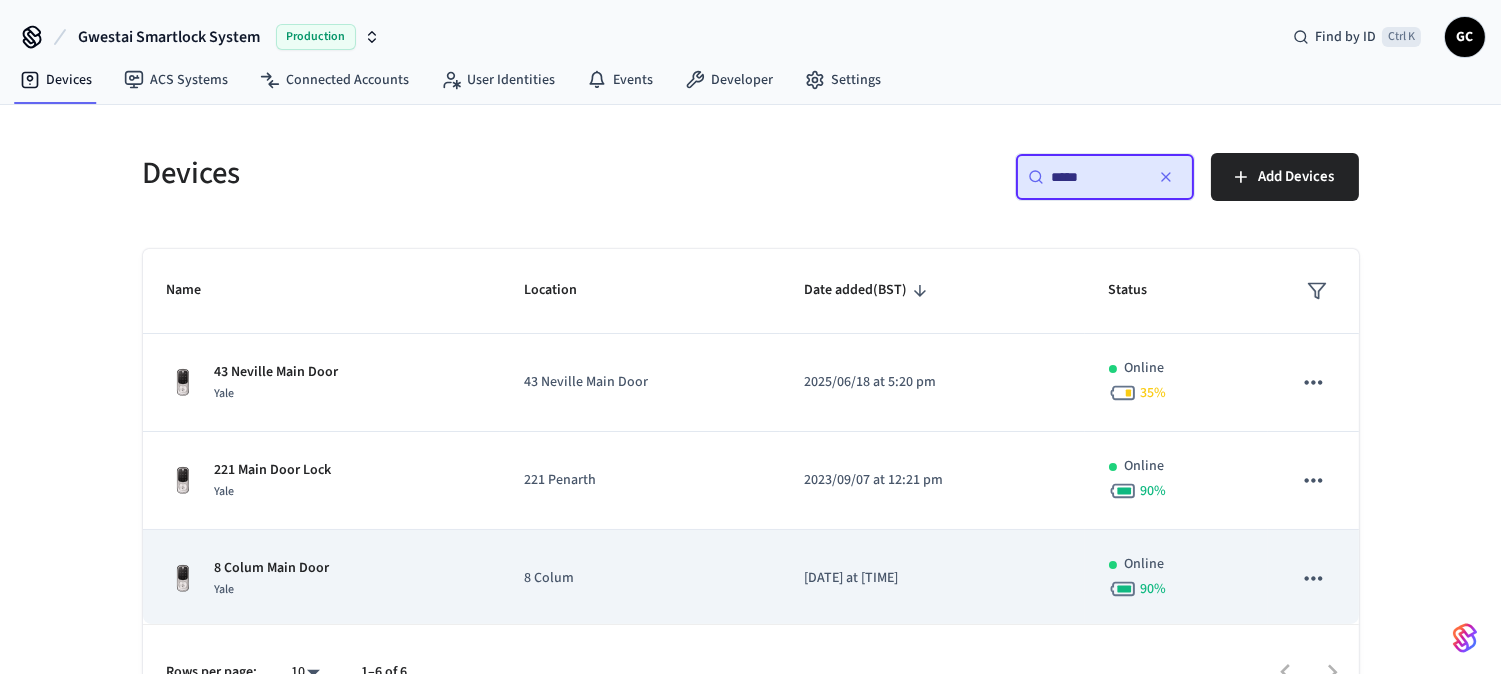 type on "****" 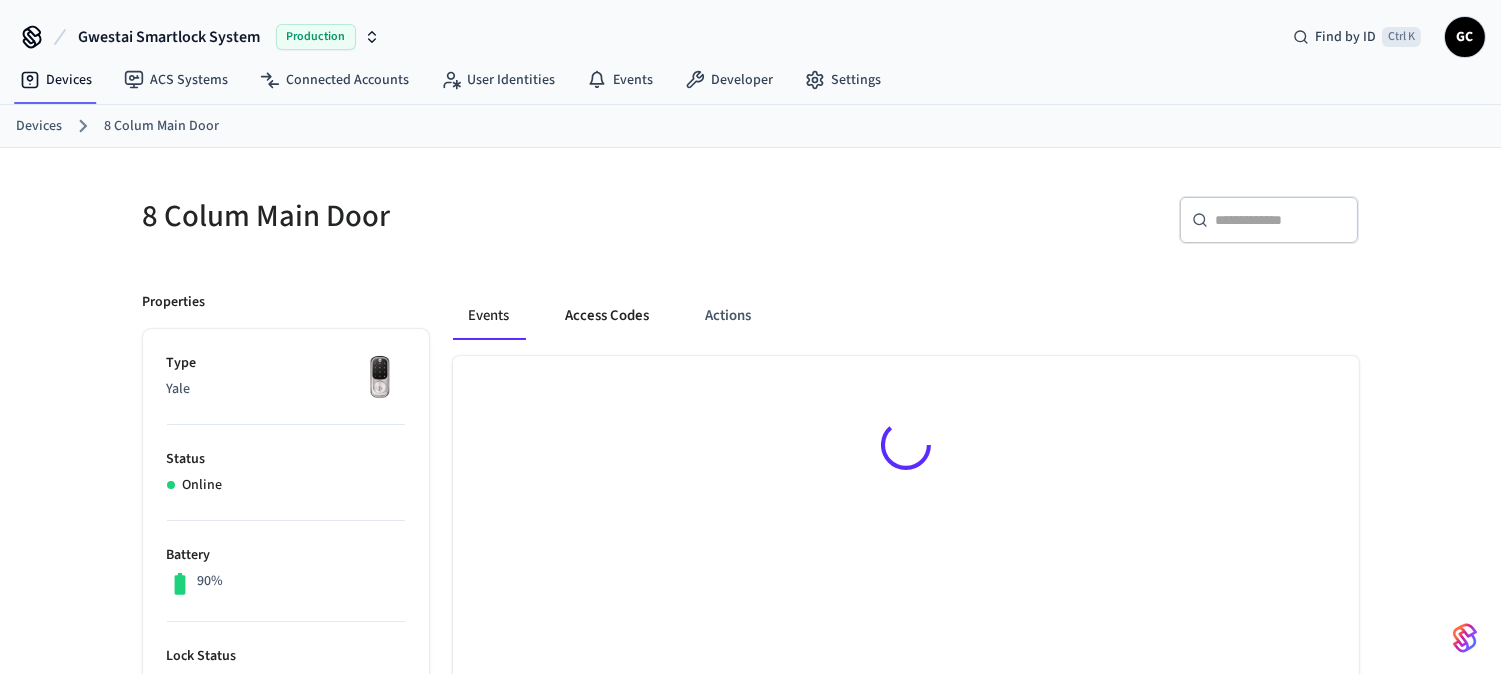 click on "Access Codes" at bounding box center (608, 316) 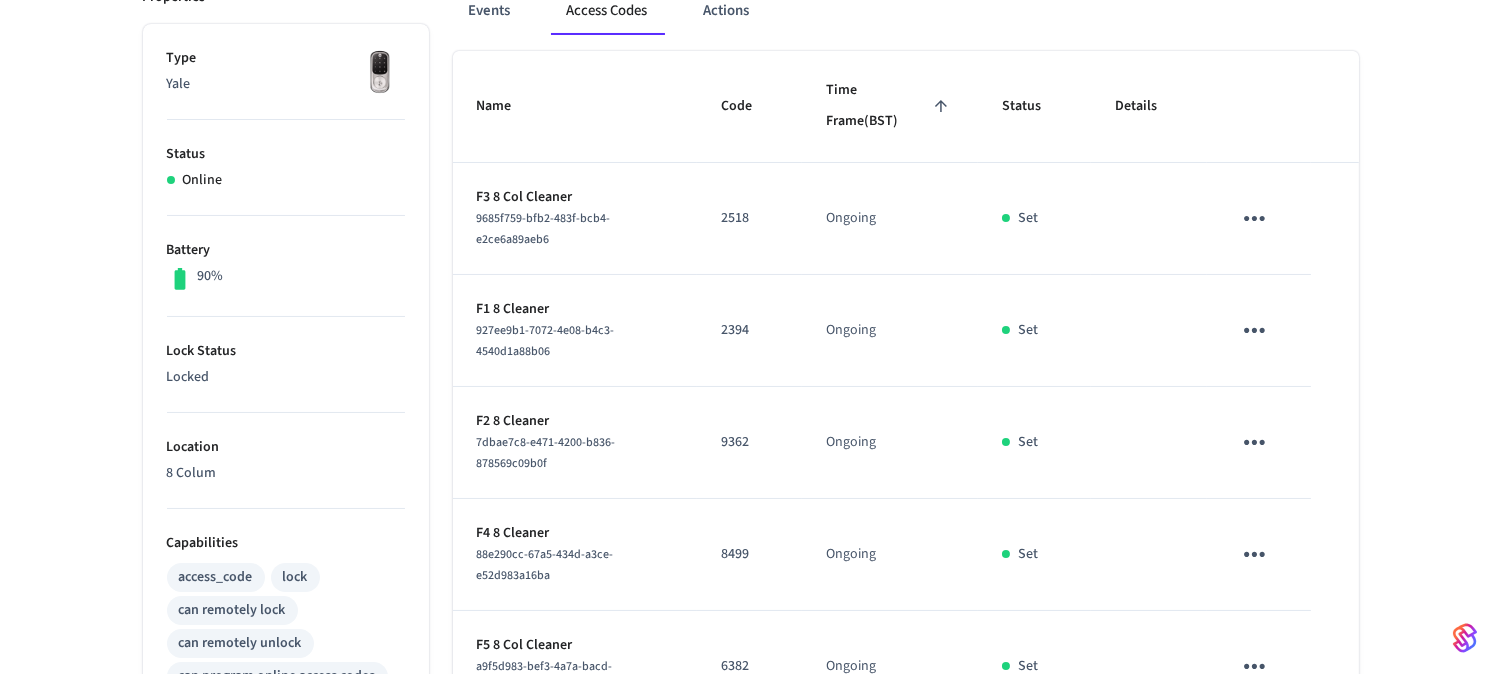 scroll, scrollTop: 0, scrollLeft: 0, axis: both 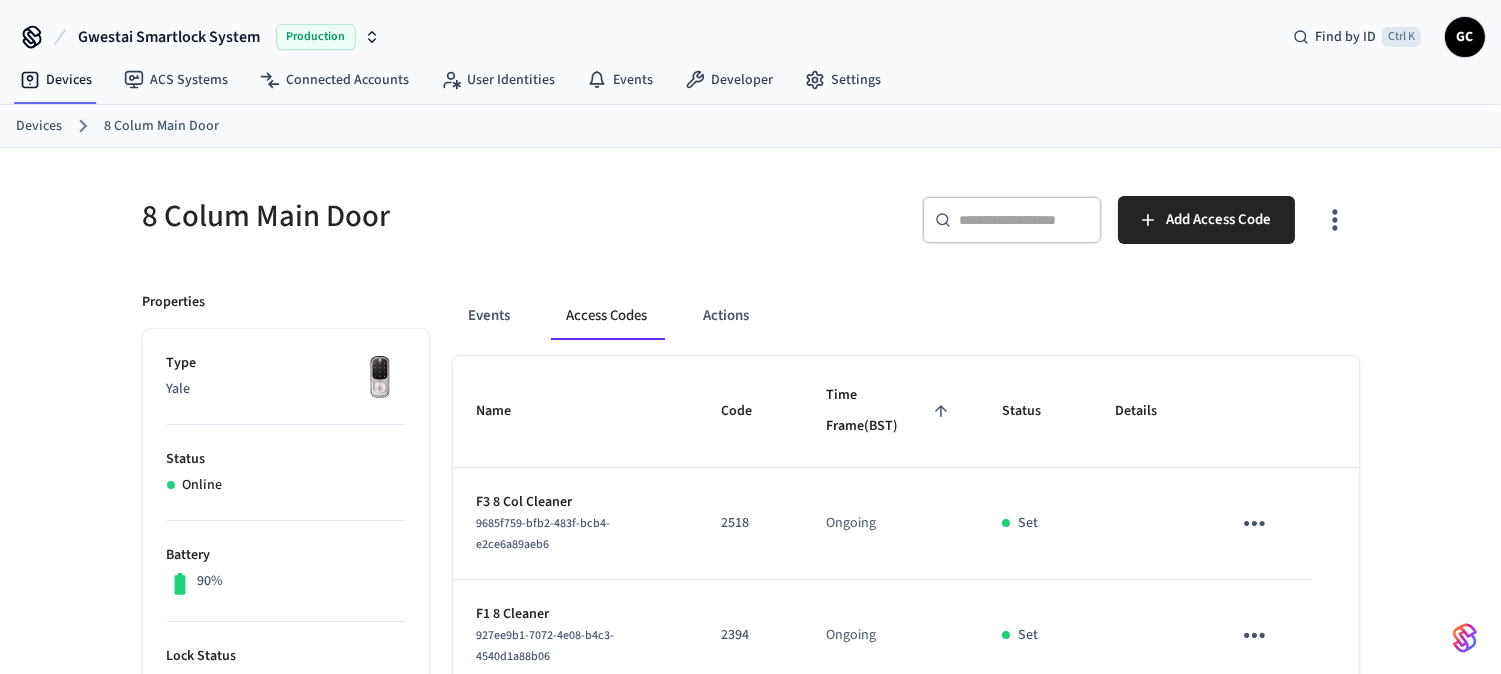click on "Devices" at bounding box center [39, 126] 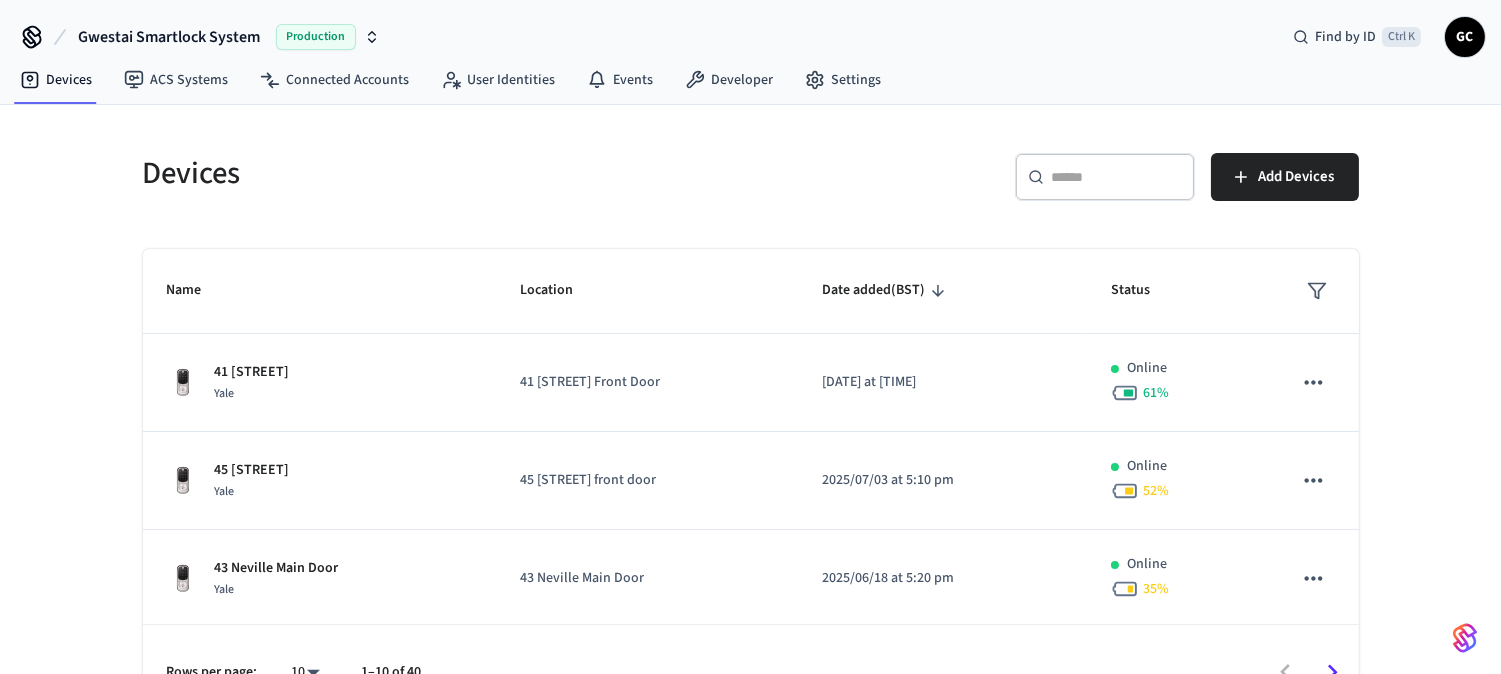 click on "​ ​" at bounding box center (1105, 177) 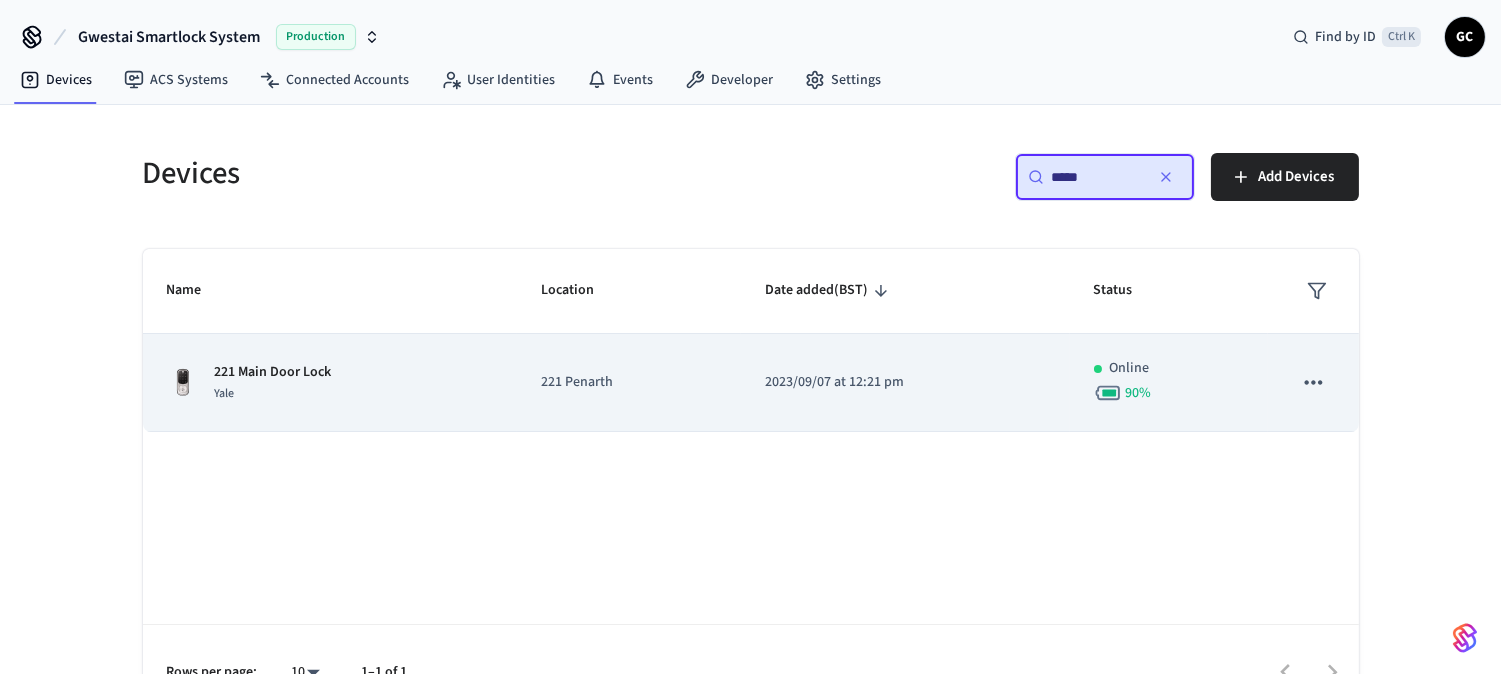type on "*****" 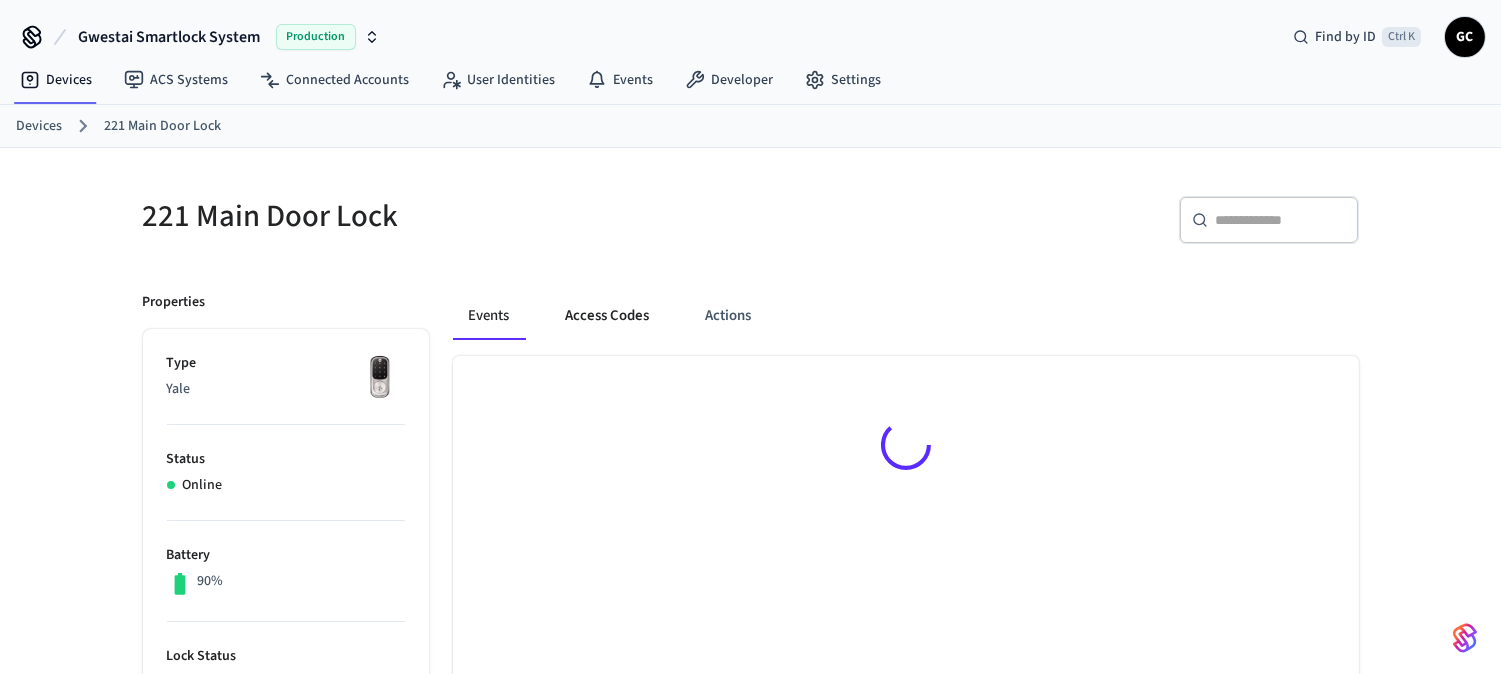click on "Access Codes" at bounding box center [608, 316] 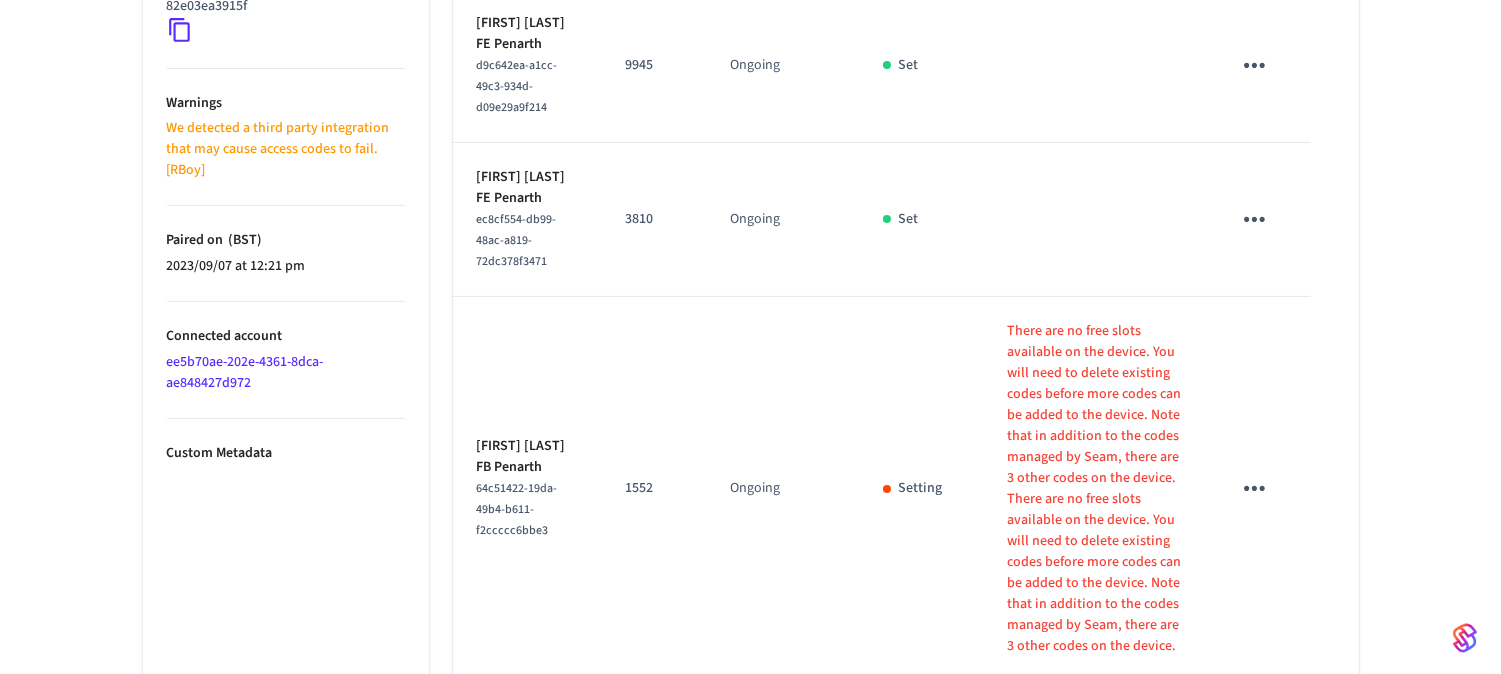 scroll, scrollTop: 878, scrollLeft: 0, axis: vertical 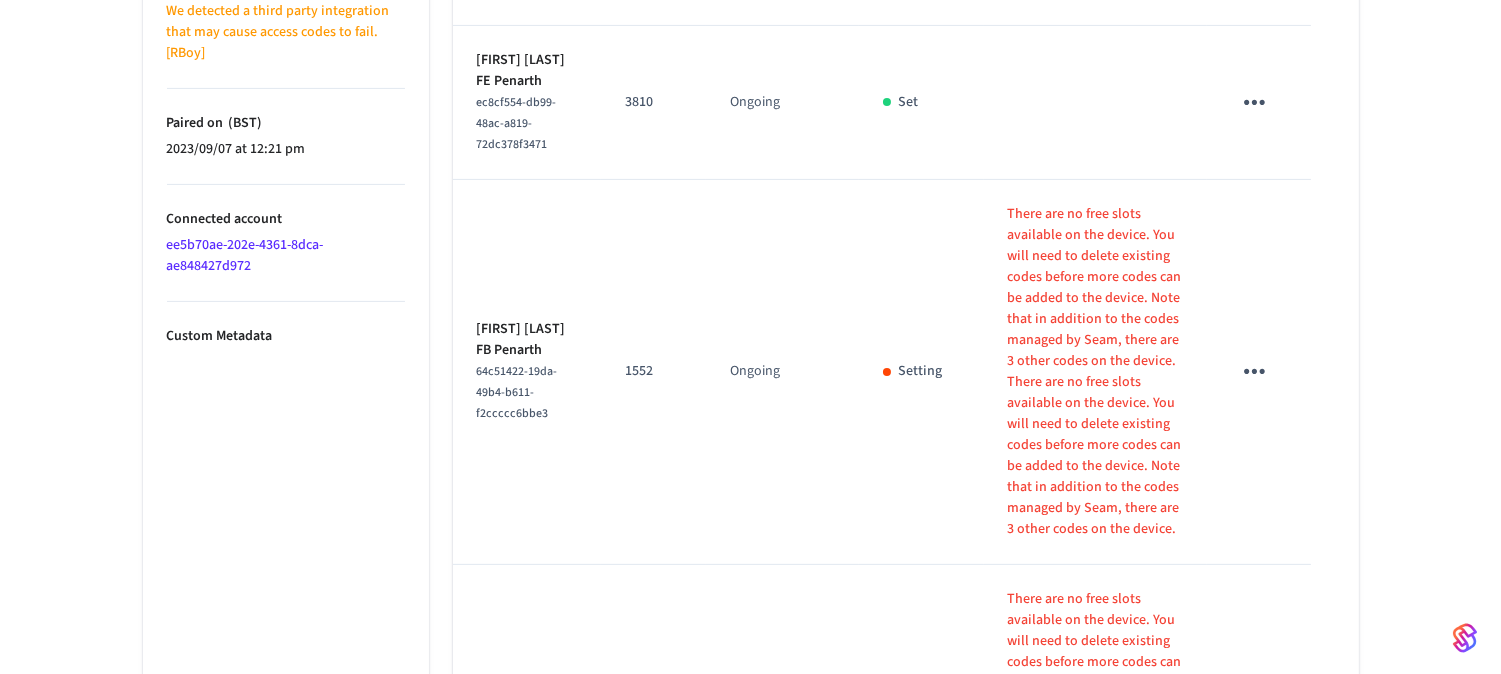 type 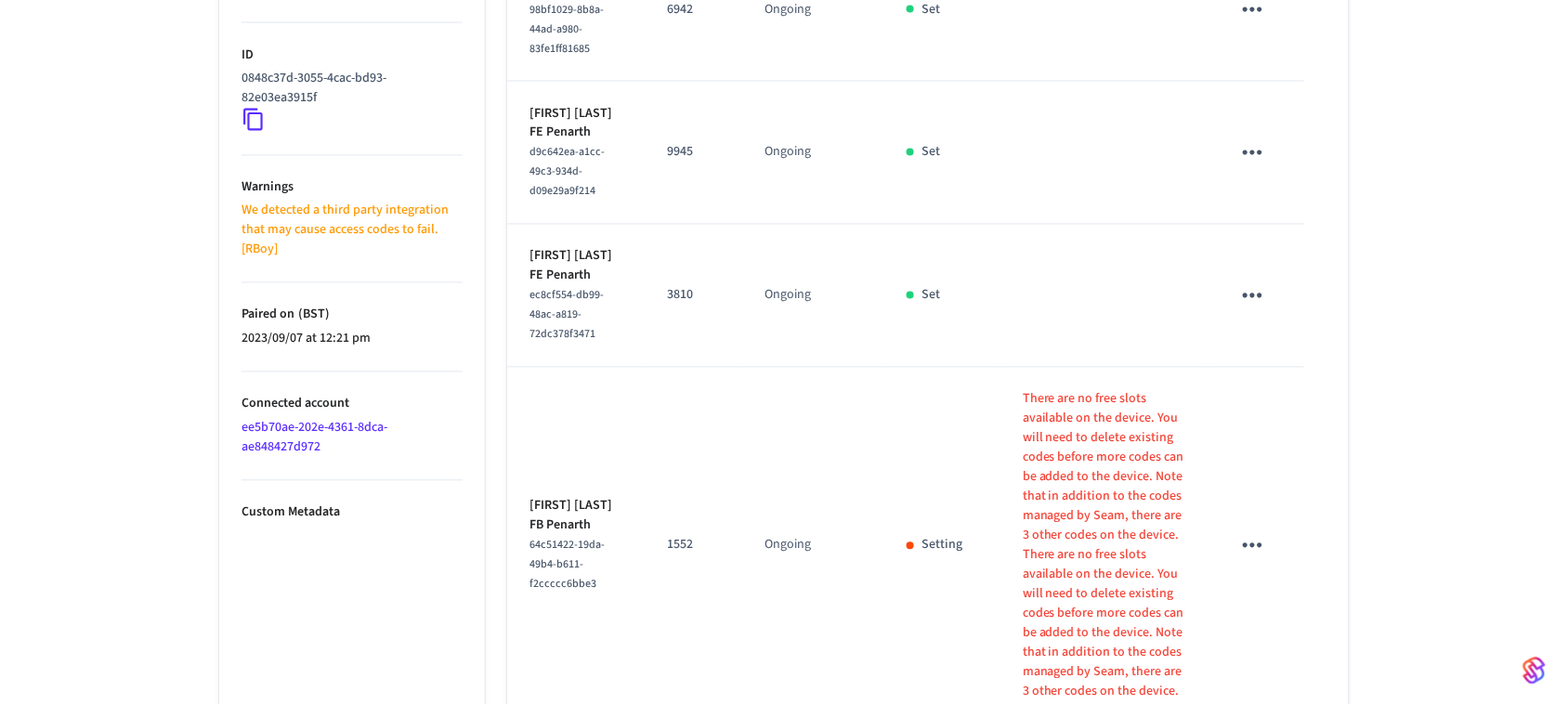 scroll, scrollTop: 920, scrollLeft: 0, axis: vertical 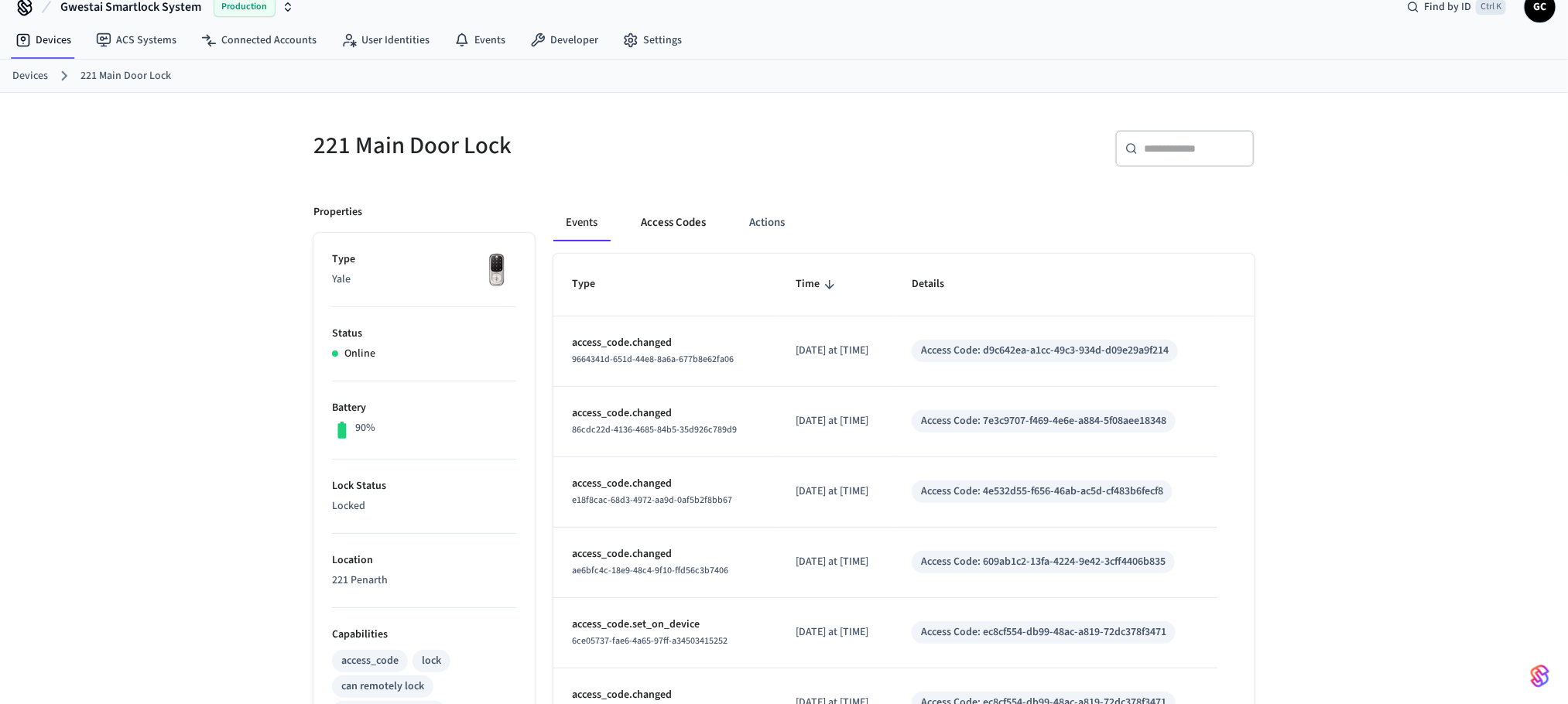 click on "Access Codes" at bounding box center (673, 223) 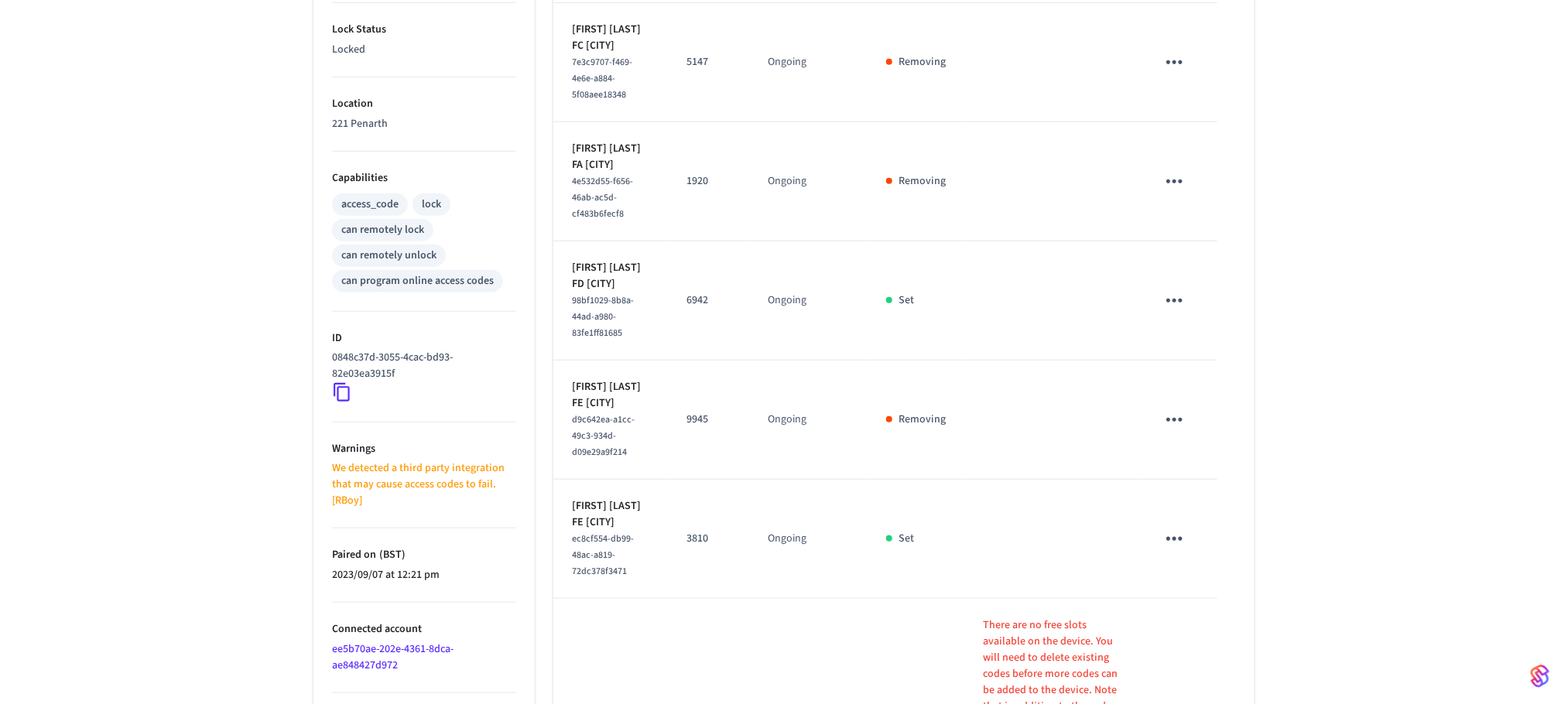 scroll, scrollTop: 254, scrollLeft: 0, axis: vertical 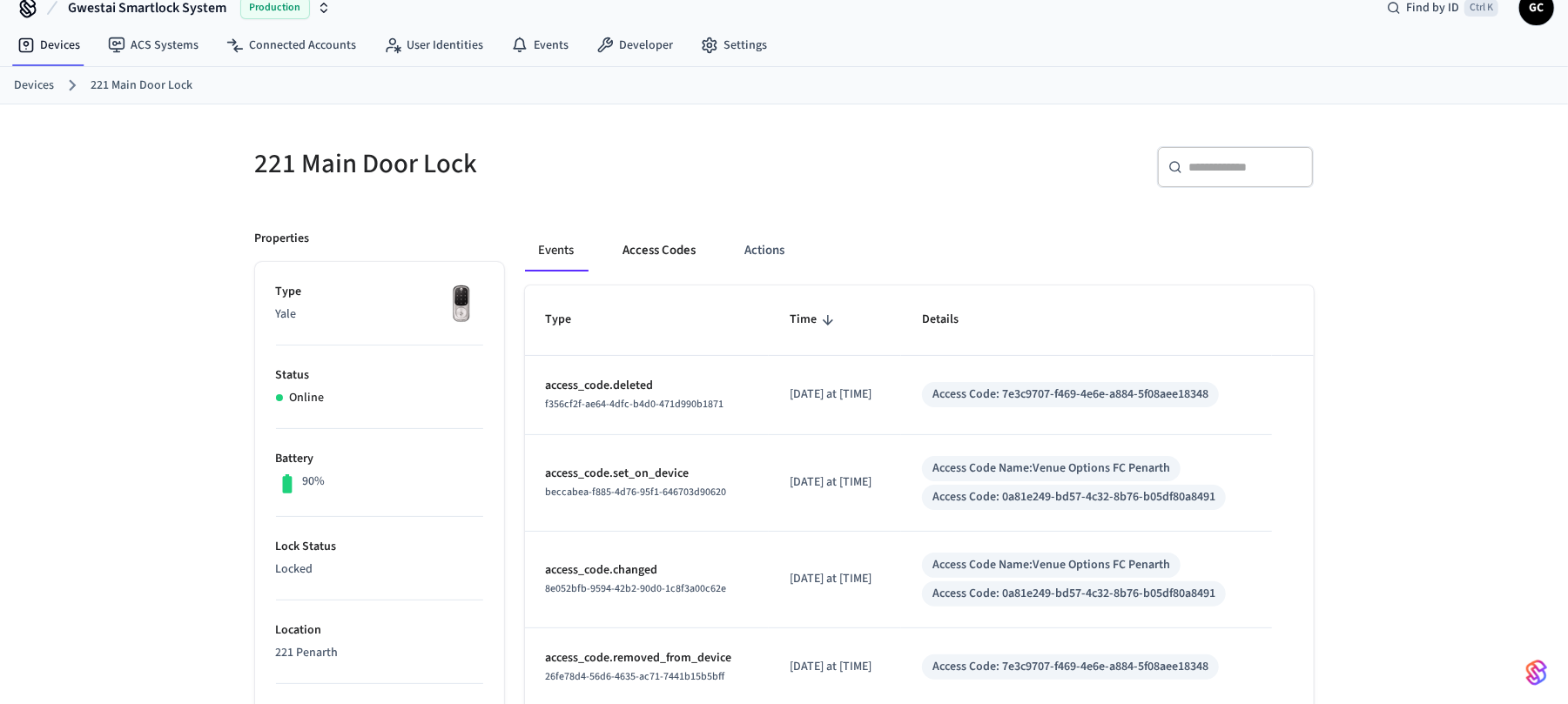 click on "Access Codes" at bounding box center (660, 251) 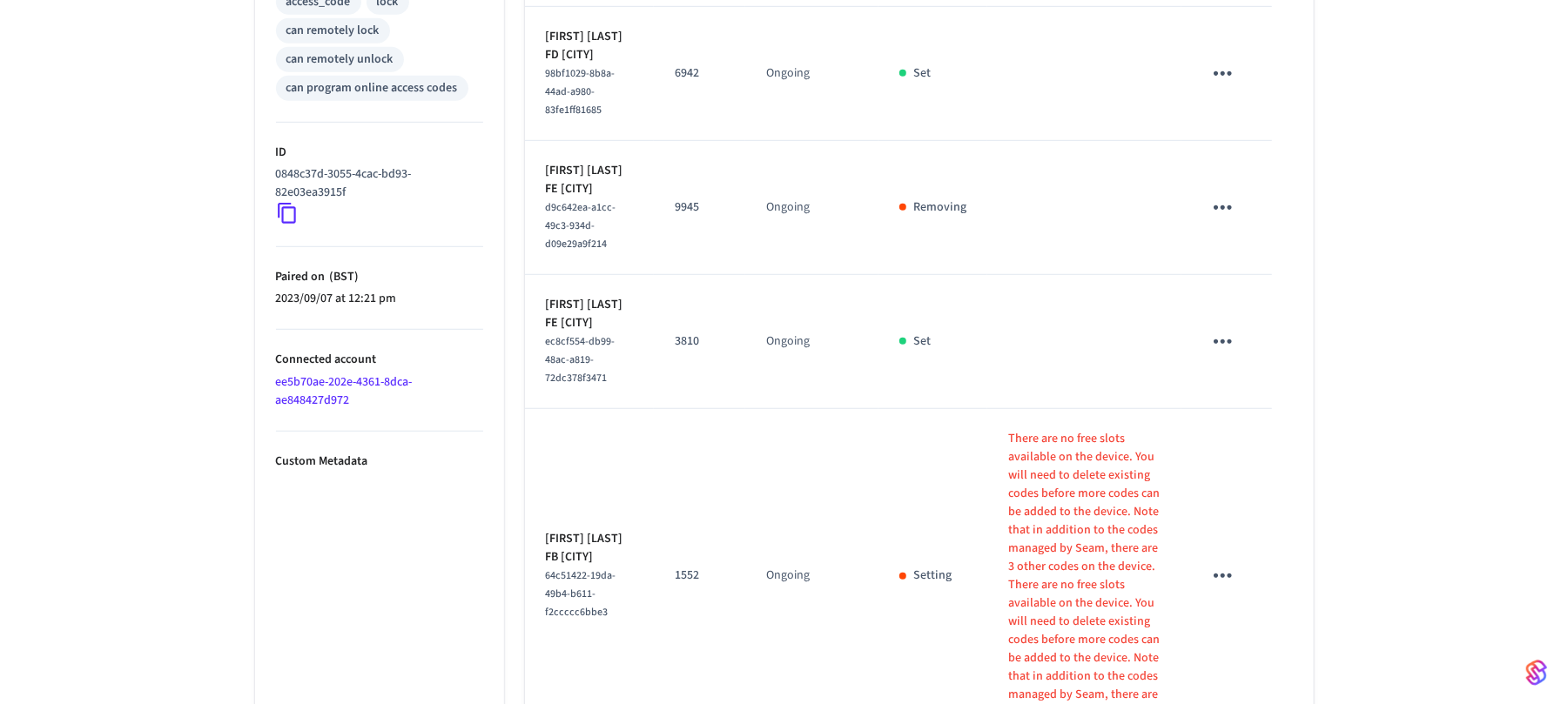 scroll, scrollTop: 724, scrollLeft: 0, axis: vertical 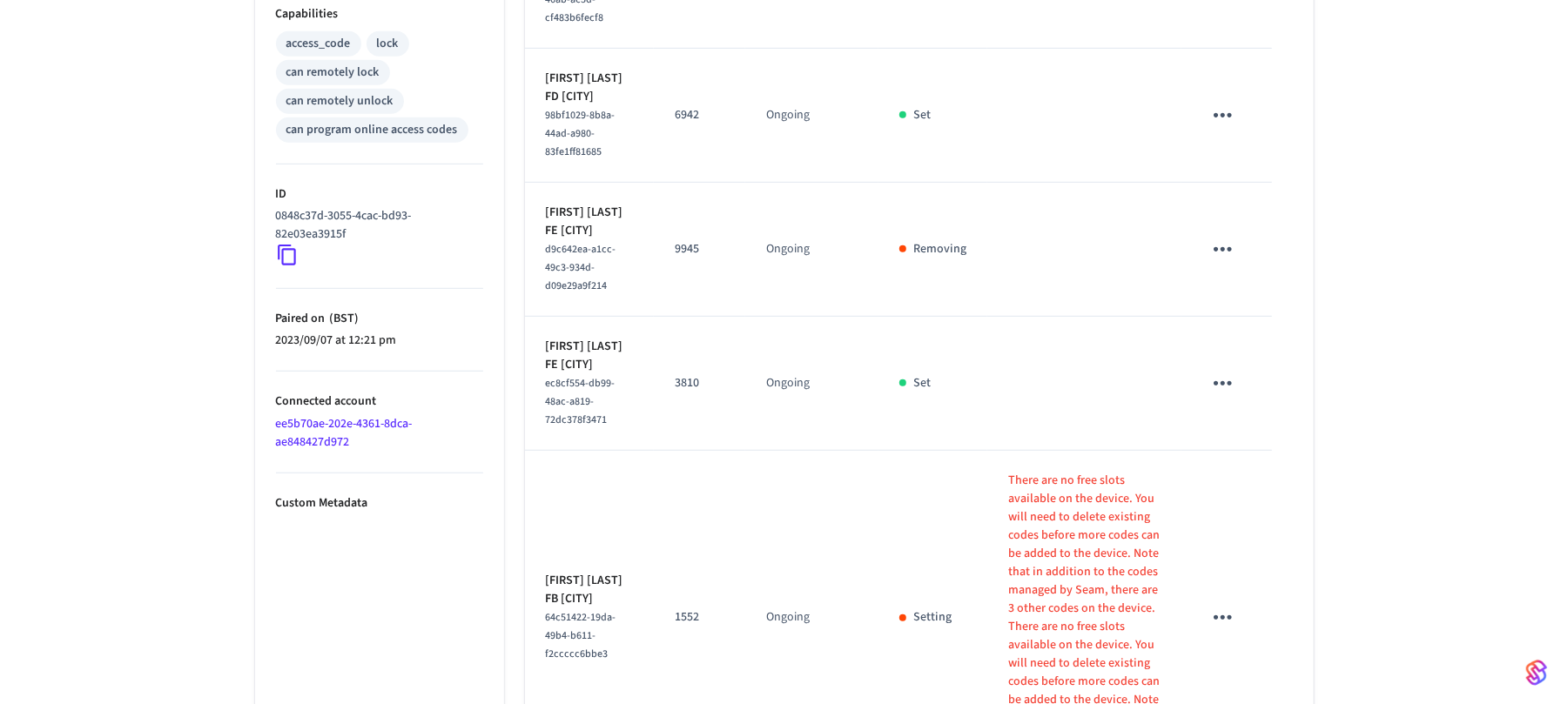 type 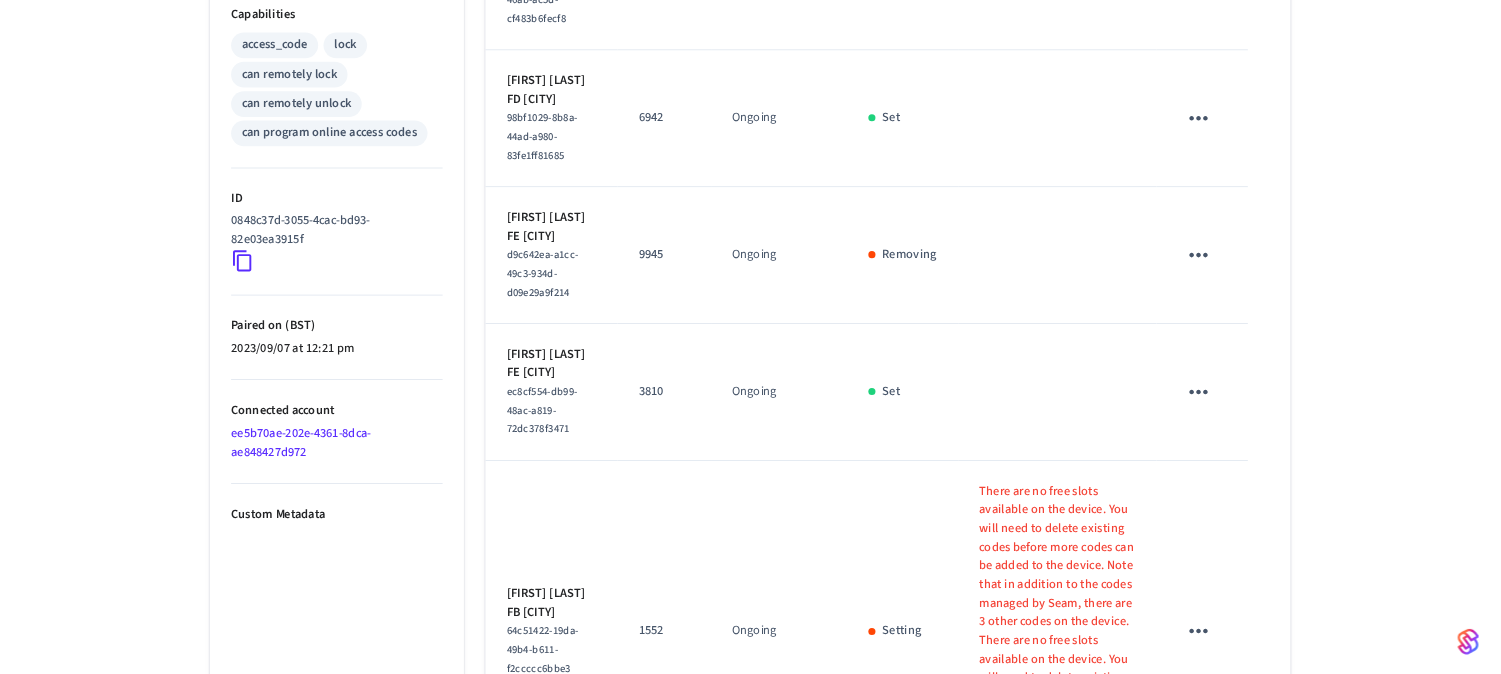 scroll, scrollTop: 832, scrollLeft: 0, axis: vertical 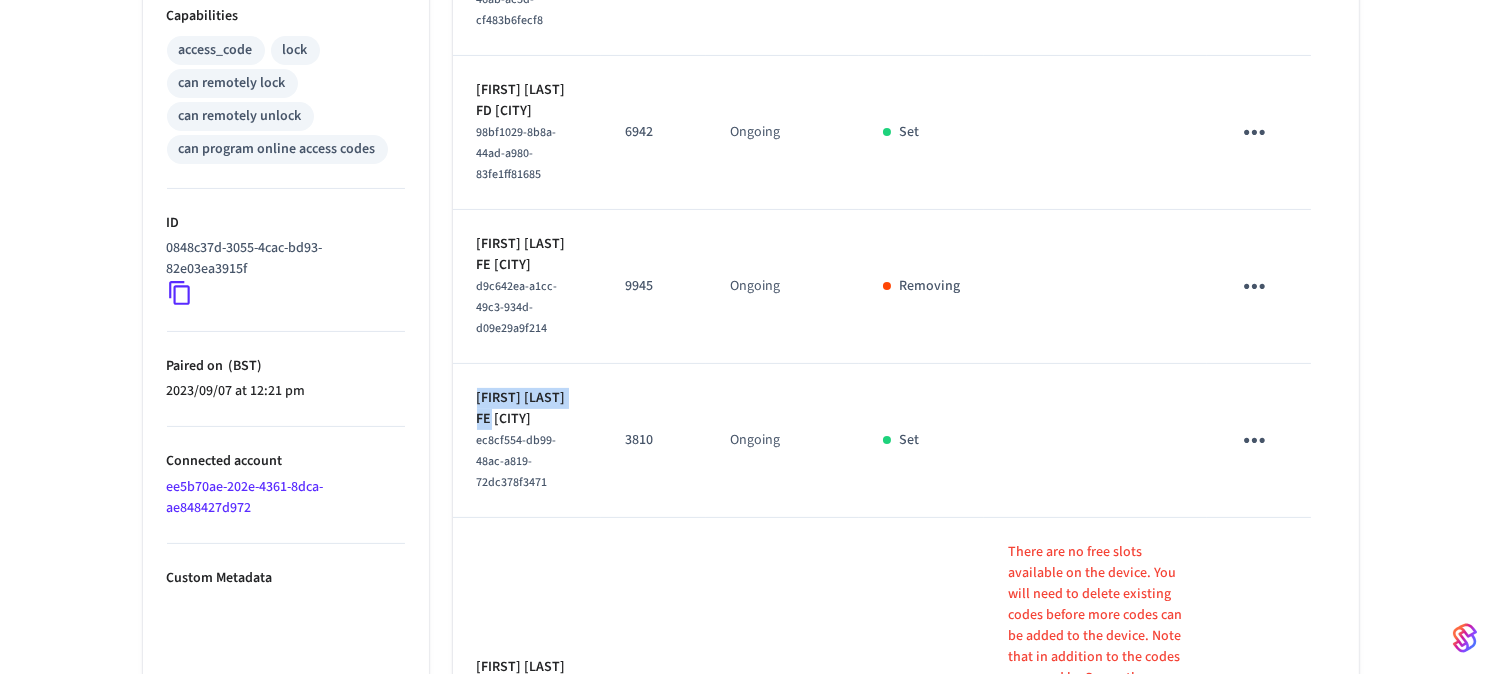 drag, startPoint x: 582, startPoint y: 370, endPoint x: 457, endPoint y: 365, distance: 125.09996 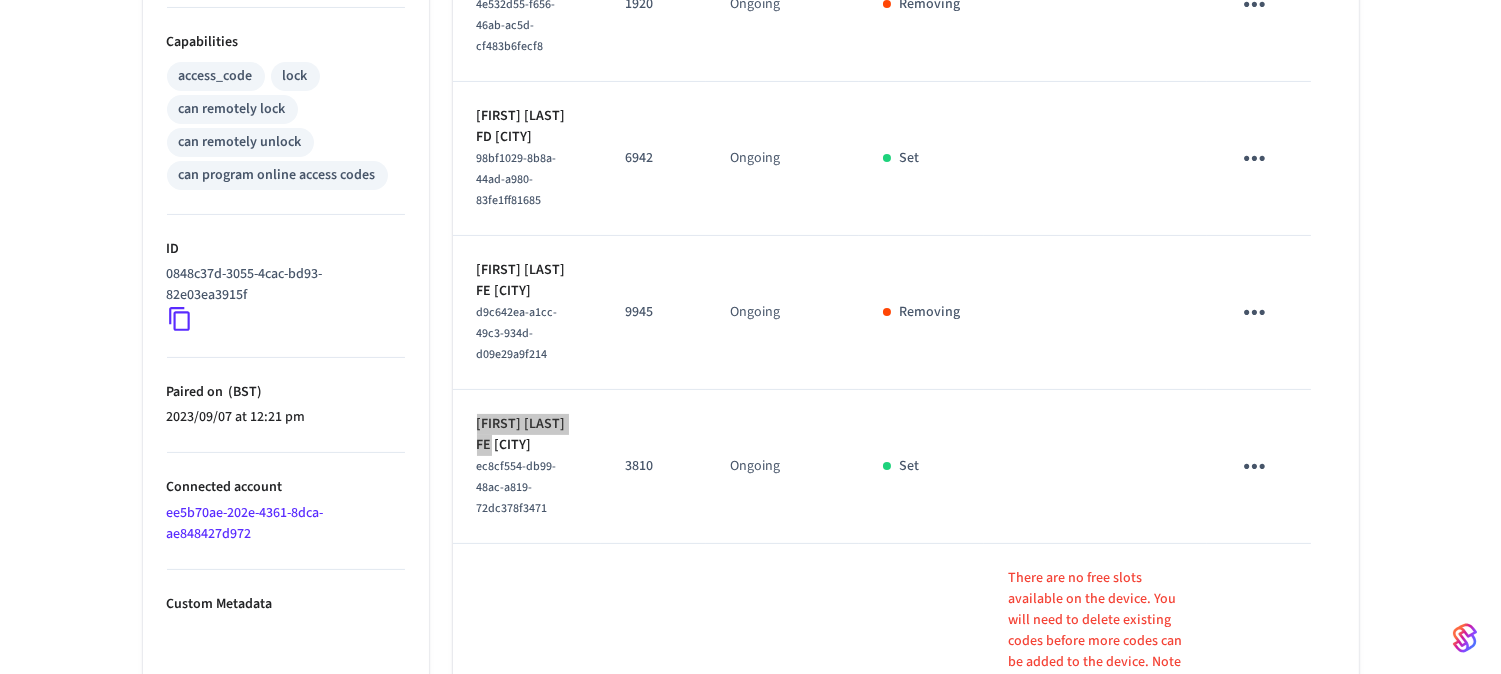 scroll, scrollTop: 695, scrollLeft: 0, axis: vertical 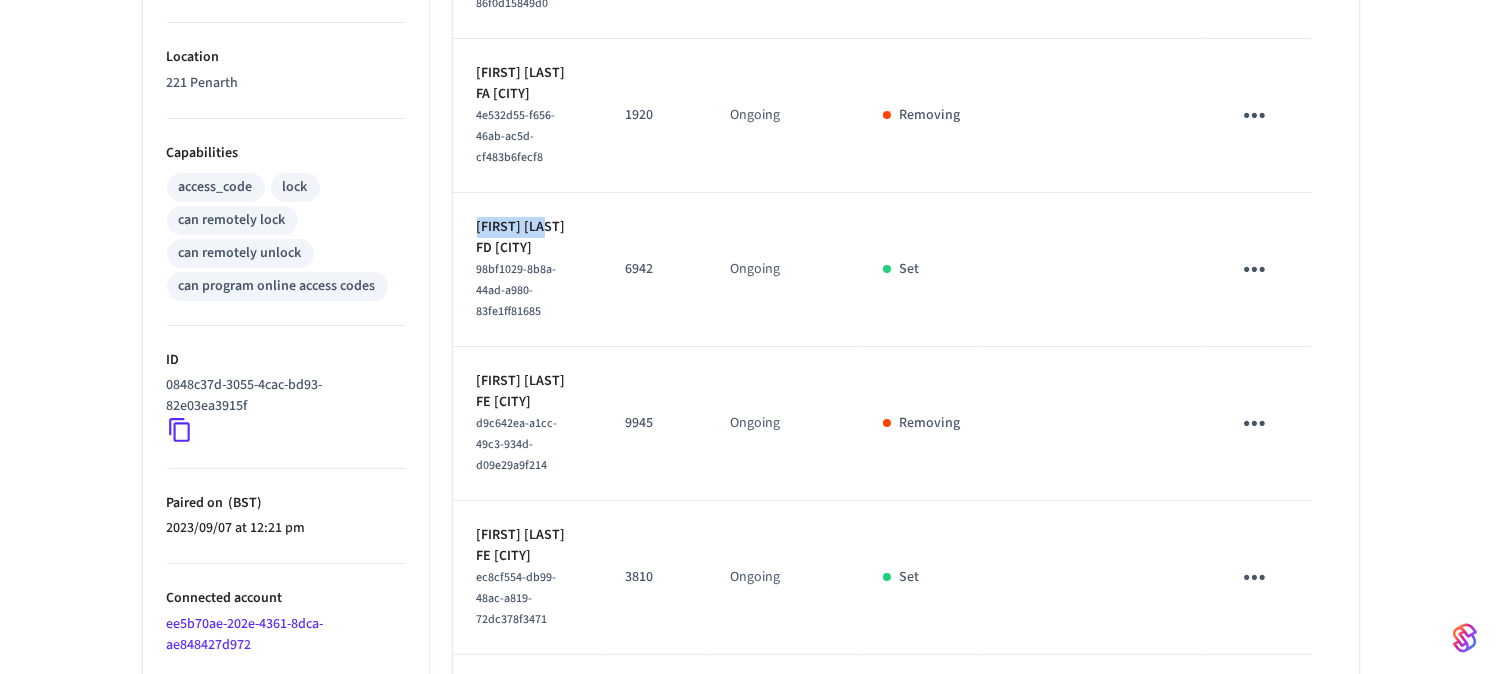 drag, startPoint x: 545, startPoint y: 220, endPoint x: 473, endPoint y: 218, distance: 72.02777 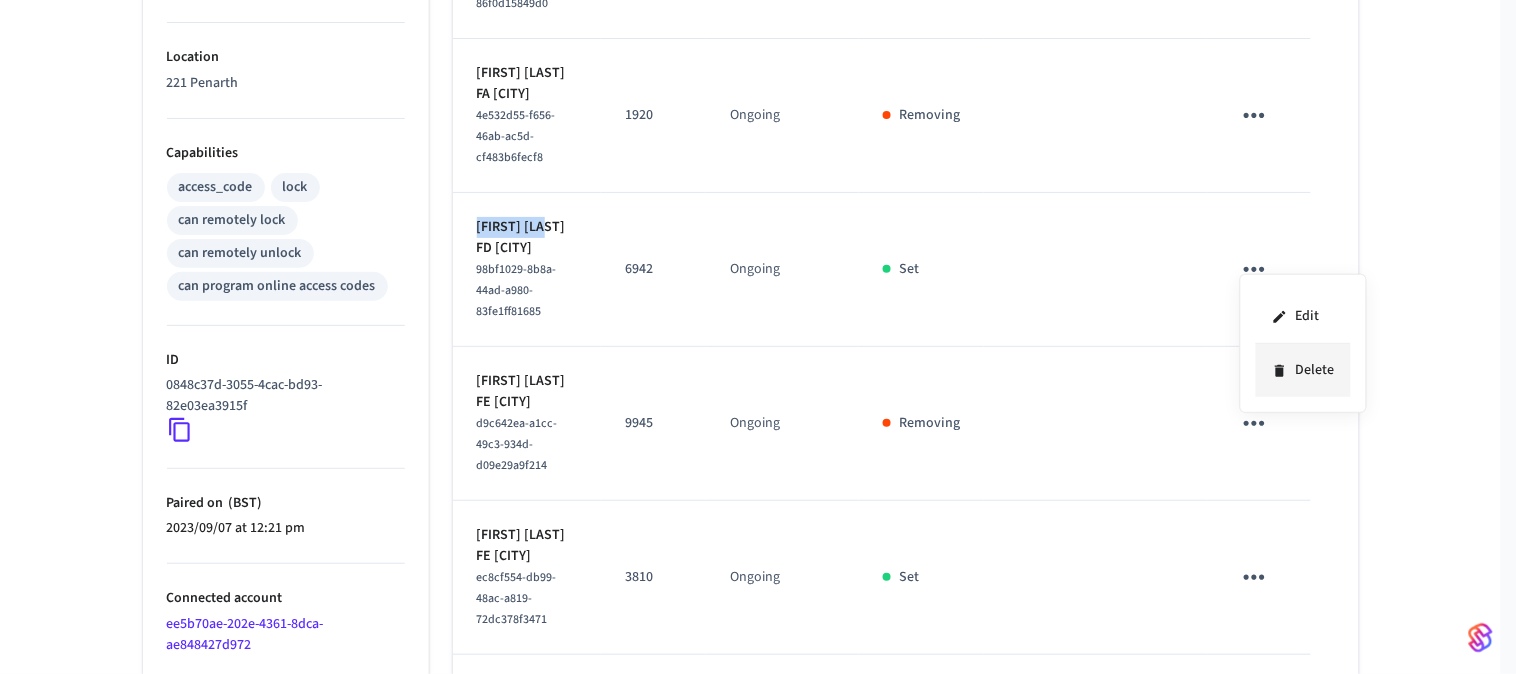 click on "Delete" at bounding box center (1303, 370) 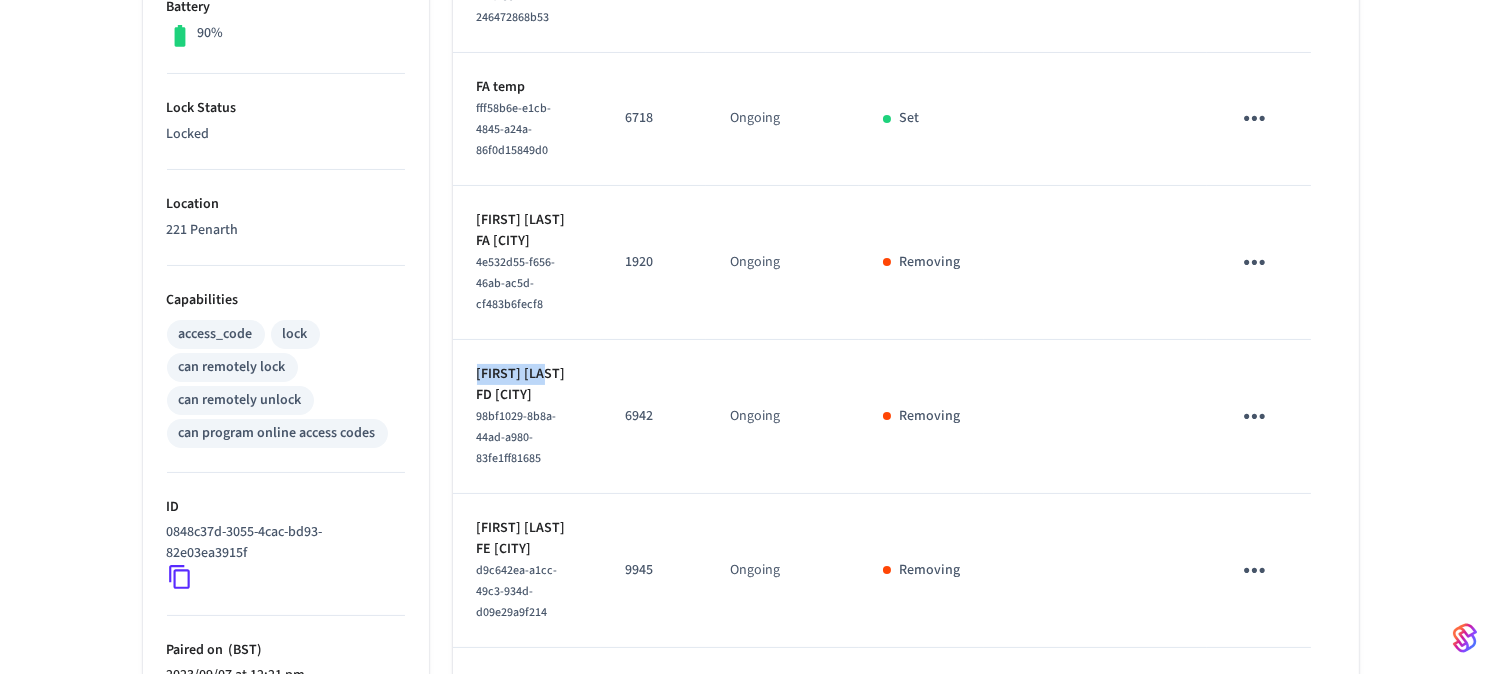 scroll, scrollTop: 362, scrollLeft: 0, axis: vertical 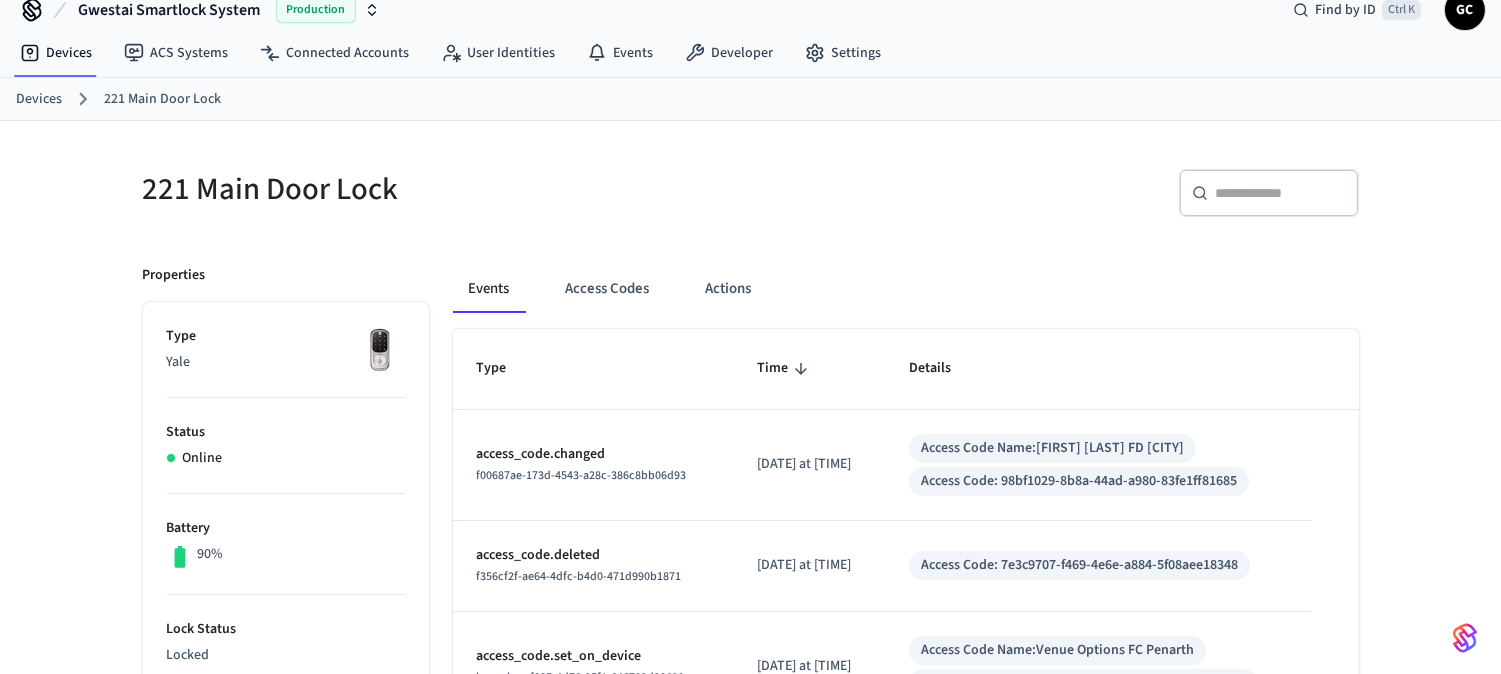 drag, startPoint x: 650, startPoint y: 282, endPoint x: 771, endPoint y: 325, distance: 128.41339 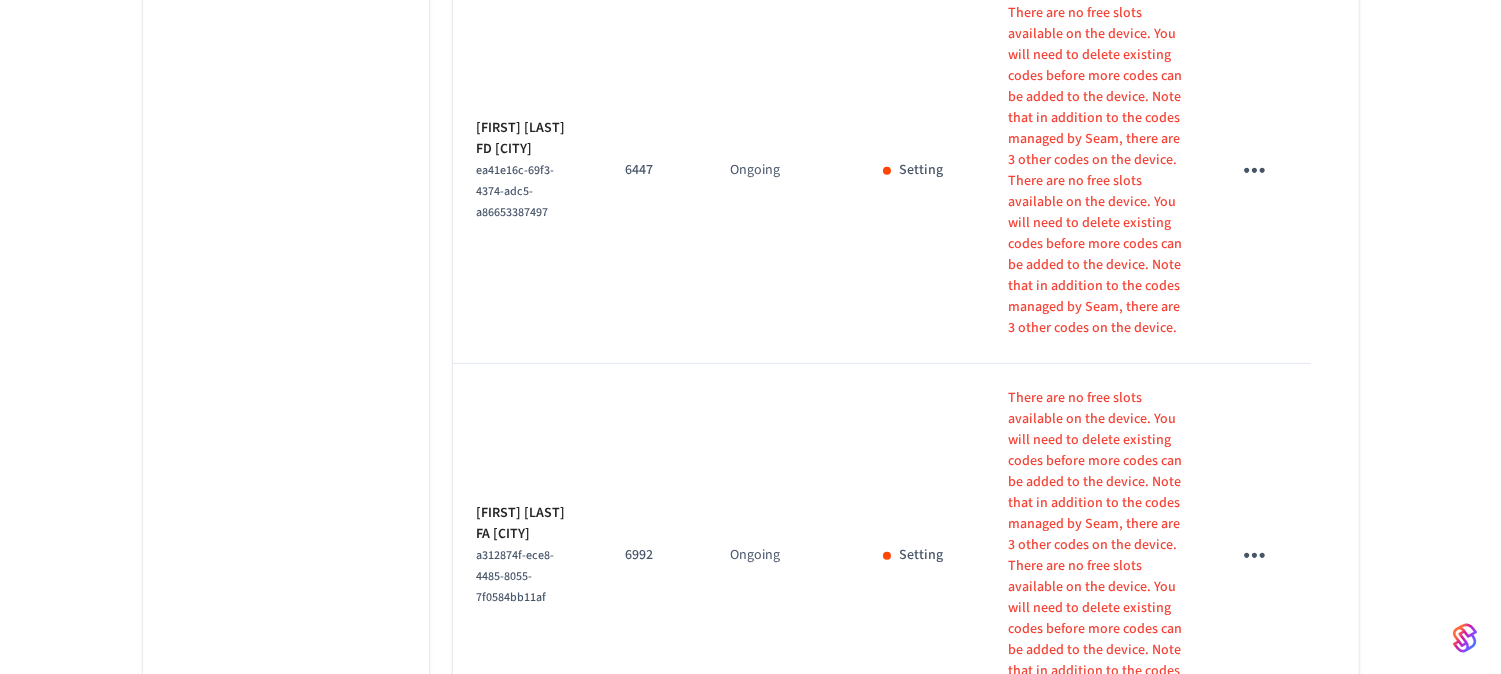 scroll, scrollTop: 2028, scrollLeft: 0, axis: vertical 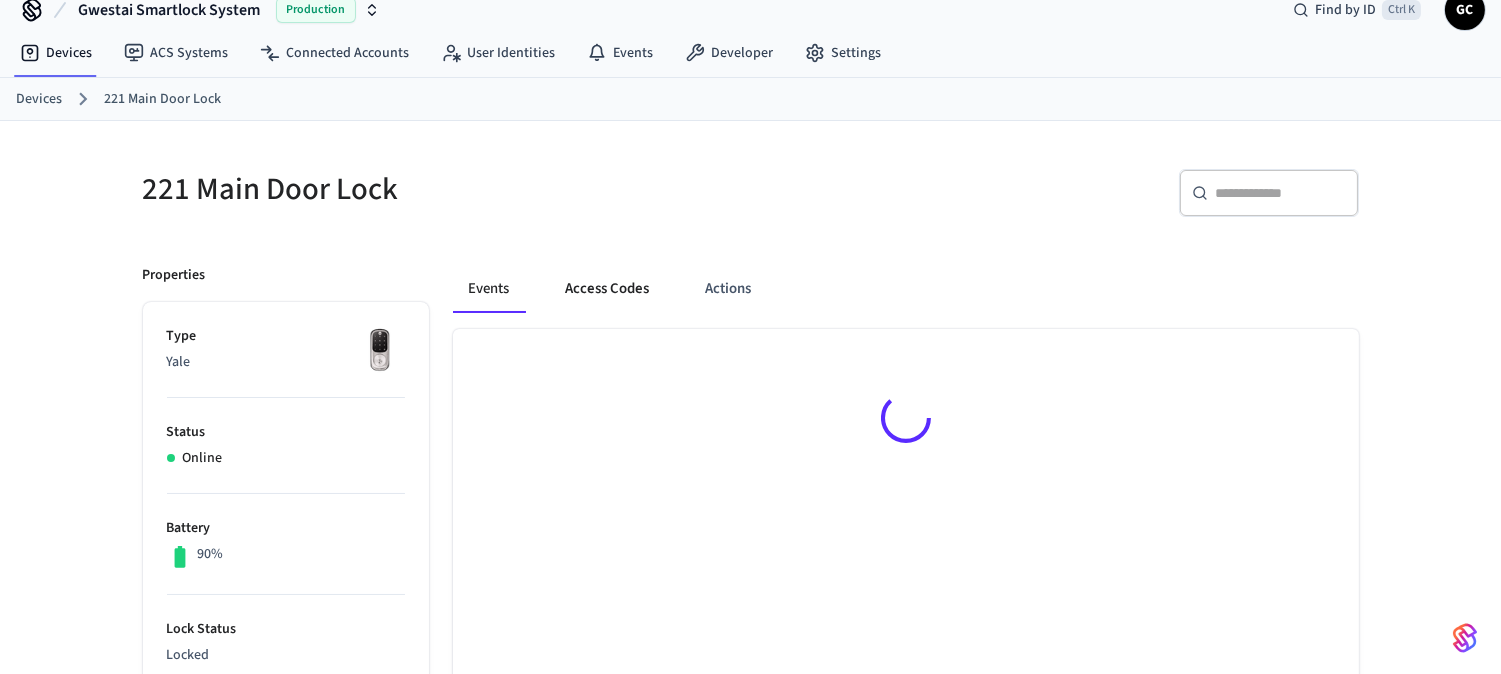 click on "Access Codes" at bounding box center (608, 289) 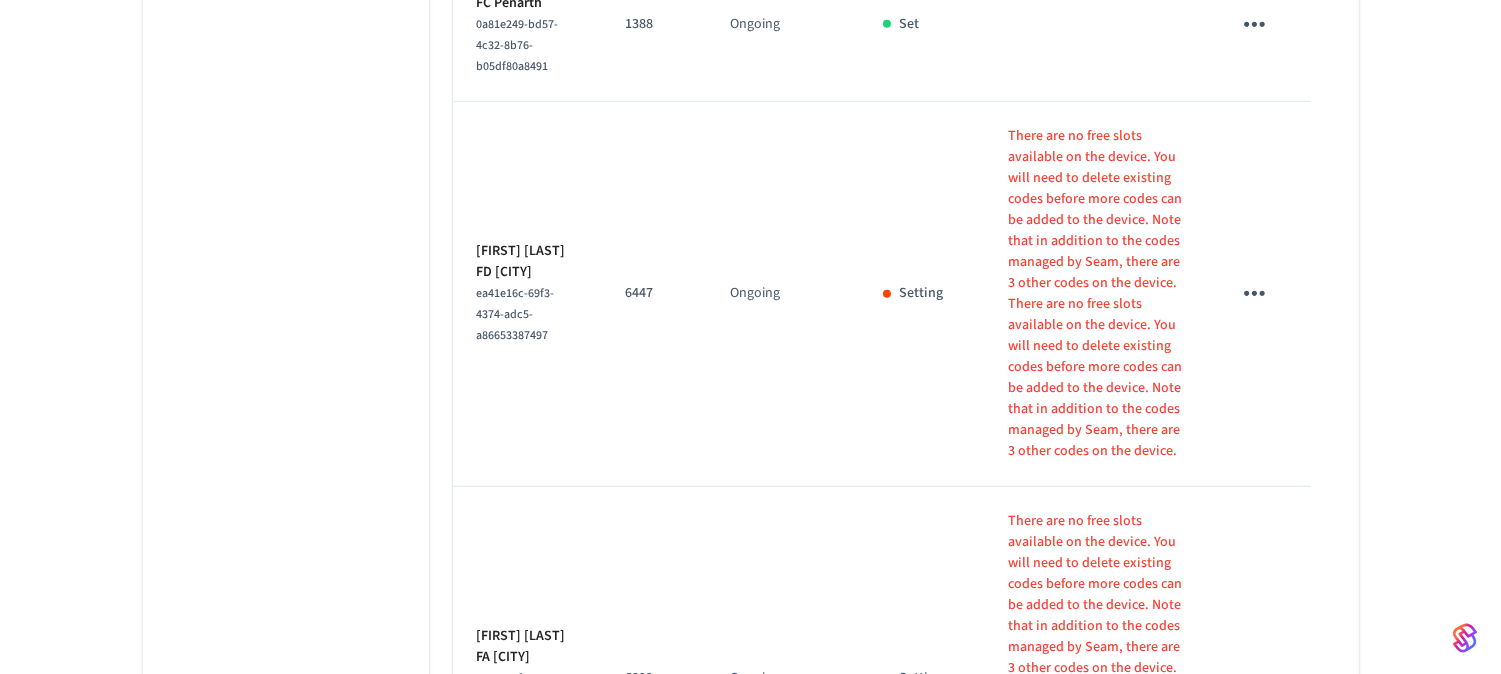 scroll, scrollTop: 1806, scrollLeft: 0, axis: vertical 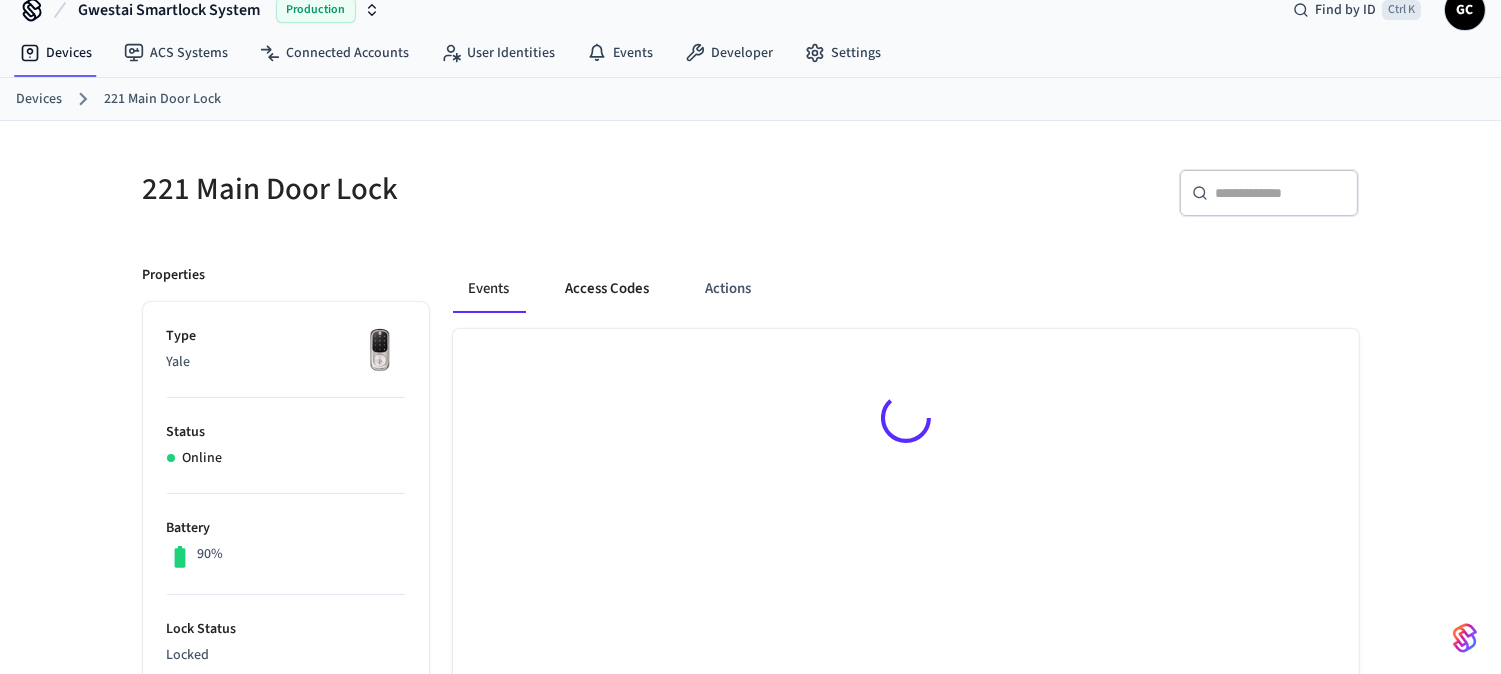 click on "Access Codes" at bounding box center [608, 289] 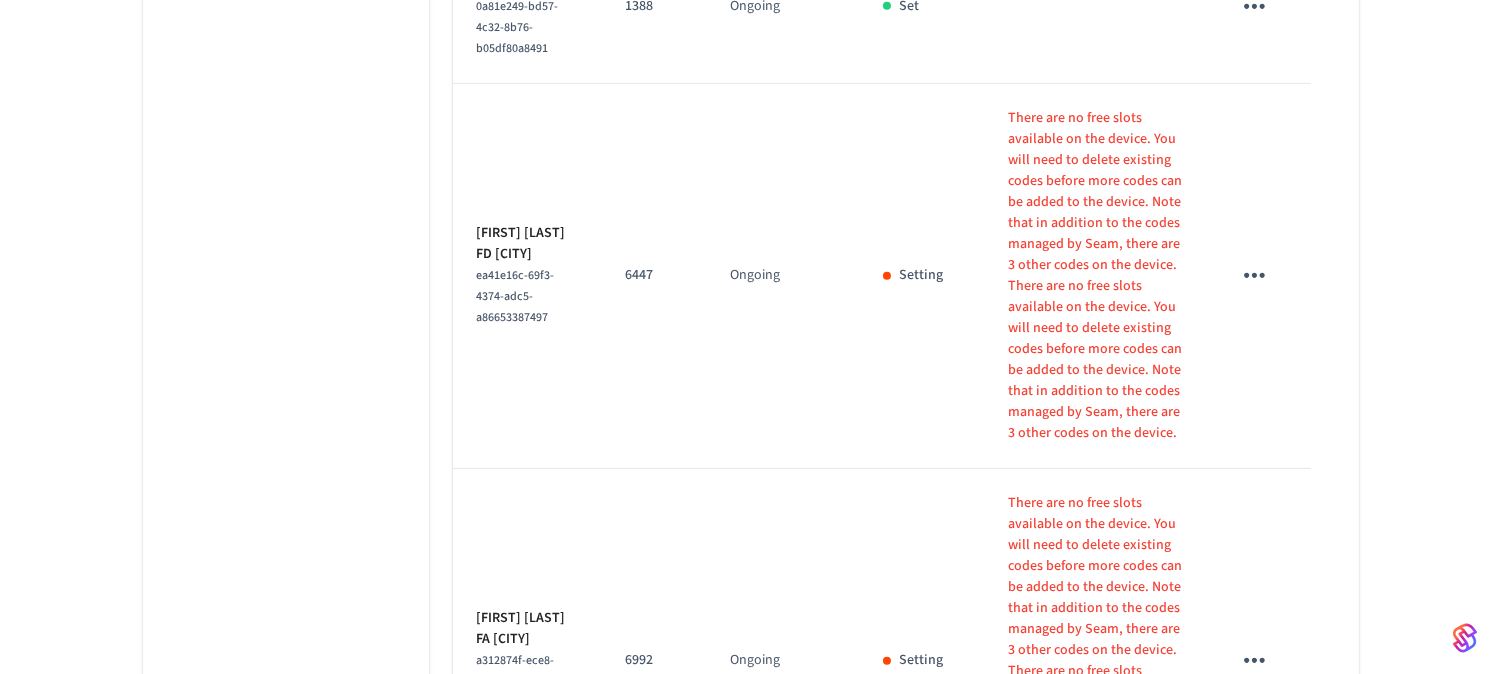 scroll, scrollTop: 2028, scrollLeft: 0, axis: vertical 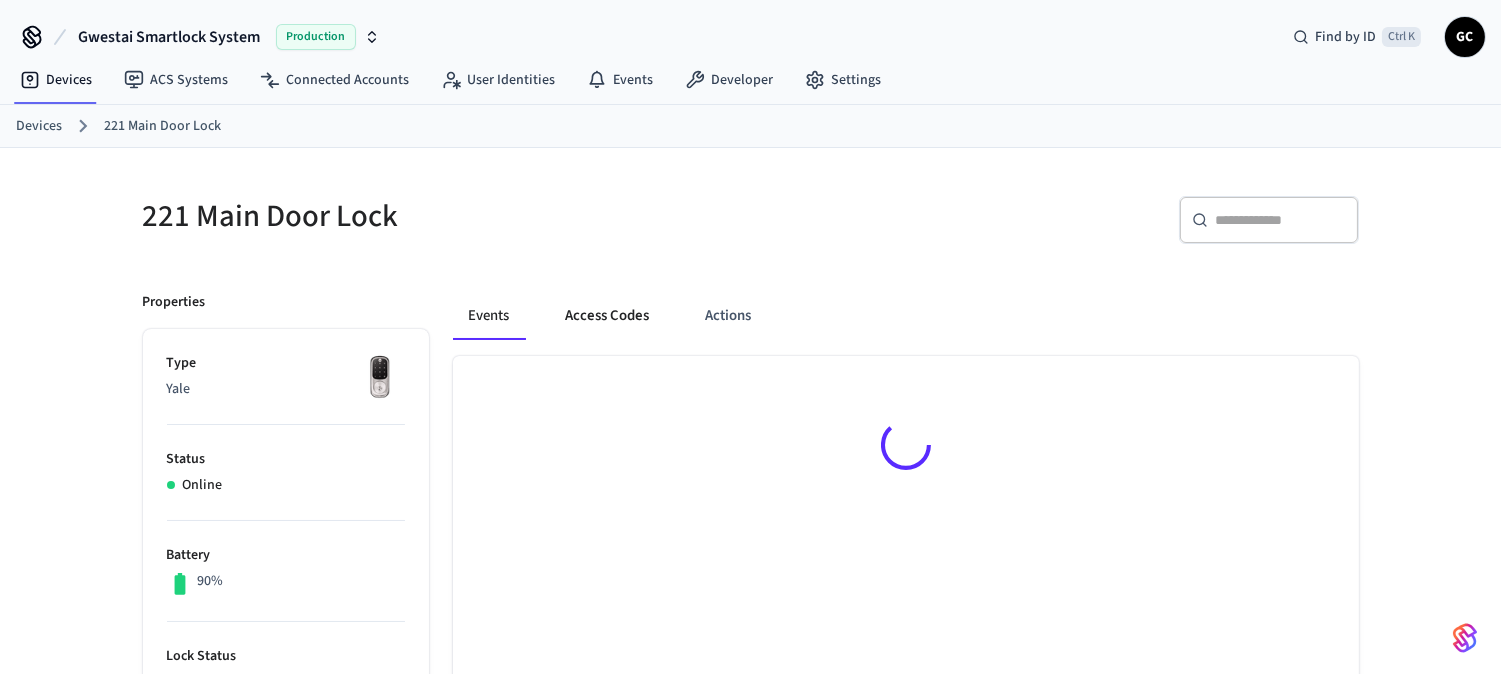 click on "Access Codes" at bounding box center (608, 316) 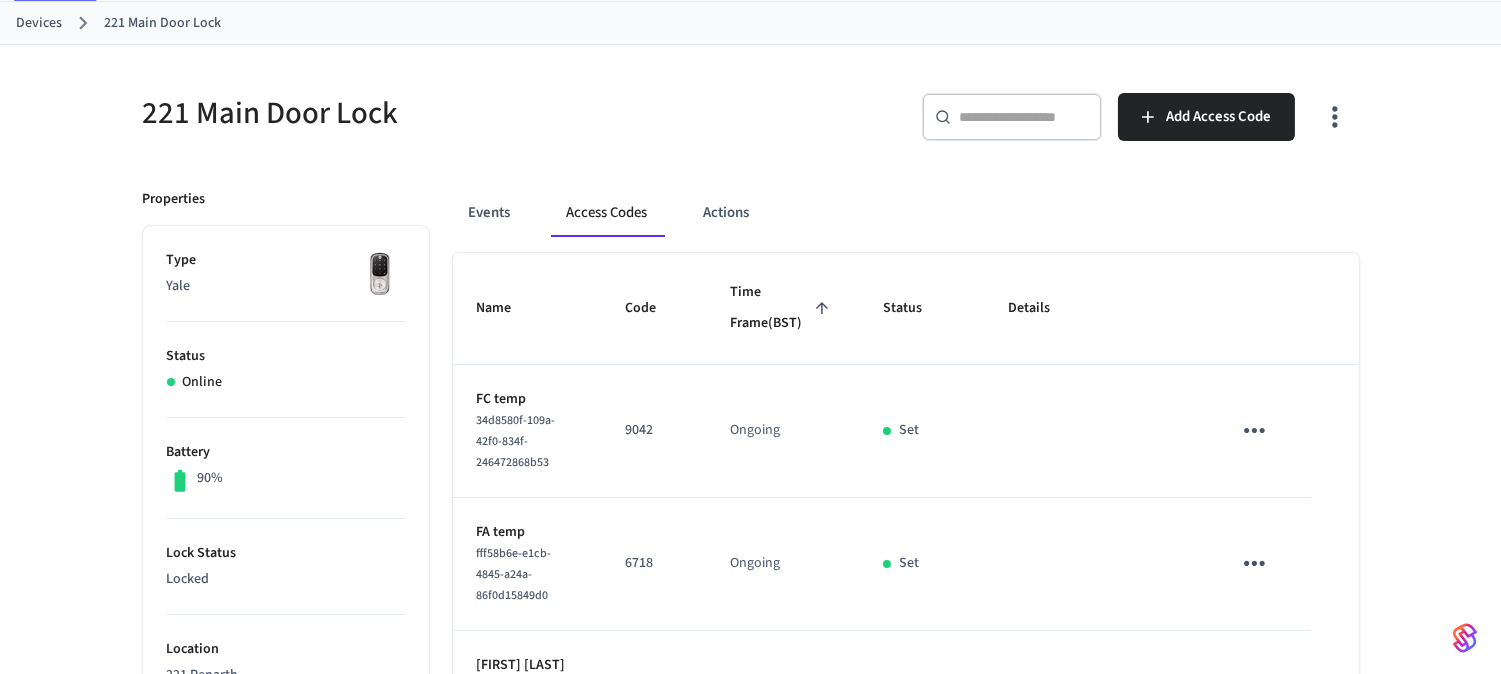 scroll, scrollTop: 0, scrollLeft: 0, axis: both 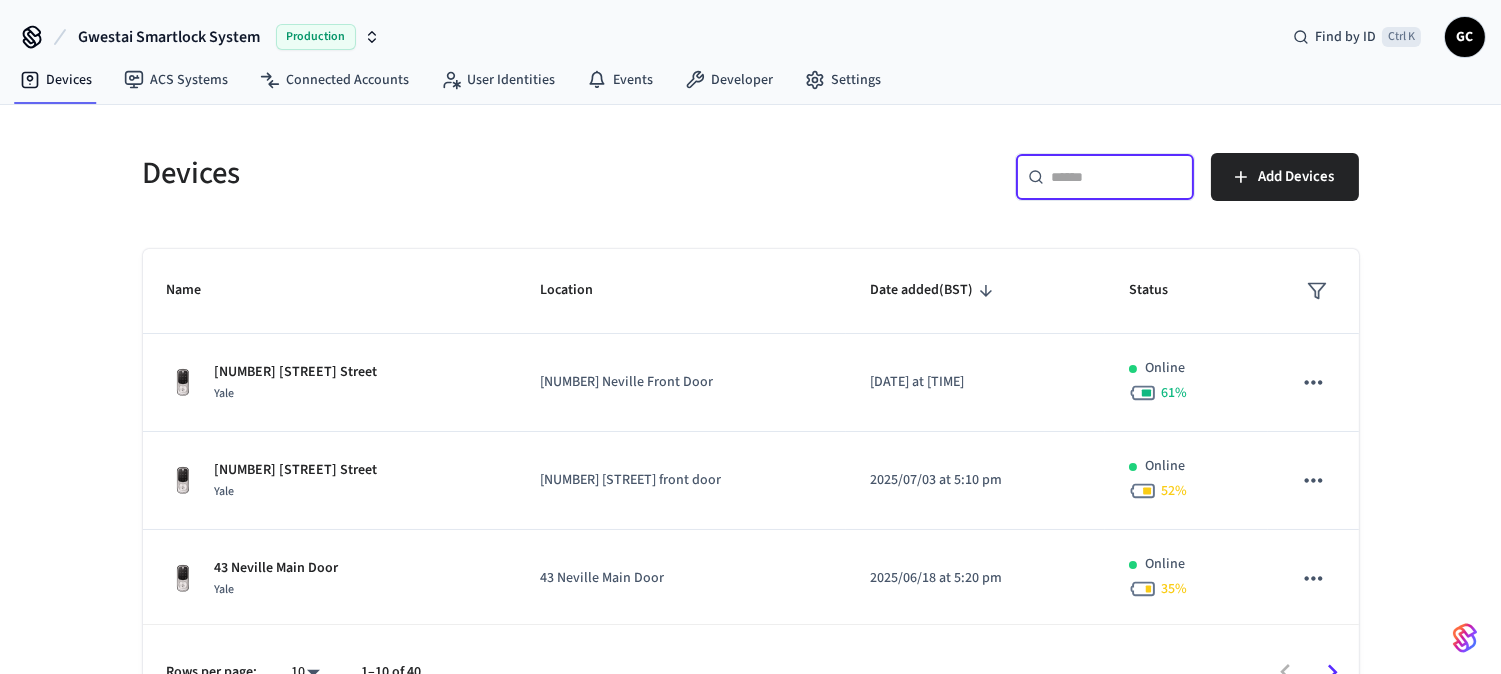 click at bounding box center [1117, 177] 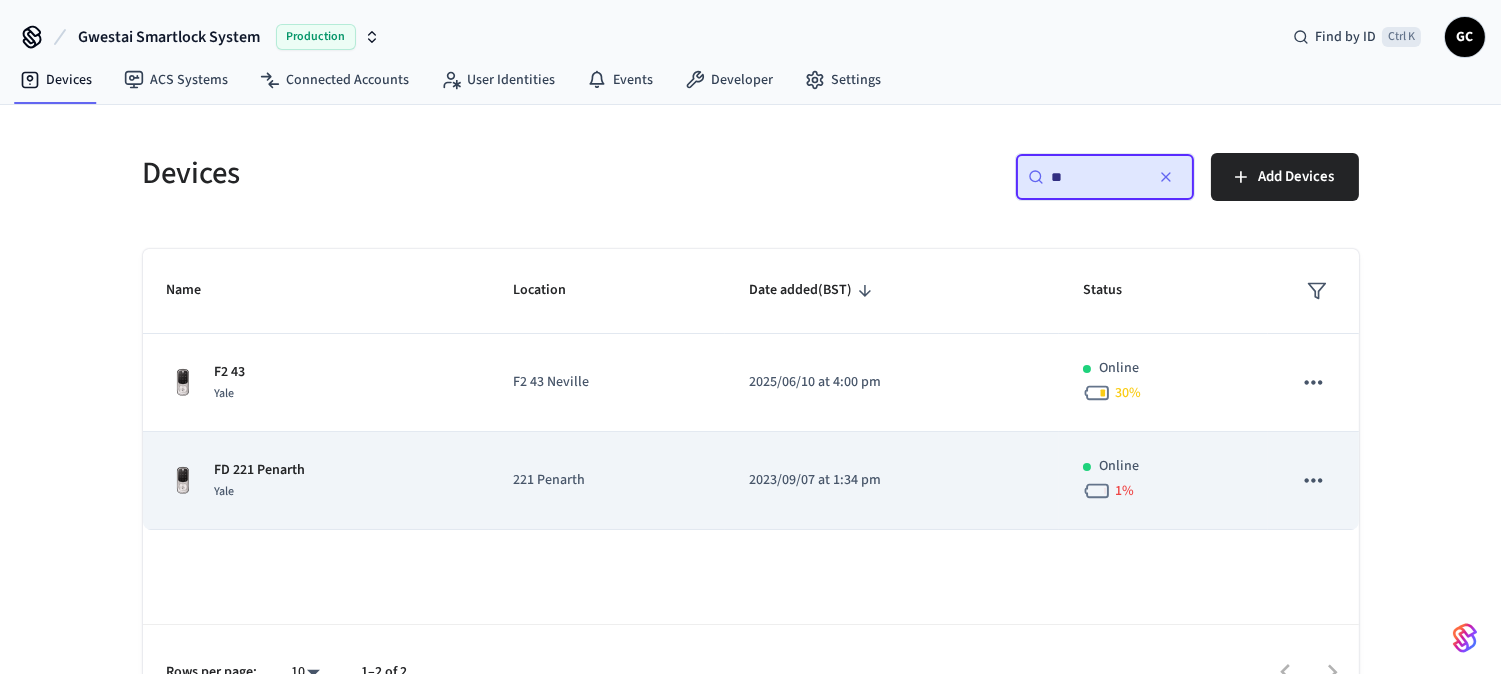 type on "**" 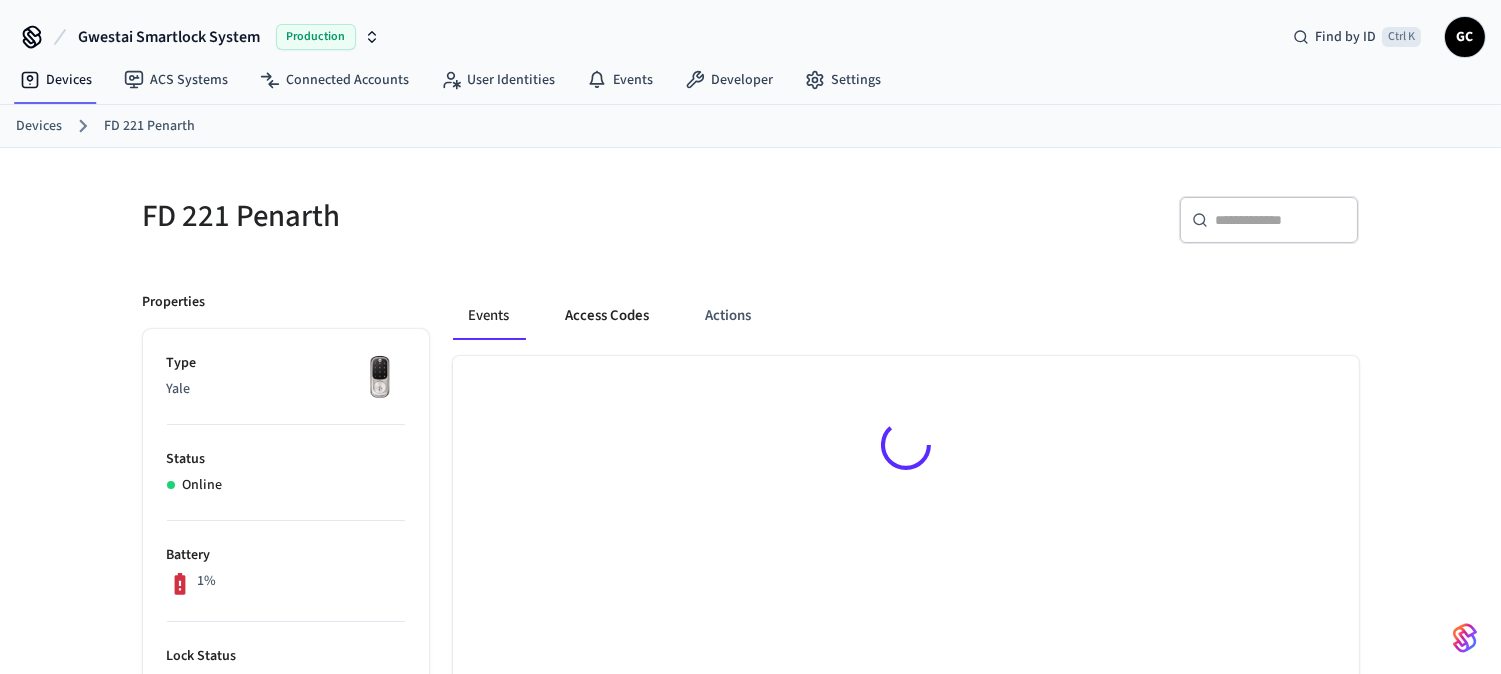 click on "Access Codes" at bounding box center [608, 316] 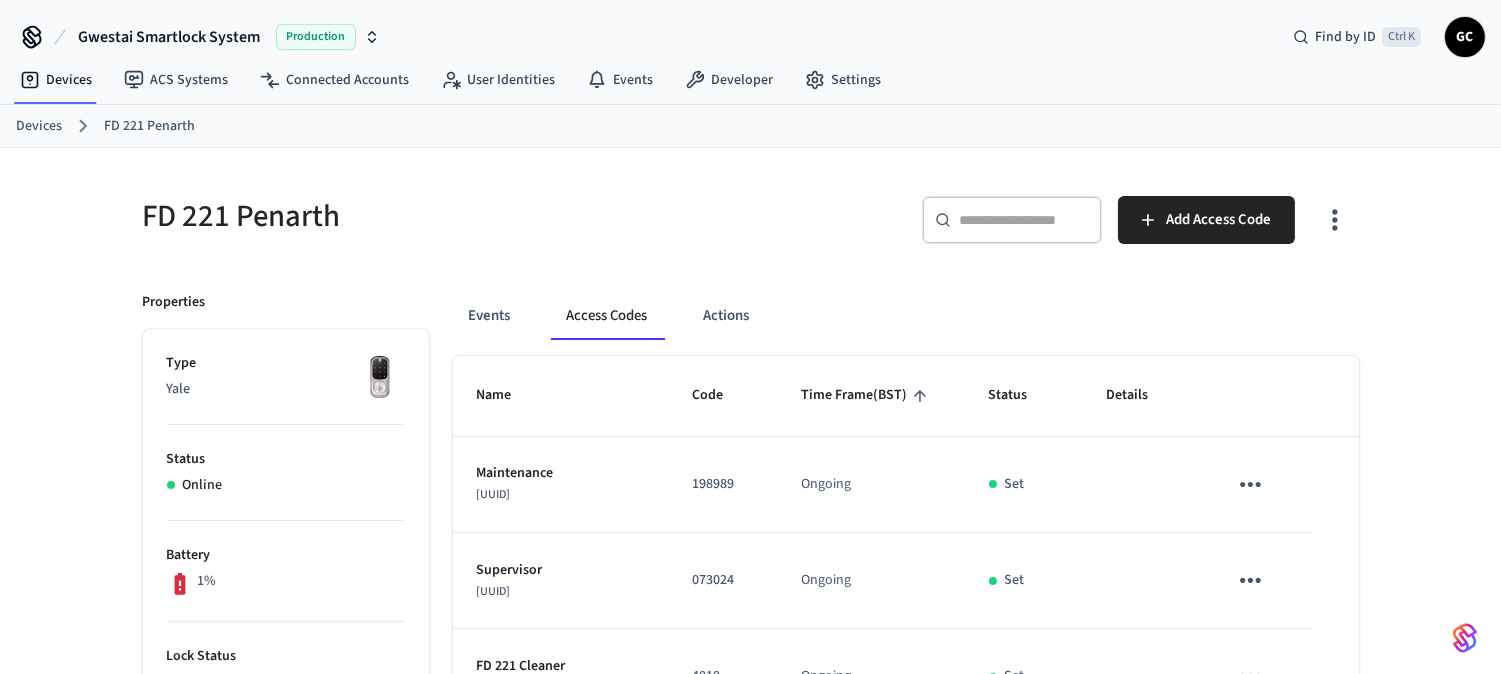 scroll, scrollTop: 444, scrollLeft: 0, axis: vertical 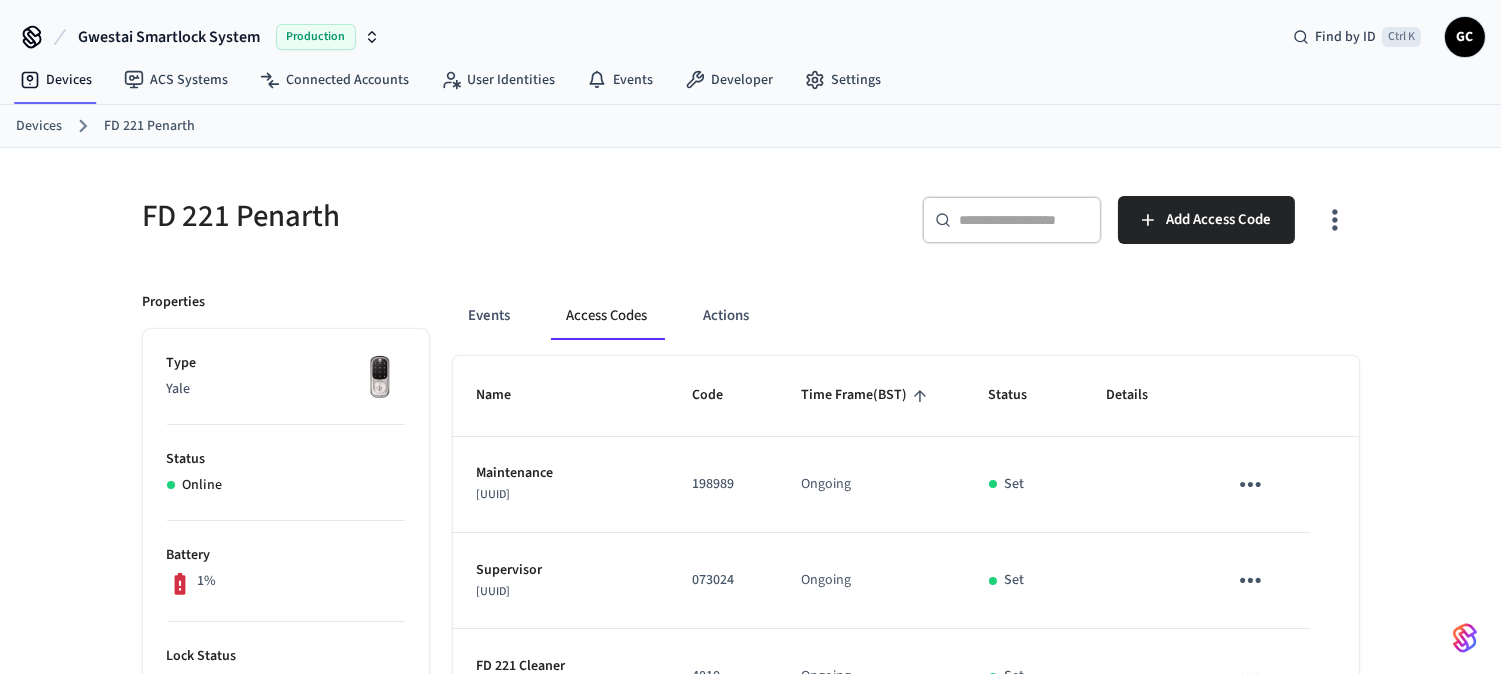 click on "Devices" at bounding box center (39, 126) 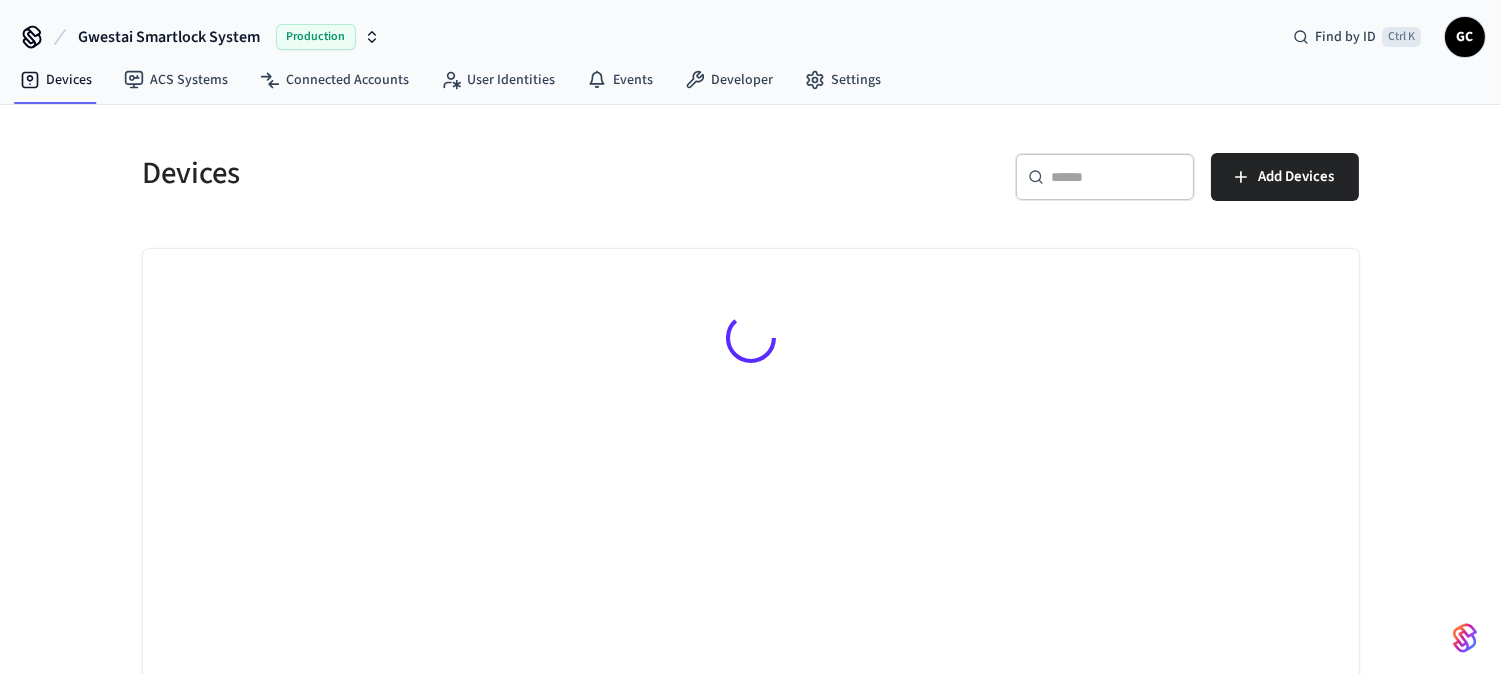 click on "Devices ​ ​ Add Devices" at bounding box center (751, 425) 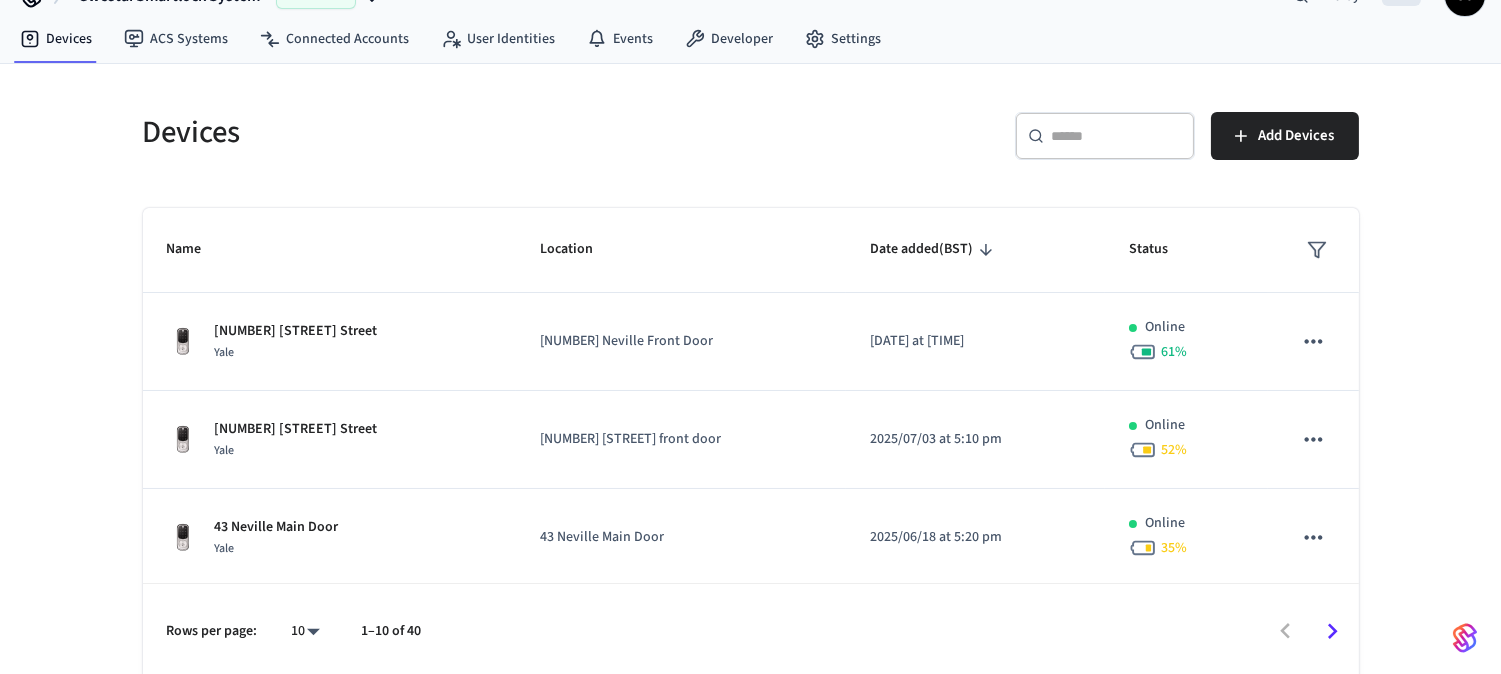 scroll, scrollTop: 46, scrollLeft: 0, axis: vertical 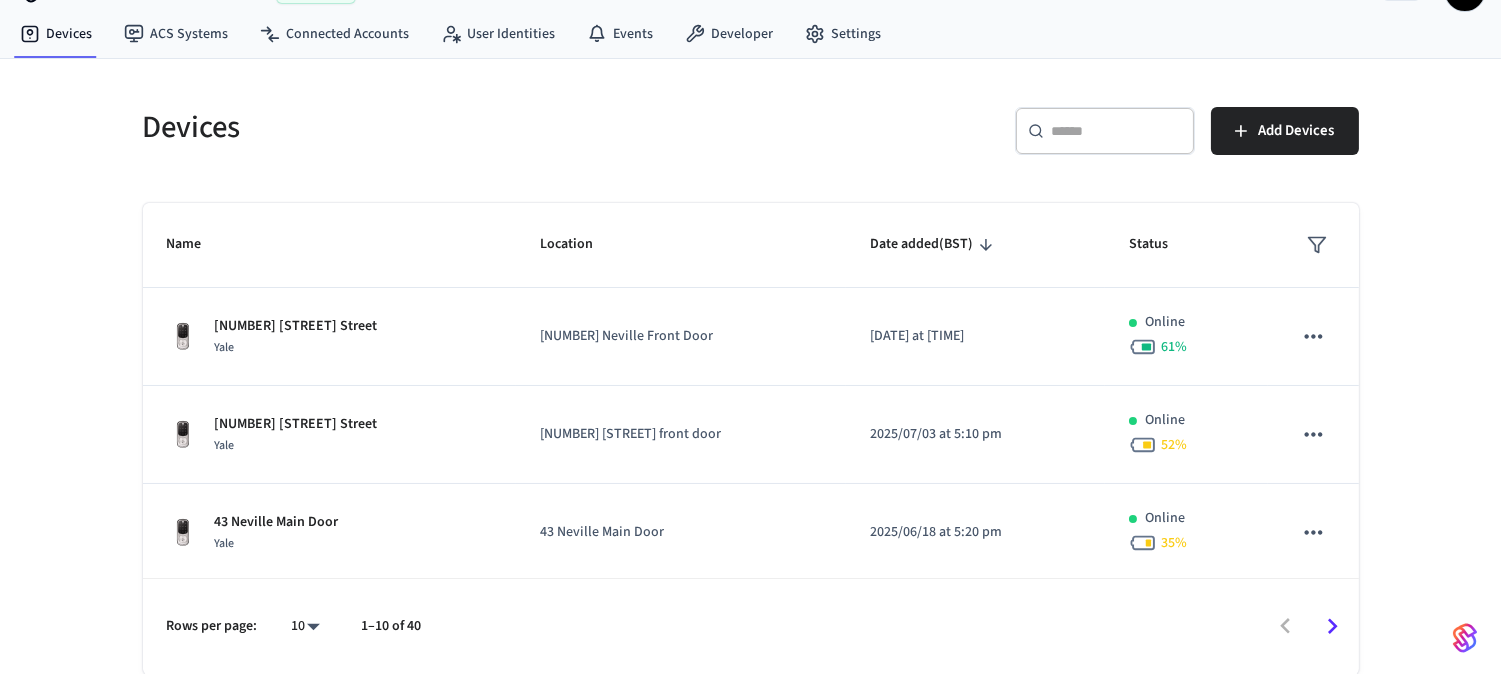 click on "​ ​" at bounding box center [1105, 131] 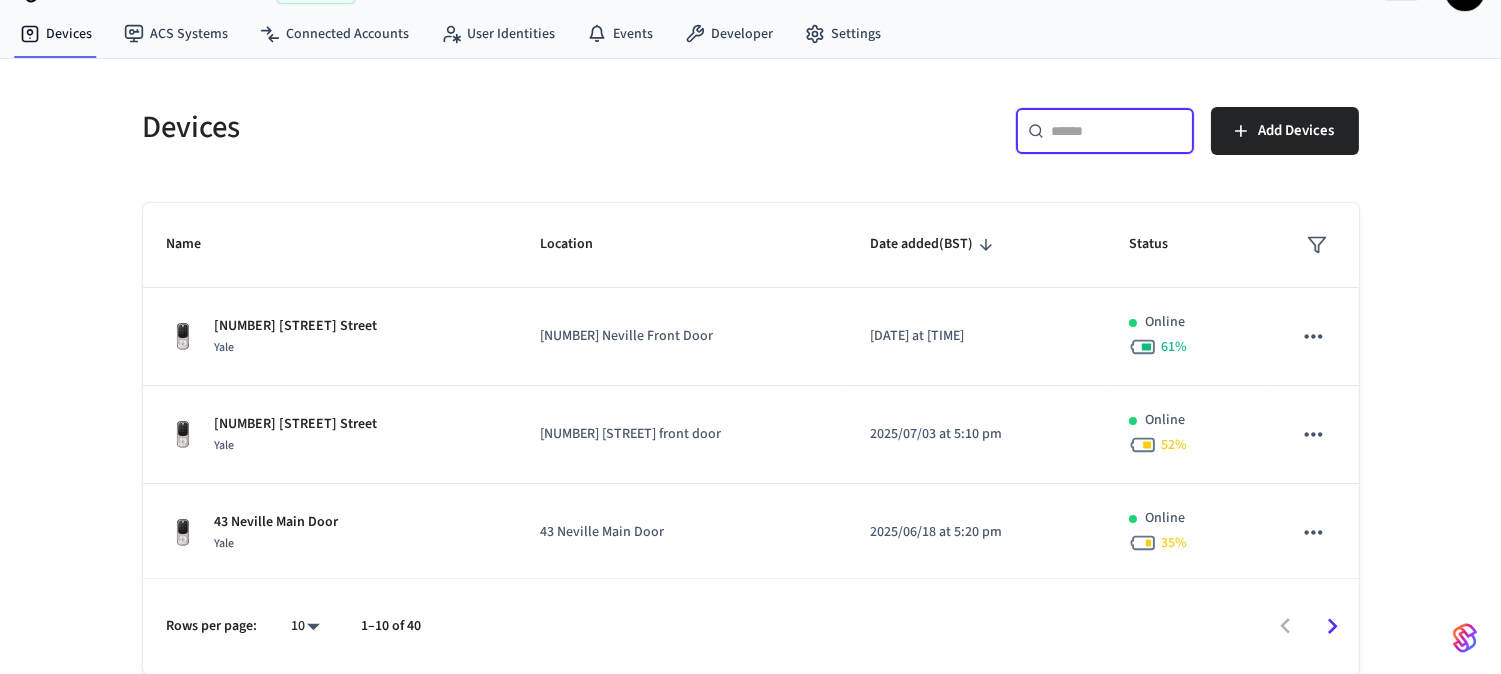 type on "*" 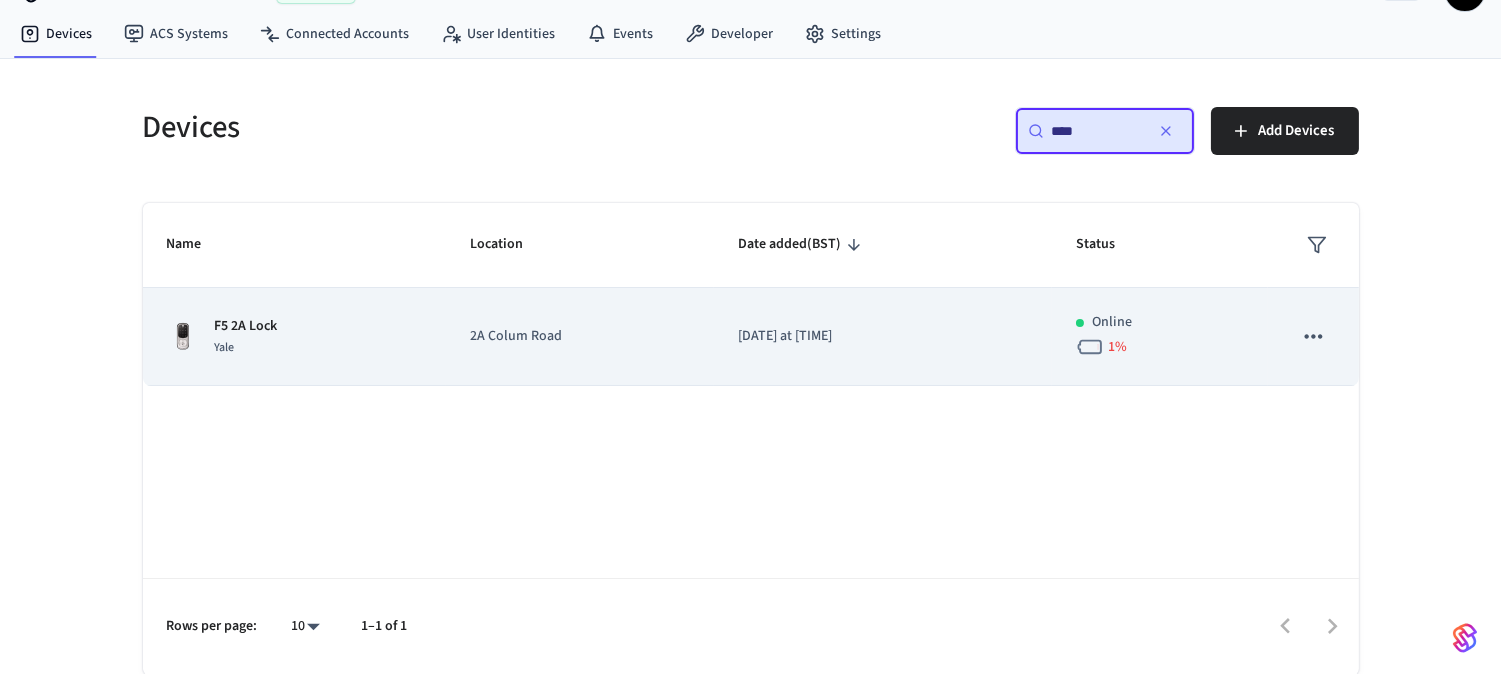 type on "****" 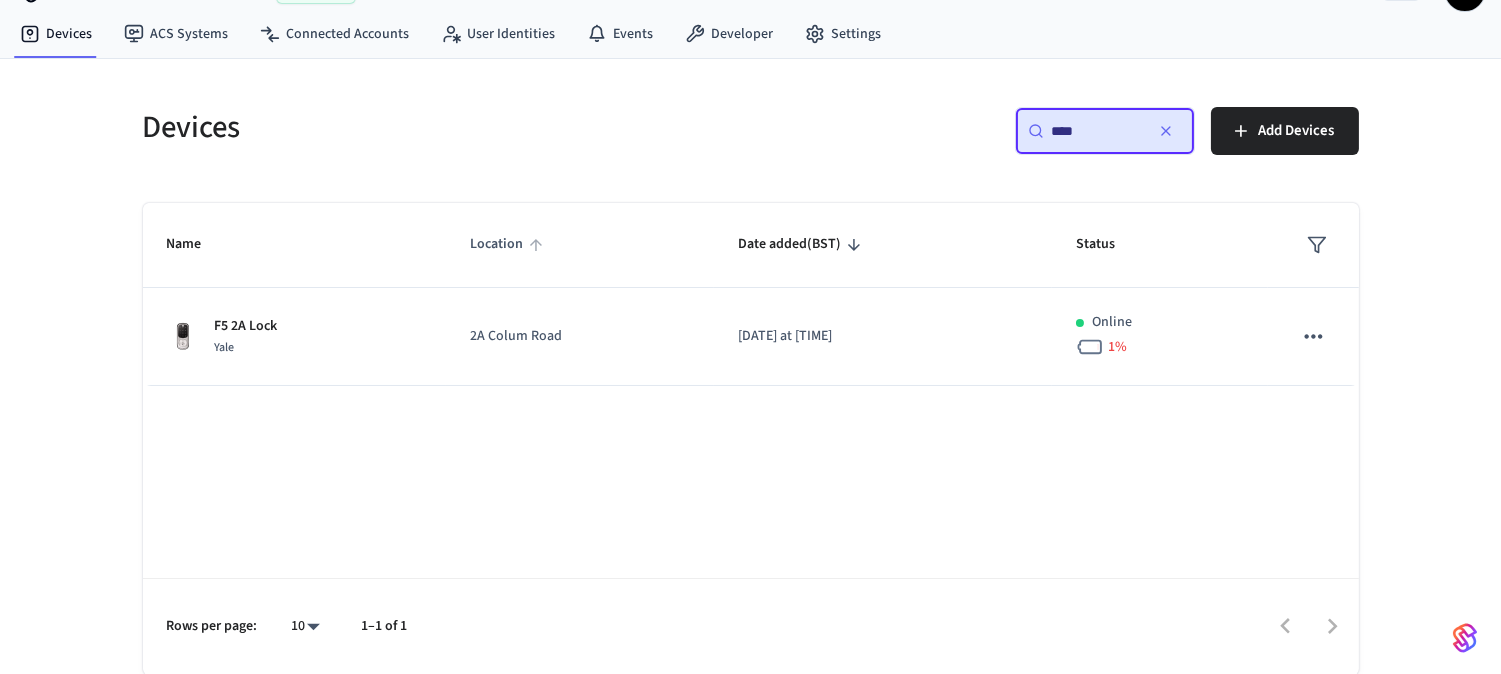 scroll, scrollTop: 0, scrollLeft: 0, axis: both 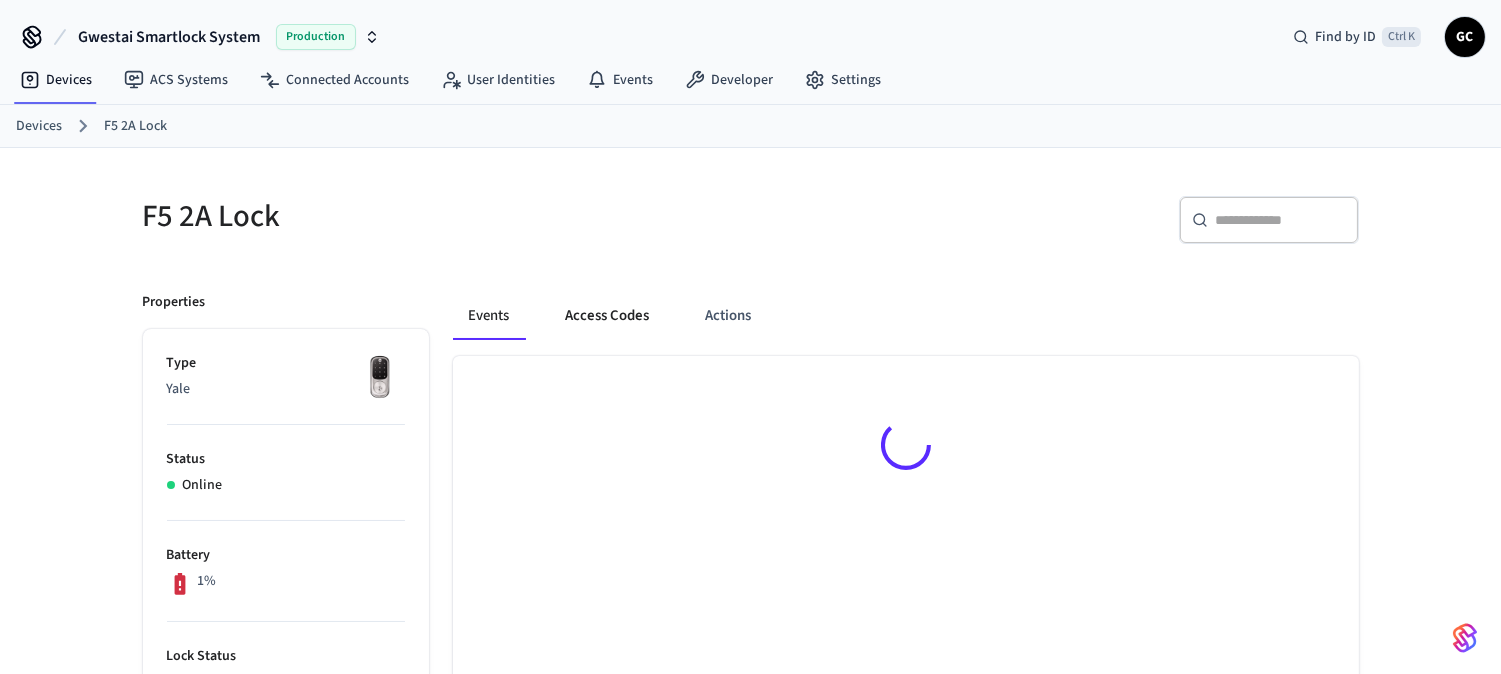 click on "Access Codes" at bounding box center (608, 316) 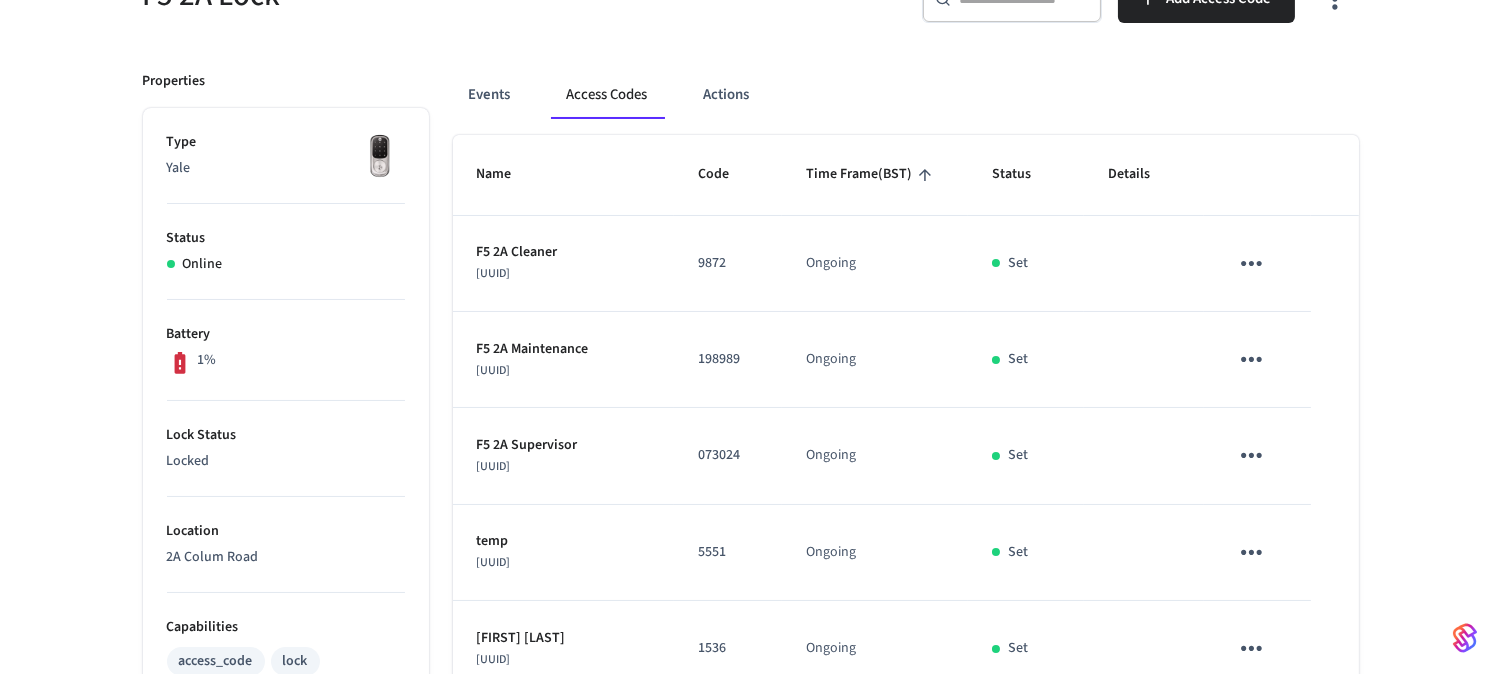scroll, scrollTop: 0, scrollLeft: 0, axis: both 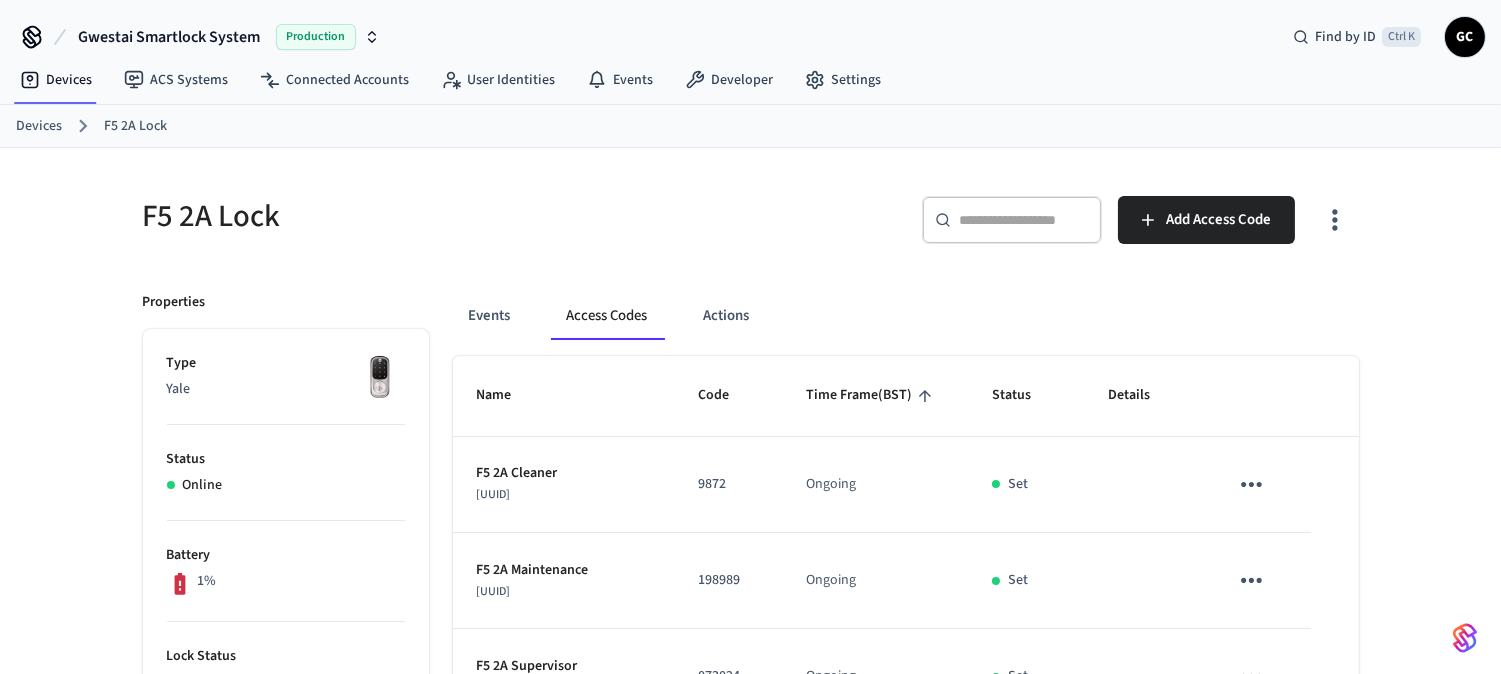 click on "Devices" at bounding box center (39, 126) 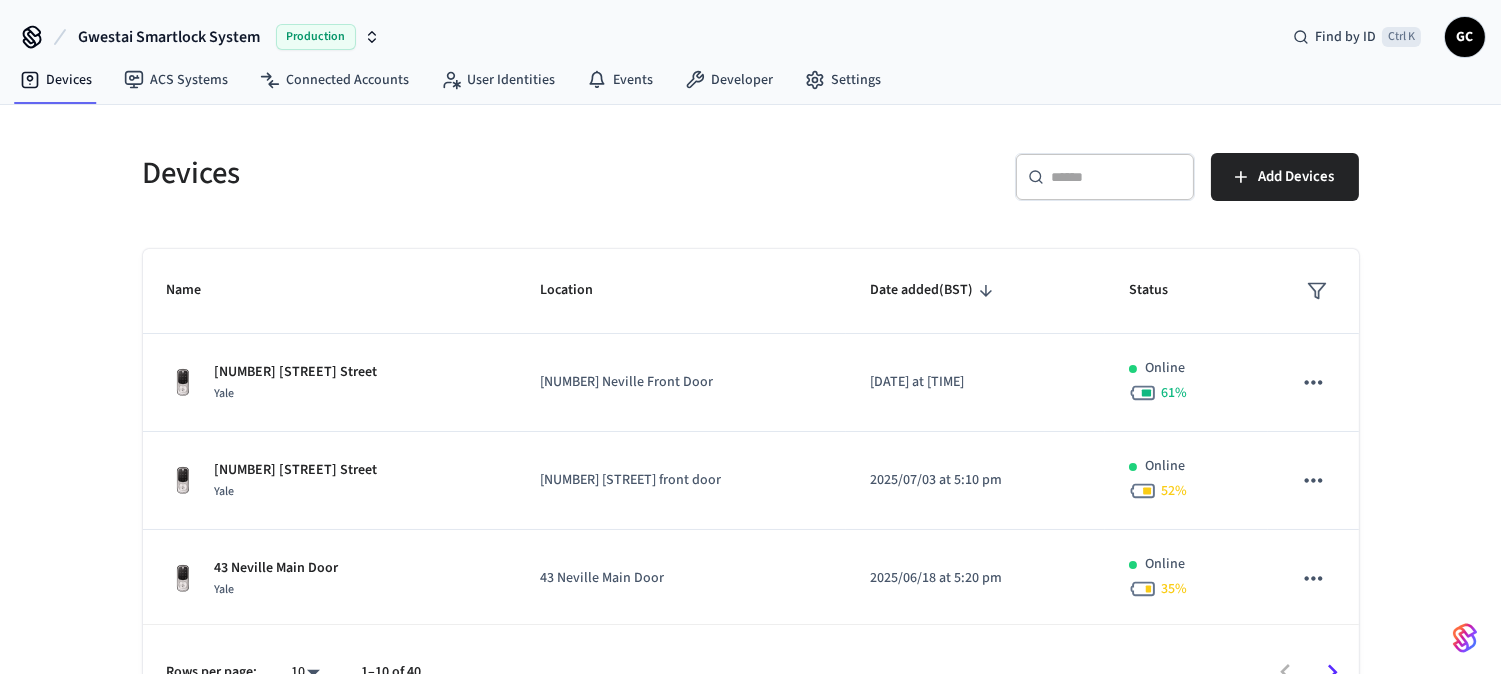 click on "​ ​" at bounding box center [1105, 181] 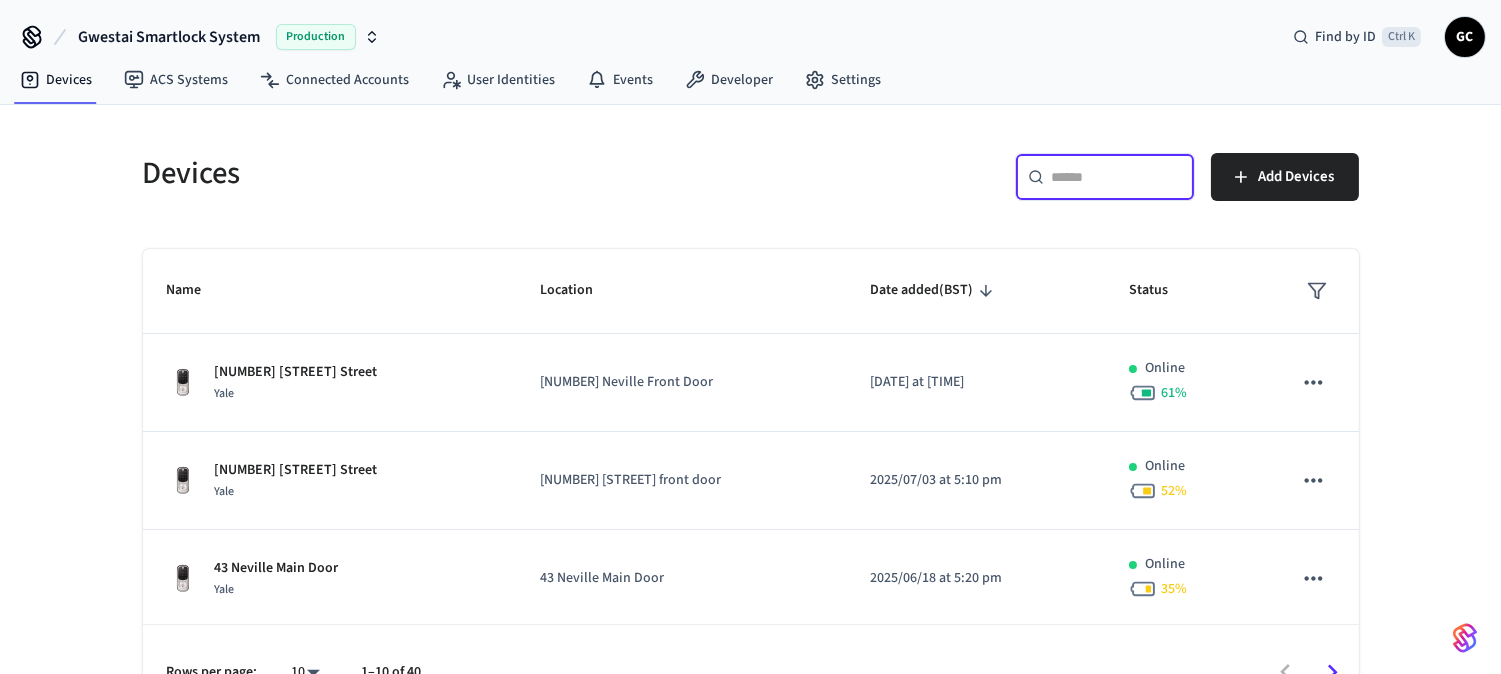 click at bounding box center [1117, 177] 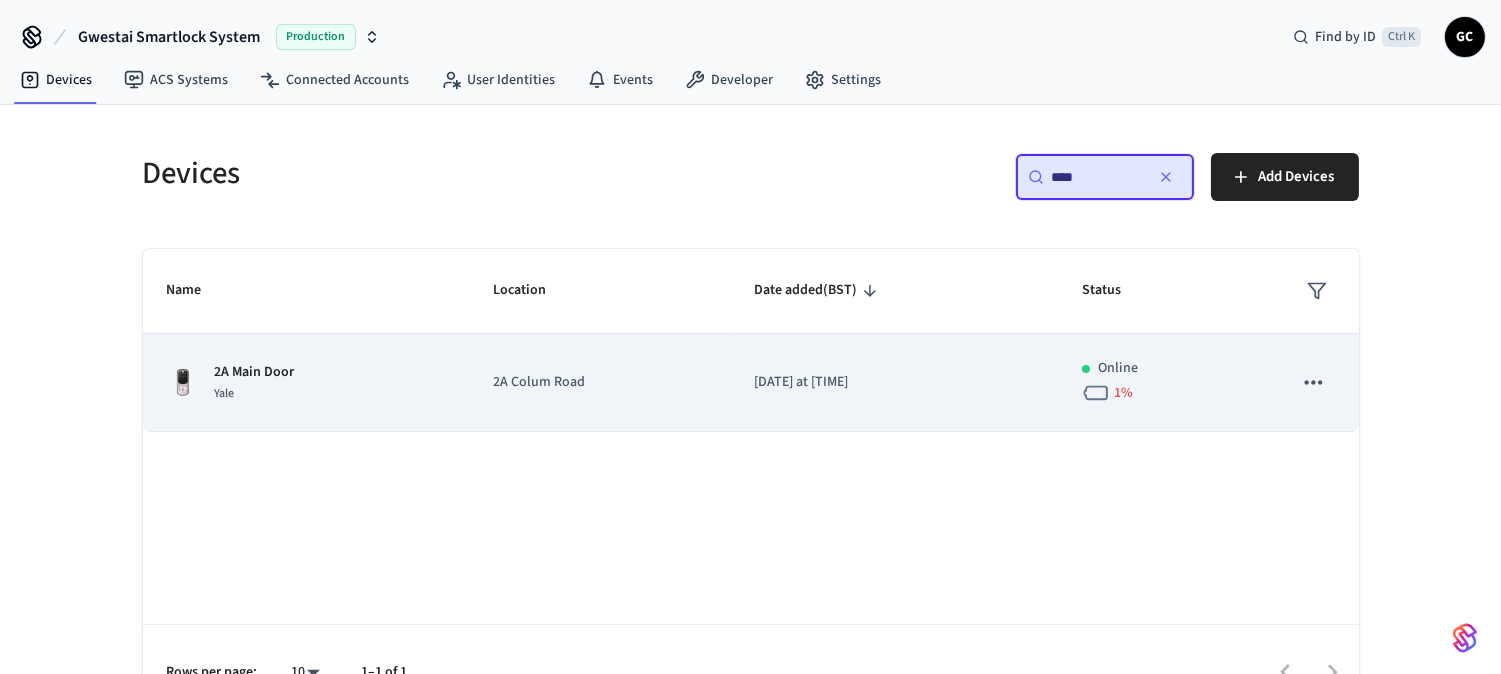 type on "****" 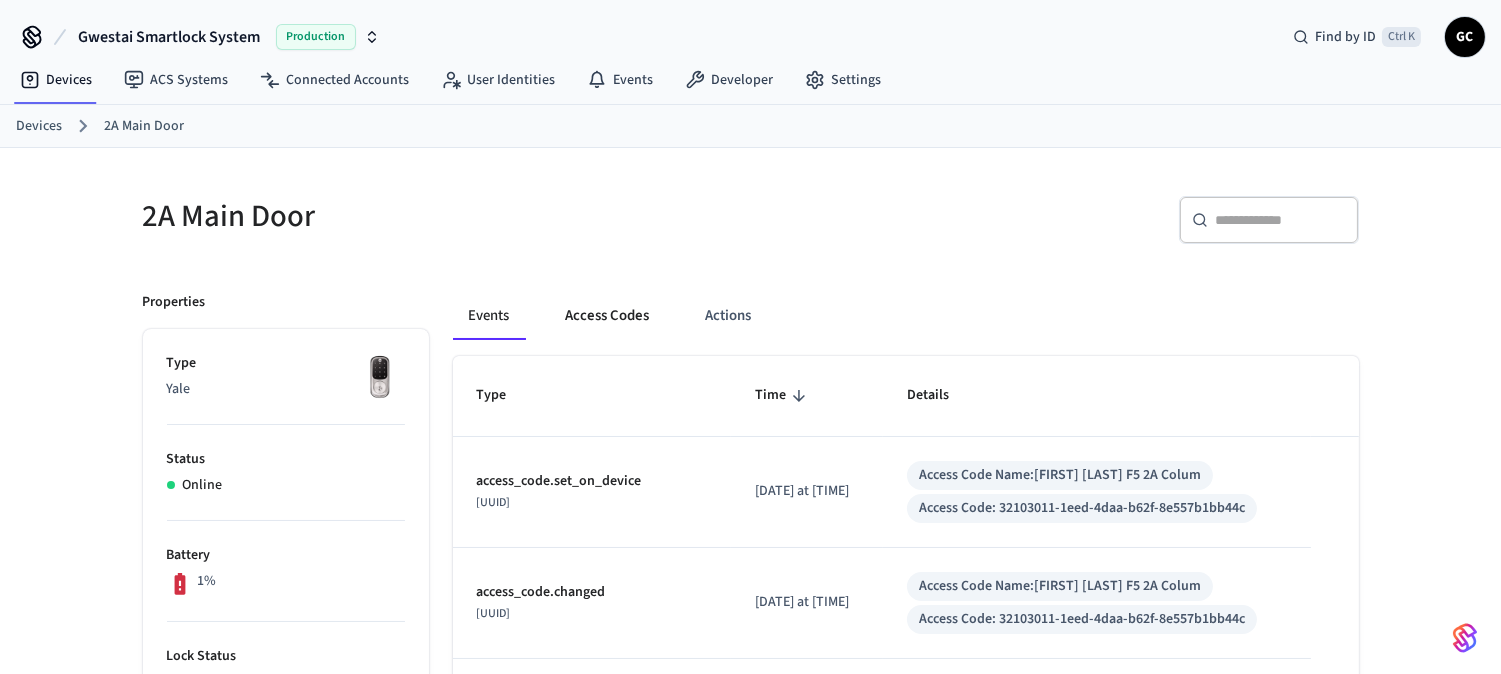 click on "Access Codes" at bounding box center (608, 316) 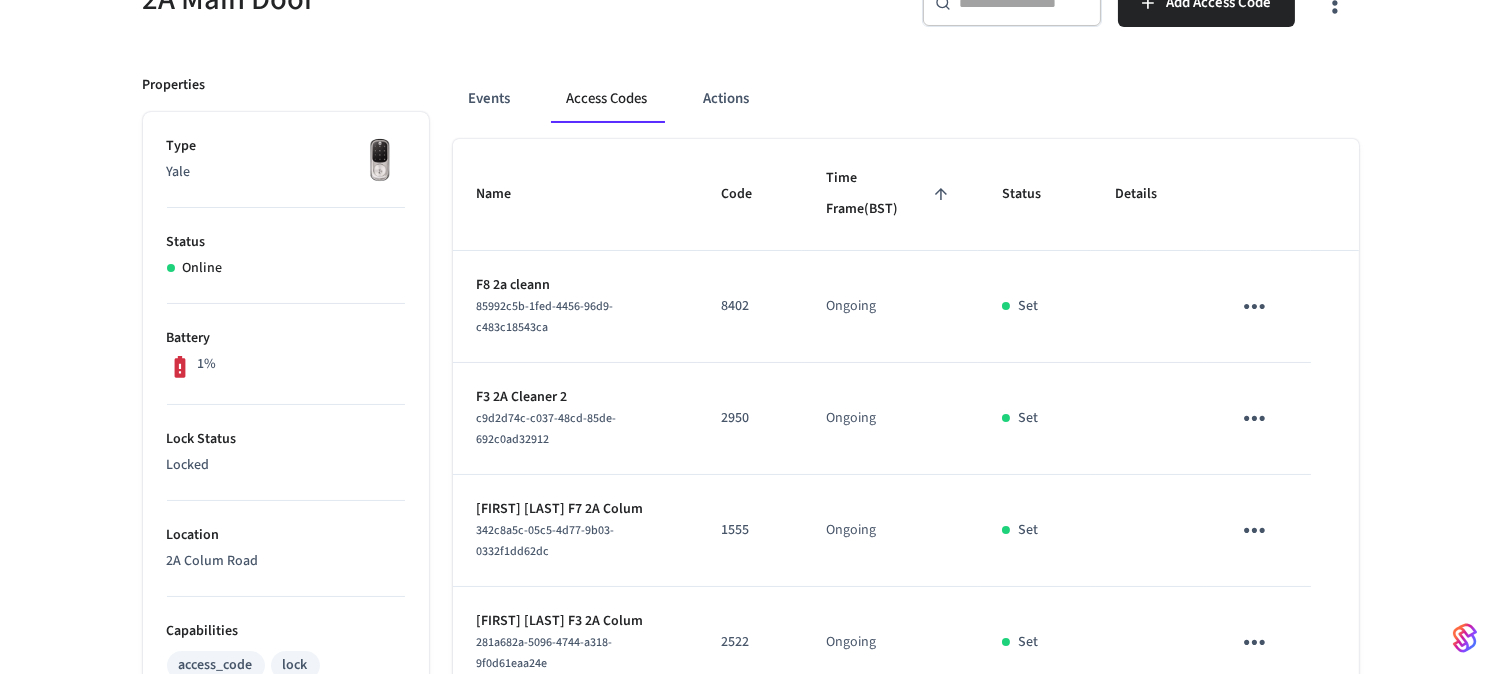 scroll, scrollTop: 0, scrollLeft: 0, axis: both 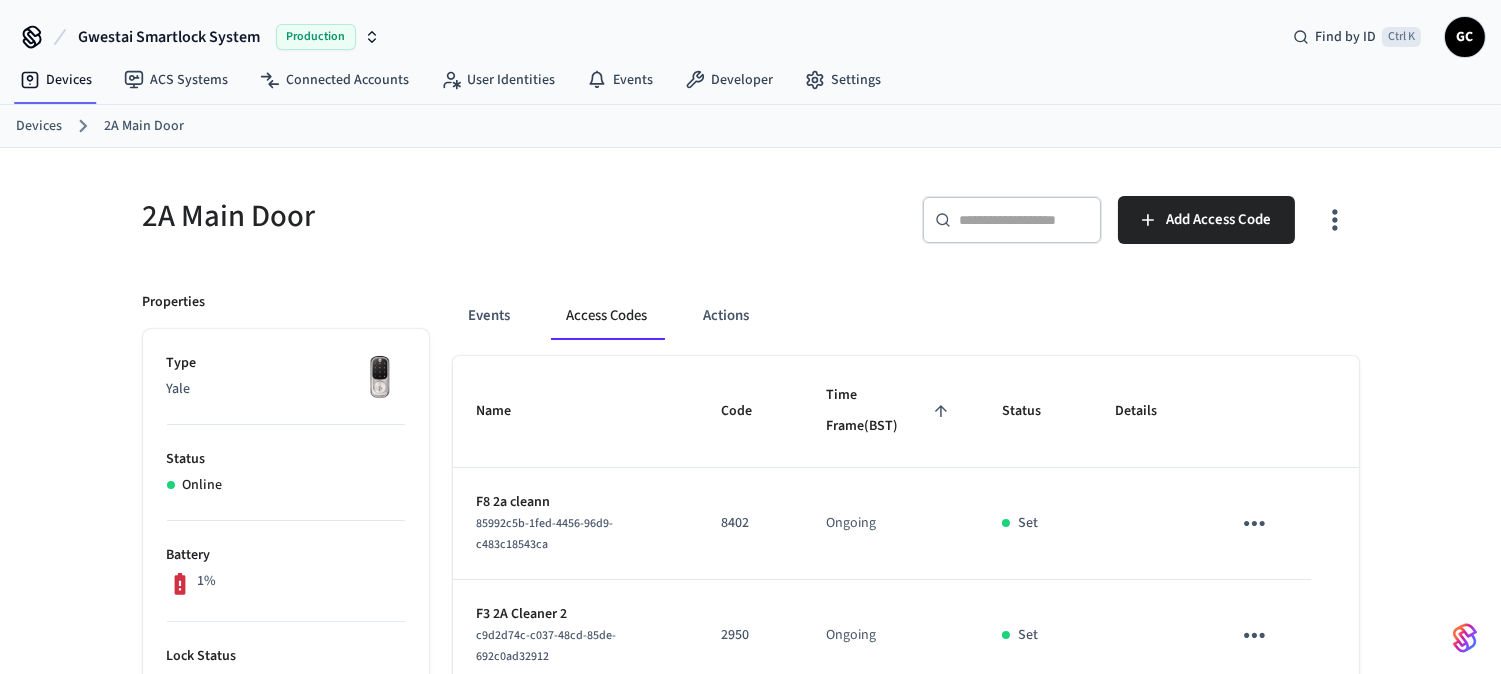 click on "Devices" at bounding box center (39, 126) 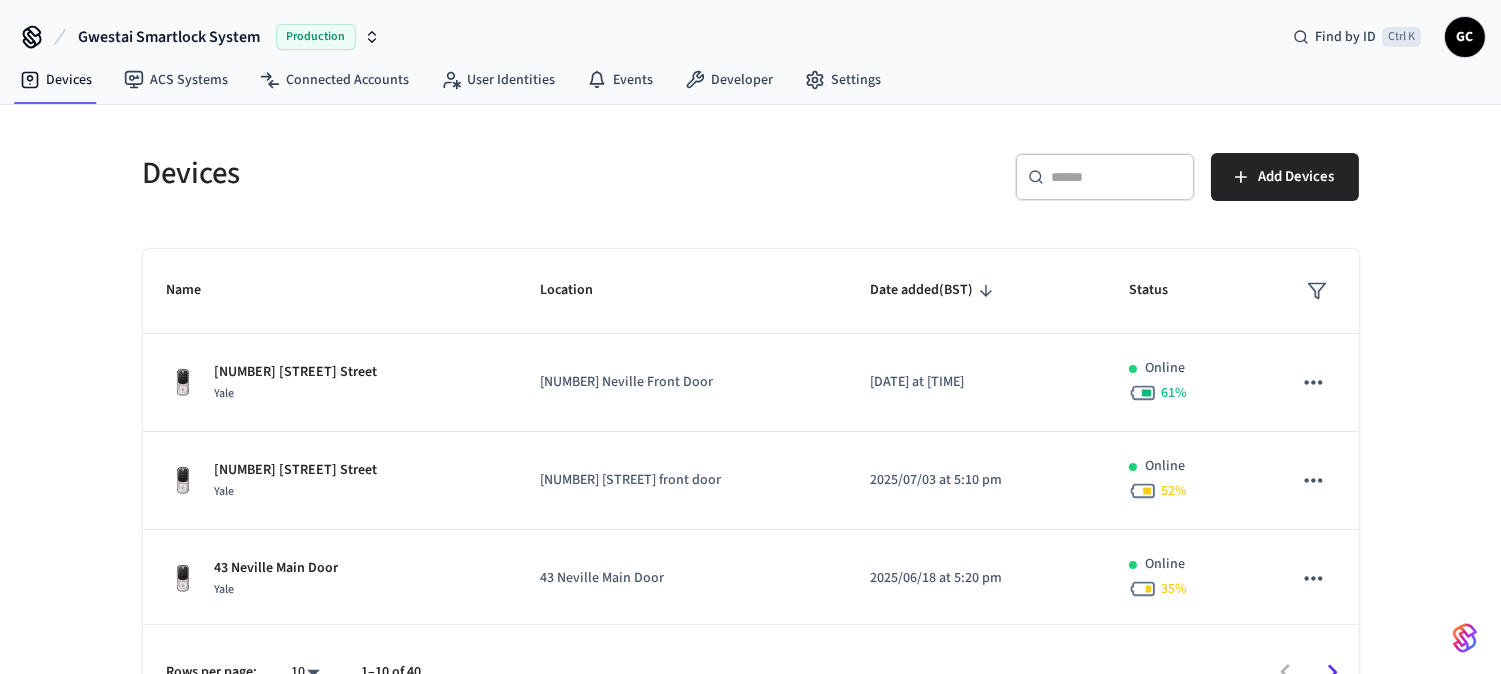 click on "​ ​" at bounding box center [1105, 177] 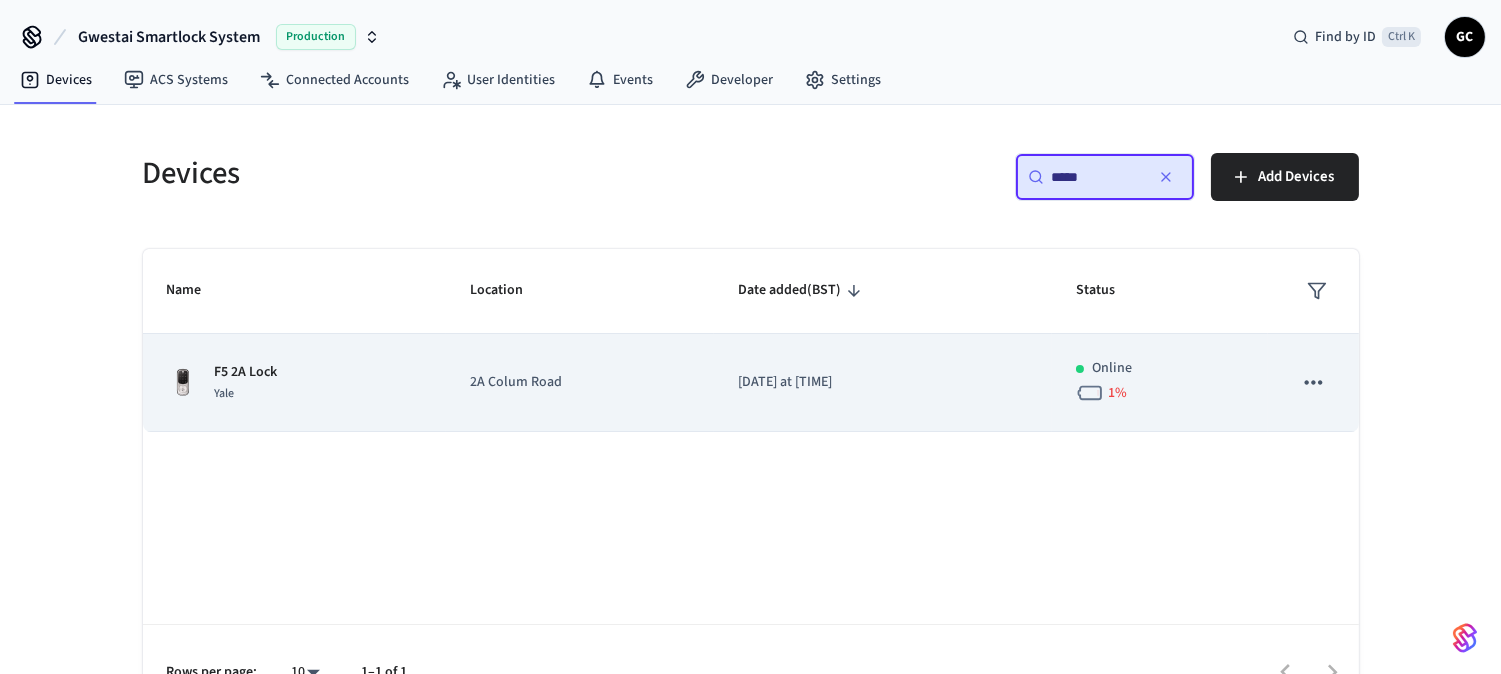 type on "*****" 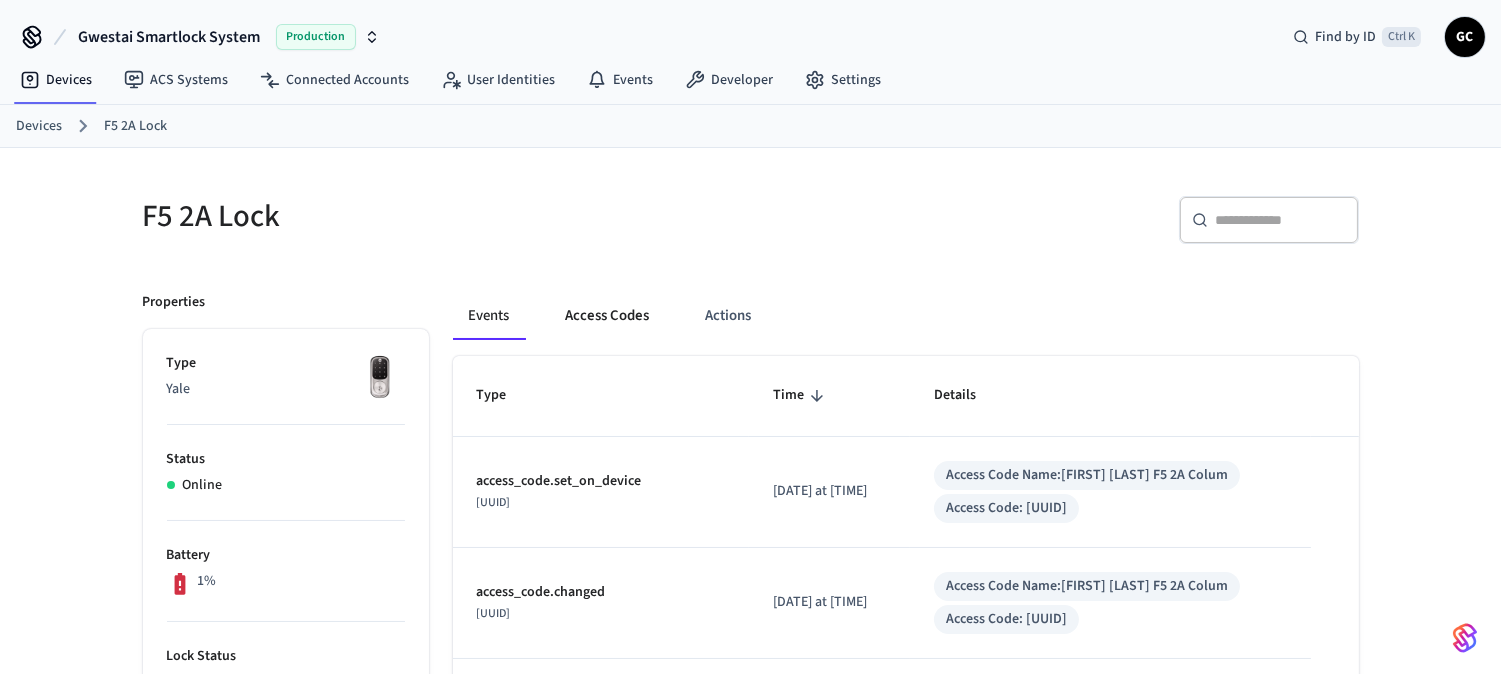 click on "Access Codes" at bounding box center [608, 316] 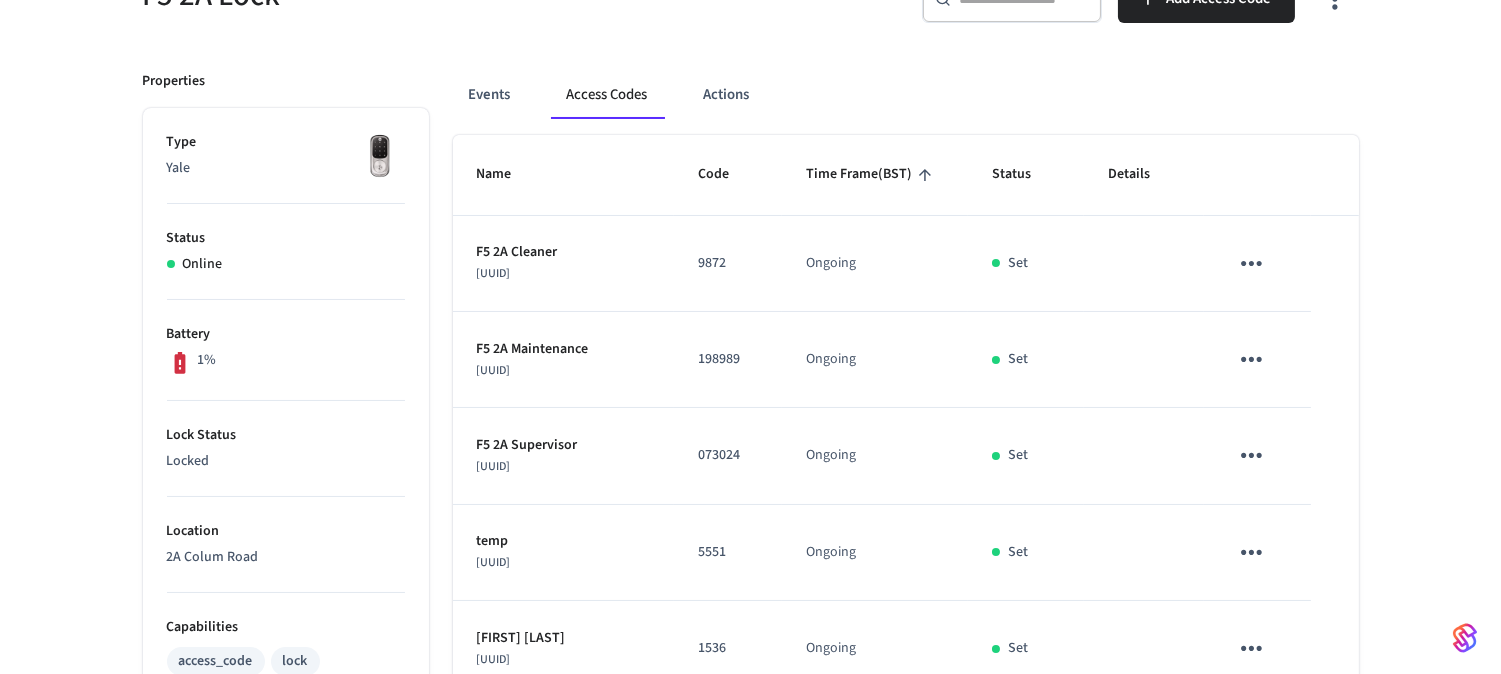 scroll, scrollTop: 776, scrollLeft: 0, axis: vertical 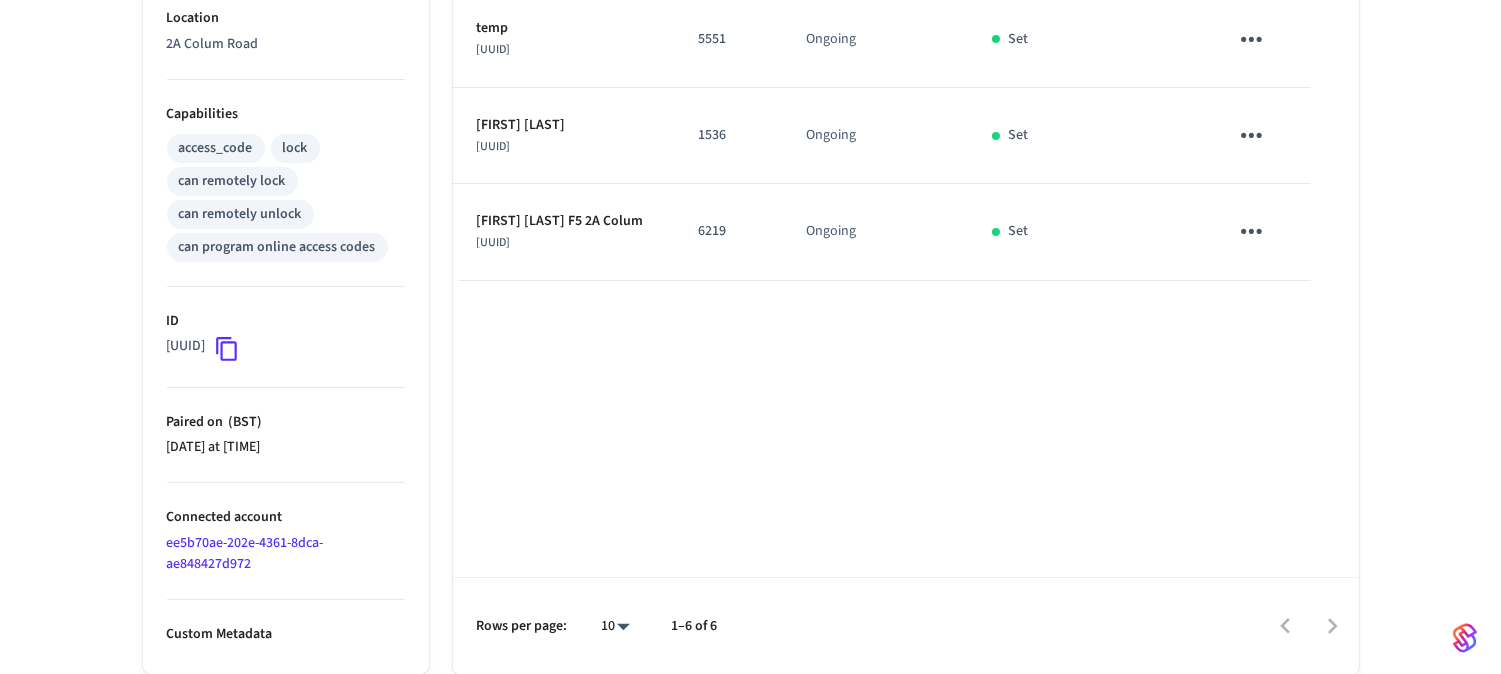 click on "Name Code Time Frame  (BST) Status Details F5 2A Cleaner 7cbdcf7c-2307-4624-8e12-4d5eef290fa4 9872 Ongoing Set F5 2A Maintenance fda924d3-4abe-4c3e-92a9-48bff6e22af9 198989 Ongoing Set F5 2A Supervisor acb39097-88fb-4ab0-b52b-75db69cee45c 073024 Ongoing Set temp 31df2642-58f0-4e58-920c-79ec03a5bcea 5551 Ongoing Set Melissa Howe 944f4557-5767-4f94-b173-2a39ec14642c 1536 Ongoing Set Ryan Neil F5 2A Colum 8360460f-0af2-4a8f-b234-cefa28698f4f 6219 Ongoing Set Rows per page: 10 ** 1–6 of 6" at bounding box center (906, 148) 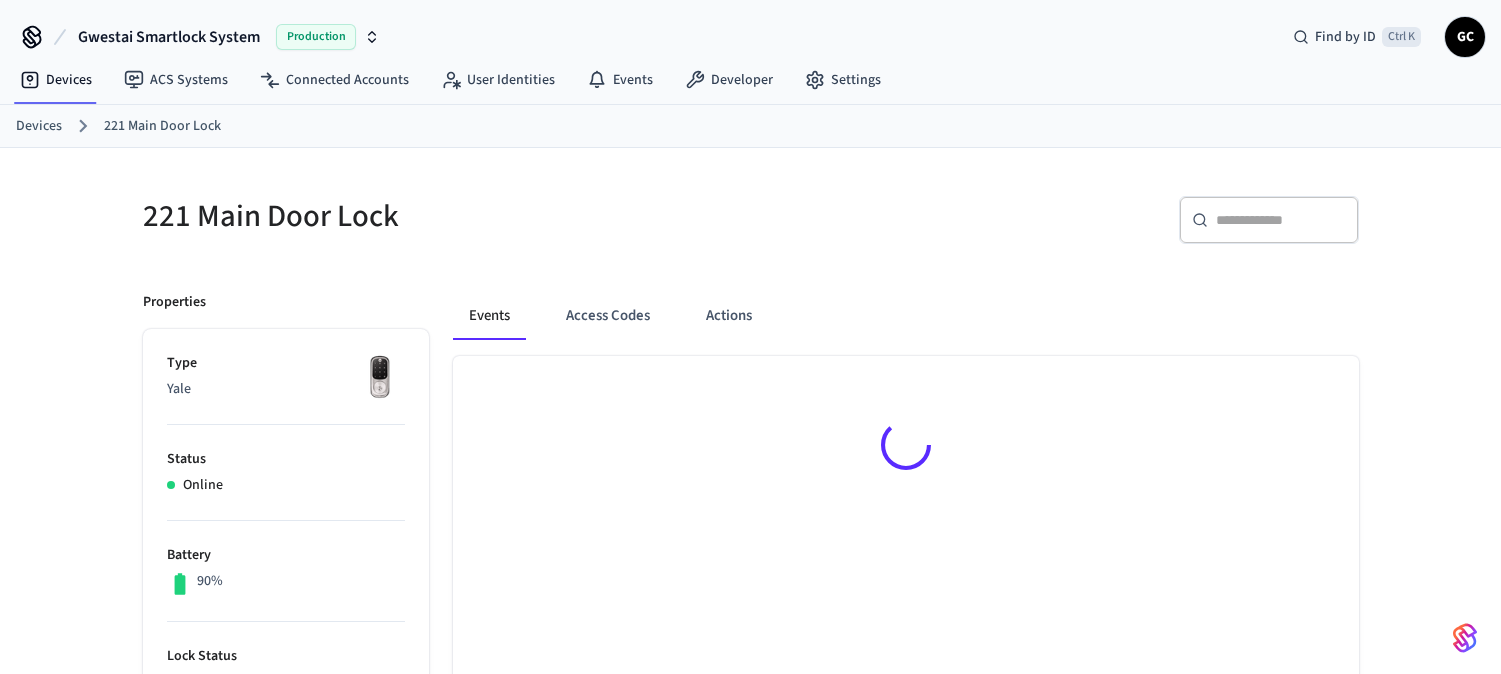scroll, scrollTop: 0, scrollLeft: 0, axis: both 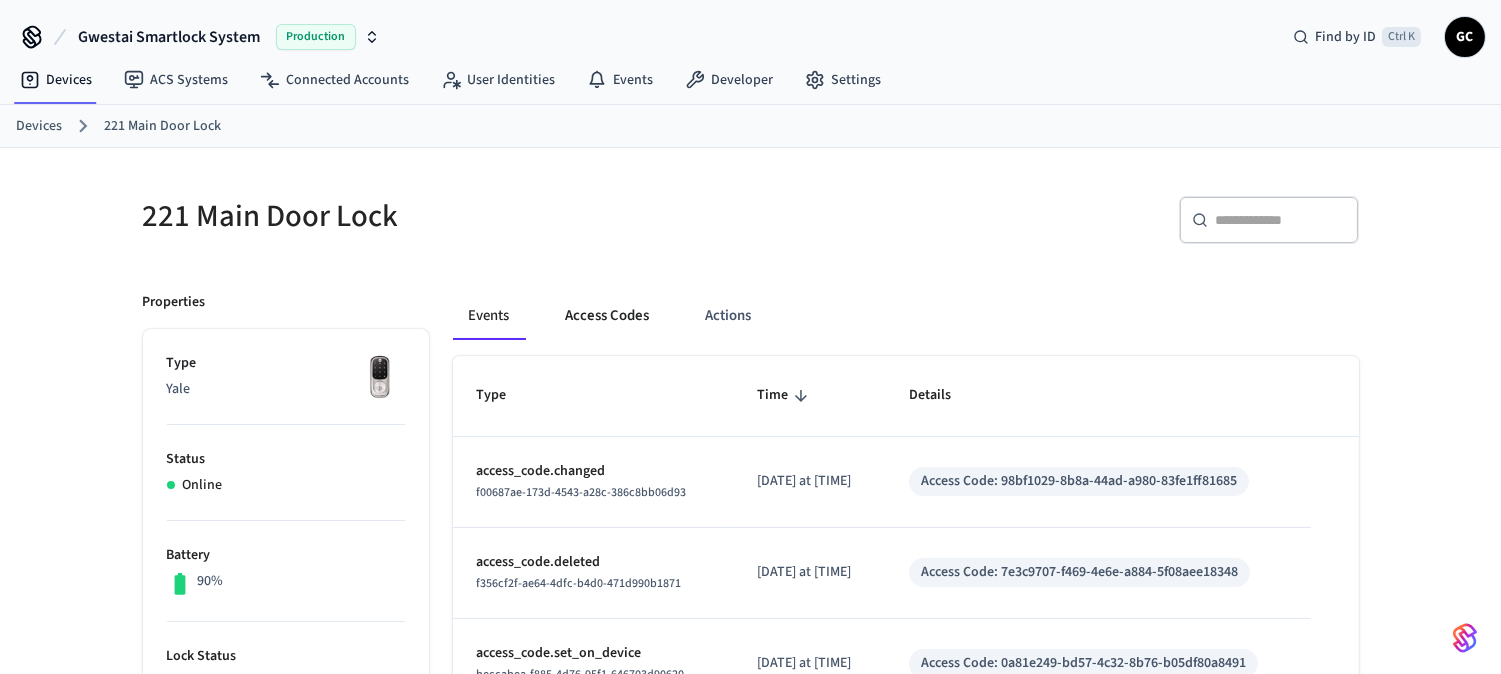 click on "Access Codes" at bounding box center [608, 316] 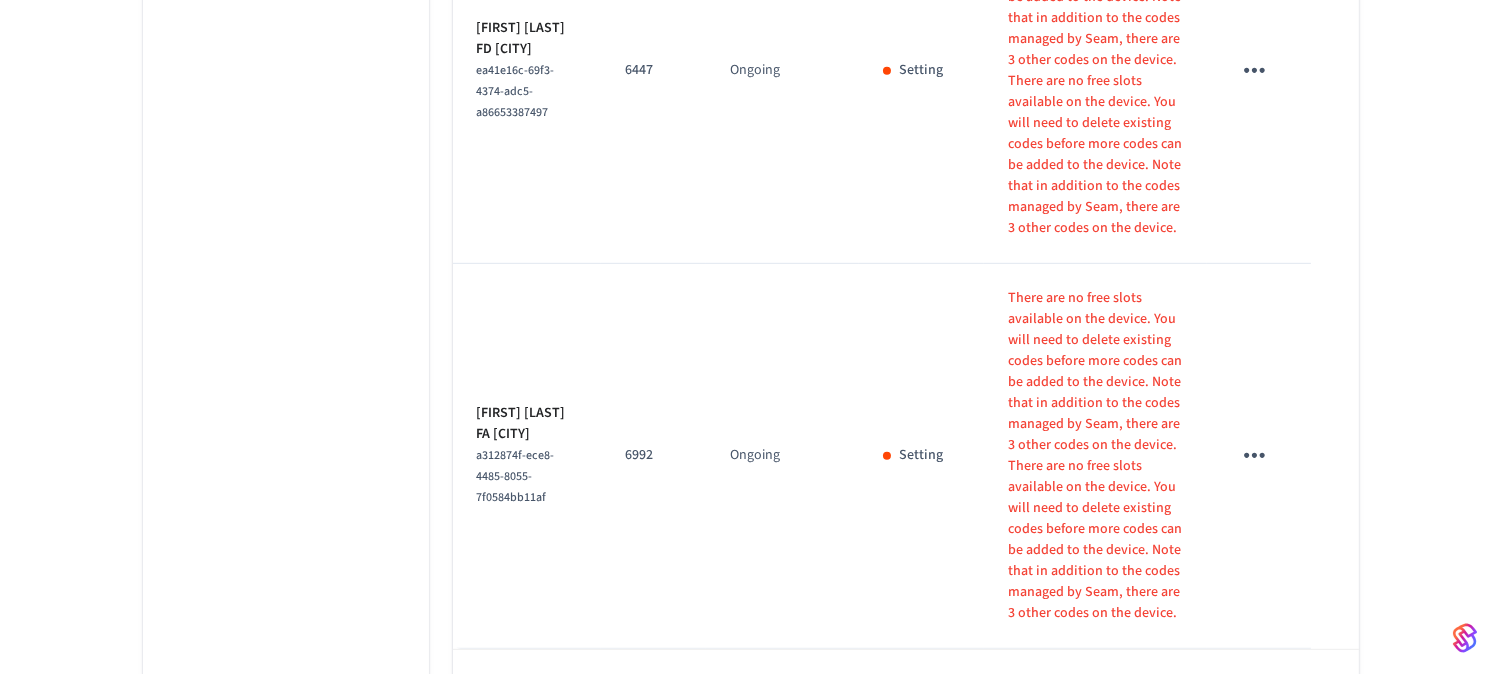 scroll, scrollTop: 2028, scrollLeft: 0, axis: vertical 